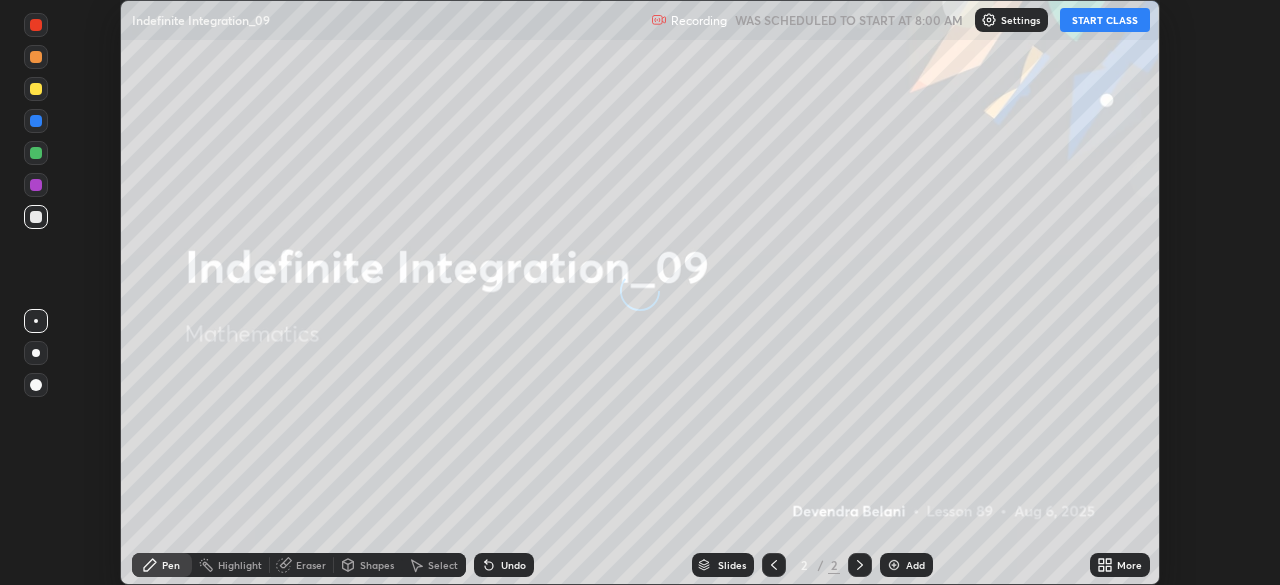 scroll, scrollTop: 0, scrollLeft: 0, axis: both 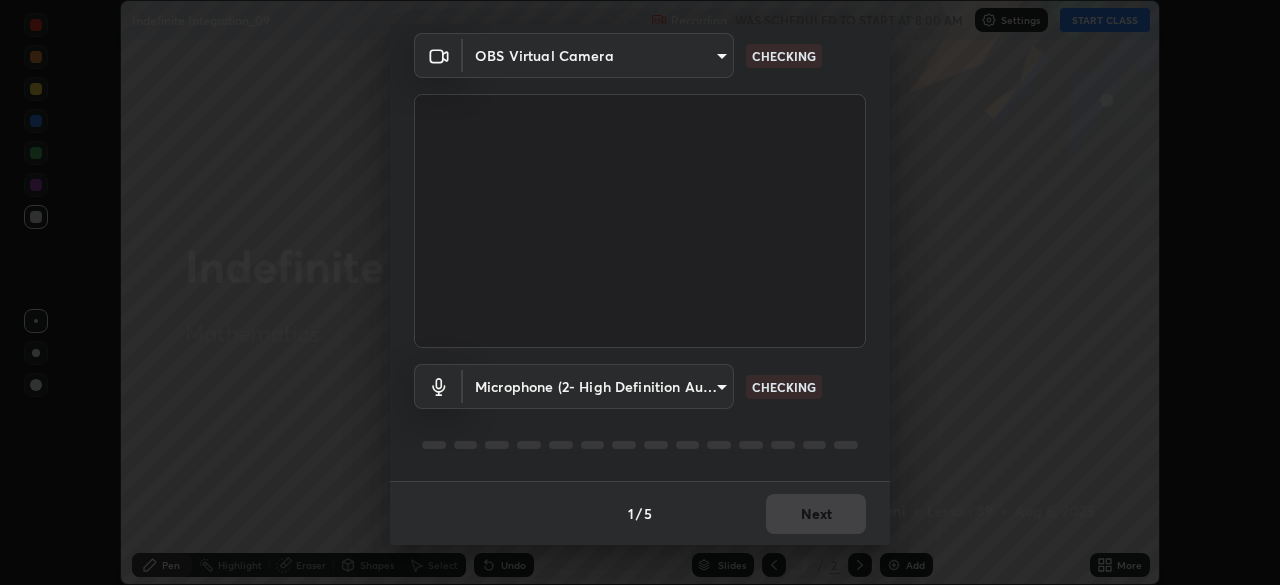 type on "6f19bd17bb1345d3381c364c08f732a45a1be43fbbd3e071611a8edbcb1d3ae0" 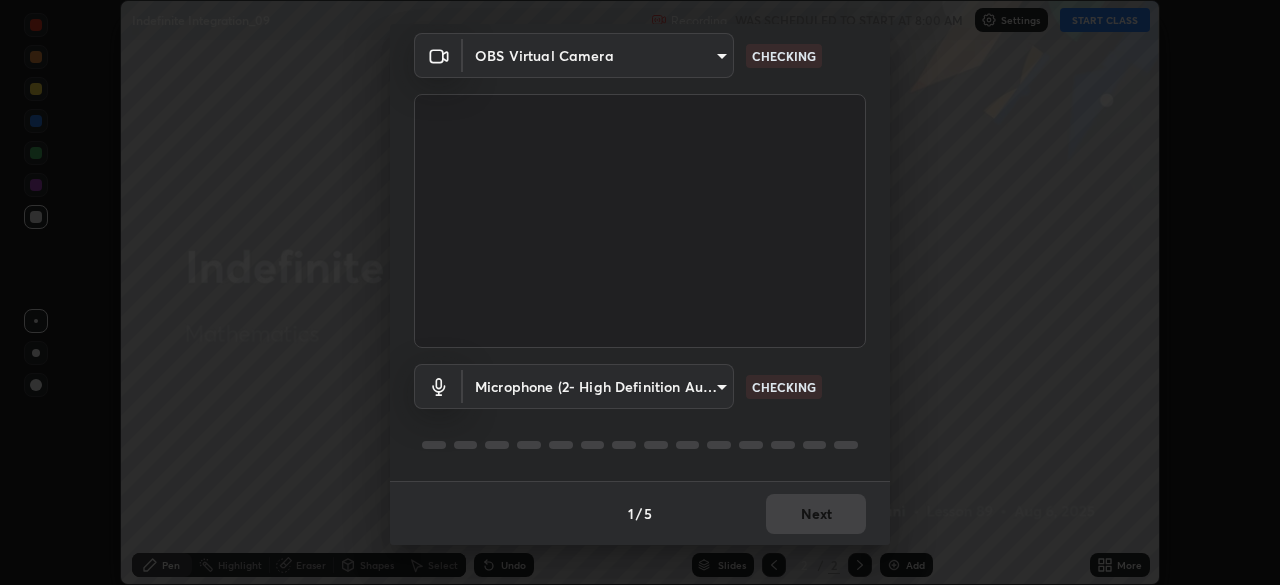 click on "Erase all Indefinite Integration_09 Recording WAS SCHEDULED TO START AT  8:00 AM Settings START CLASS Setting up your live class Indefinite Integration_09 • L89 of Mathematics [FULL_NAME] Pen Highlight Eraser Shapes Select Undo Slides 2 / 2 Add More No doubts shared Encourage your learners to ask a doubt for better clarity Report an issue Reason for reporting Buffering Chat not working Audio - Video sync issue Educator video quality low ​ Attach an image Report Media settings OBS Virtual Camera [HASH] CHECKING Microphone (2- High Definition Audio Device) [HASH] CHECKING 1 / 5 Next" at bounding box center (640, 292) 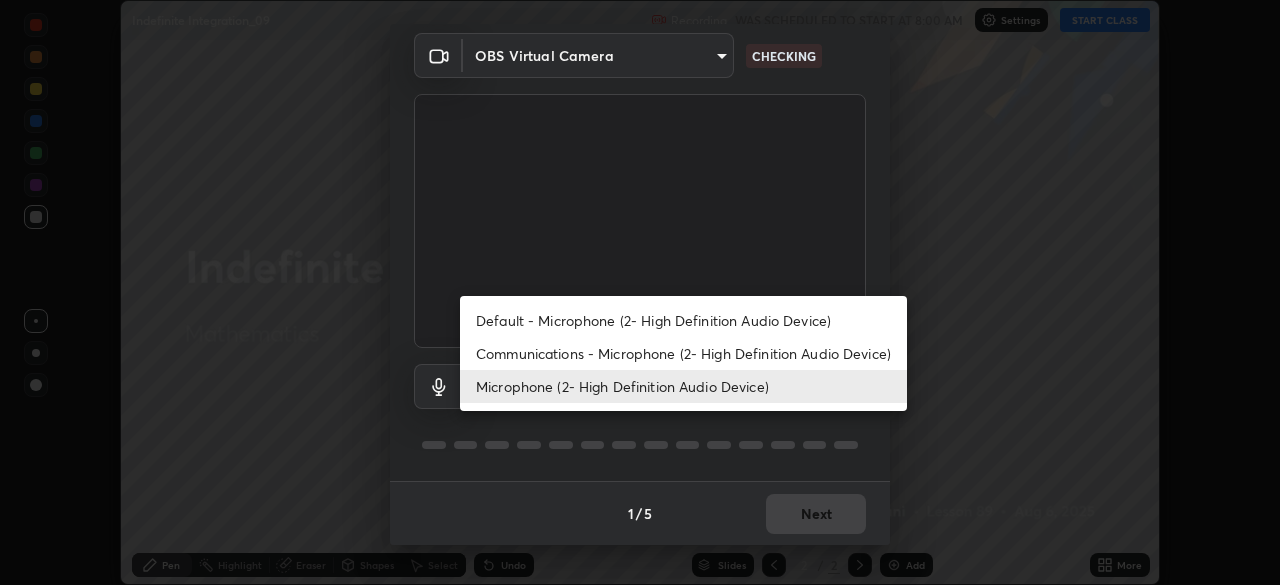 click on "Communications - Microphone (2- High Definition Audio Device)" at bounding box center [683, 353] 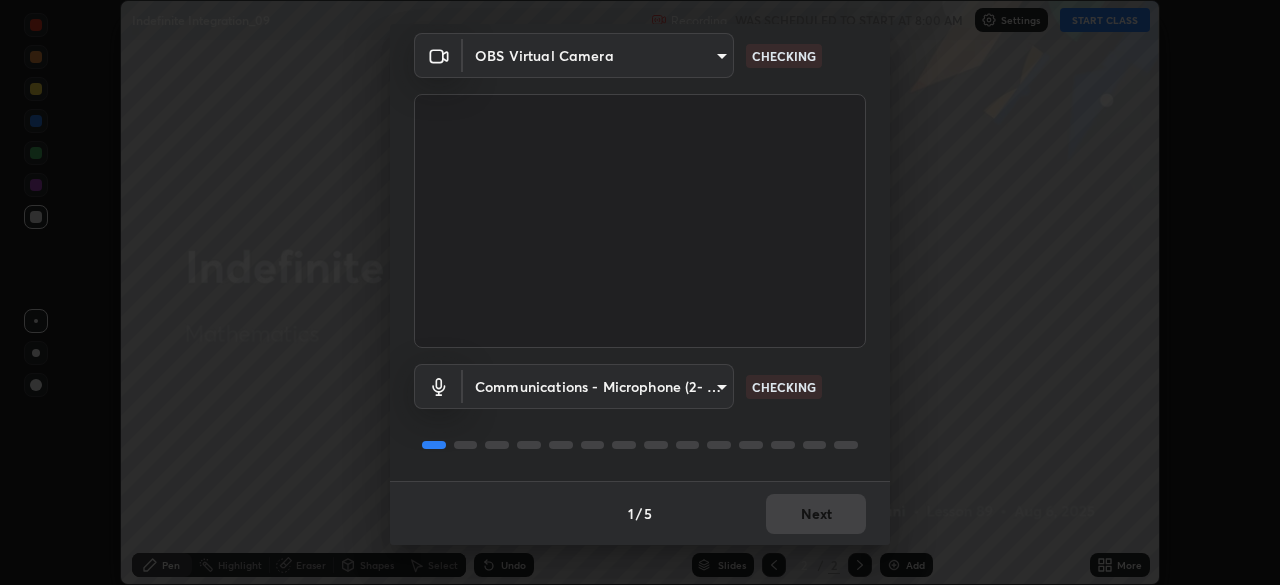 click on "Erase all Indefinite Integration_09 Recording WAS SCHEDULED TO START AT  8:00 AM Settings START CLASS Setting up your live class Indefinite Integration_09 • L89 of Mathematics [FULL_NAME] Pen Highlight Eraser Shapes Select Undo Slides 2 / 2 Add More No doubts shared Encourage your learners to ask a doubt for better clarity Report an issue Reason for reporting Buffering Chat not working Audio - Video sync issue Educator video quality low ​ Attach an image Report Media settings OBS Virtual Camera [HASH] CHECKING Communications - Microphone (2- High Definition Audio Device) communications CHECKING 1 / 5 Next" at bounding box center [640, 292] 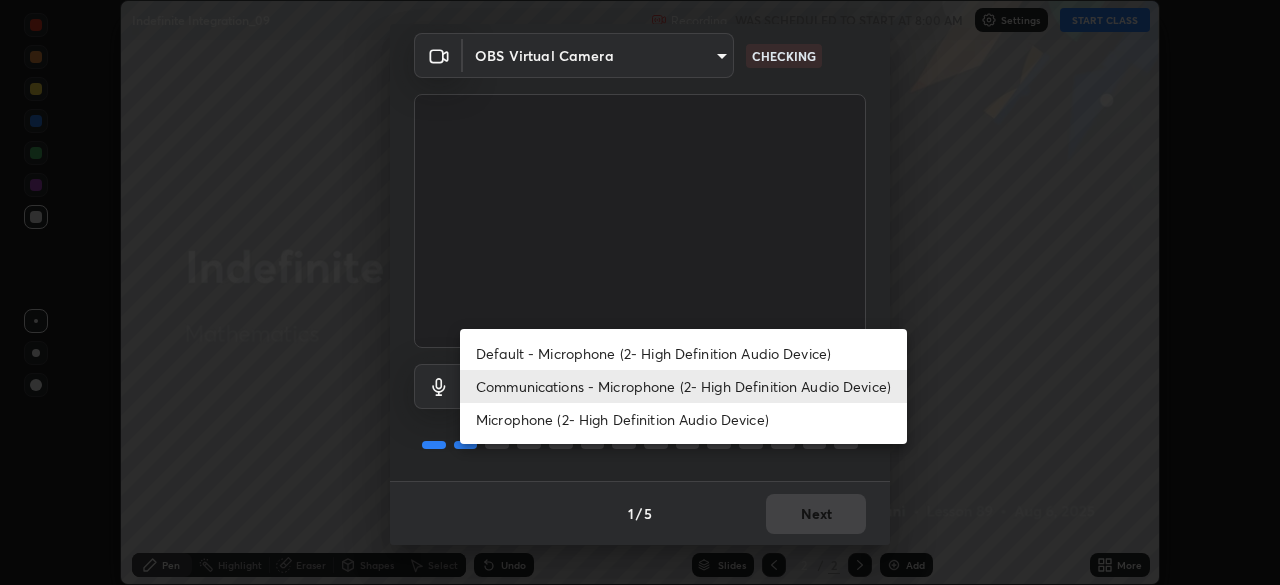 click on "Microphone (2- High Definition Audio Device)" at bounding box center (683, 419) 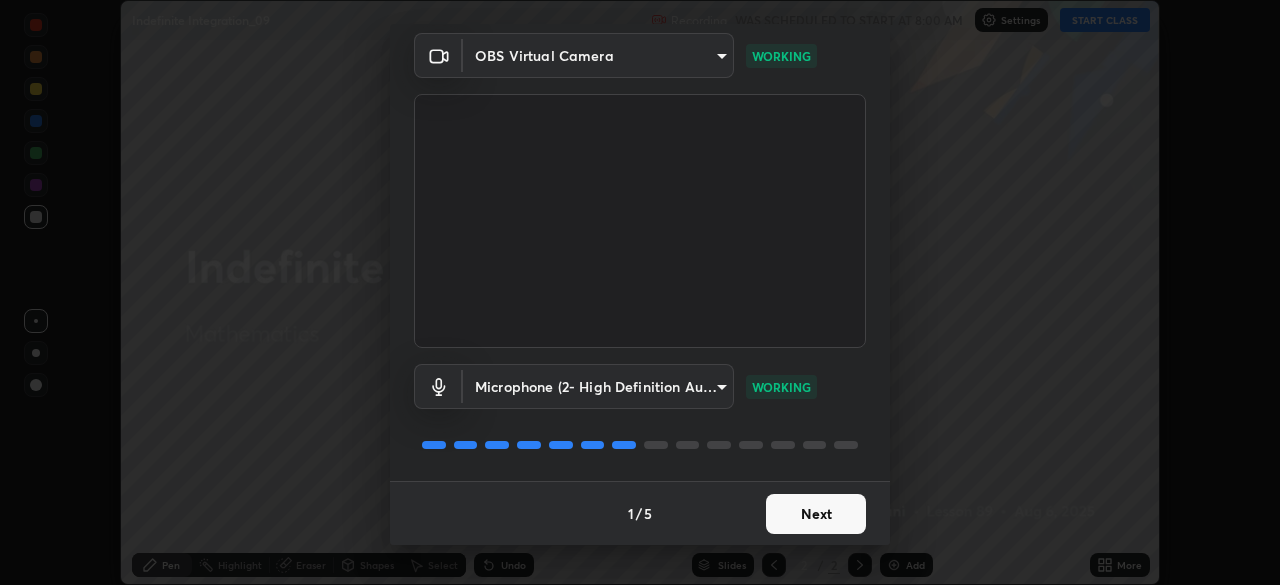 click on "Next" at bounding box center (816, 514) 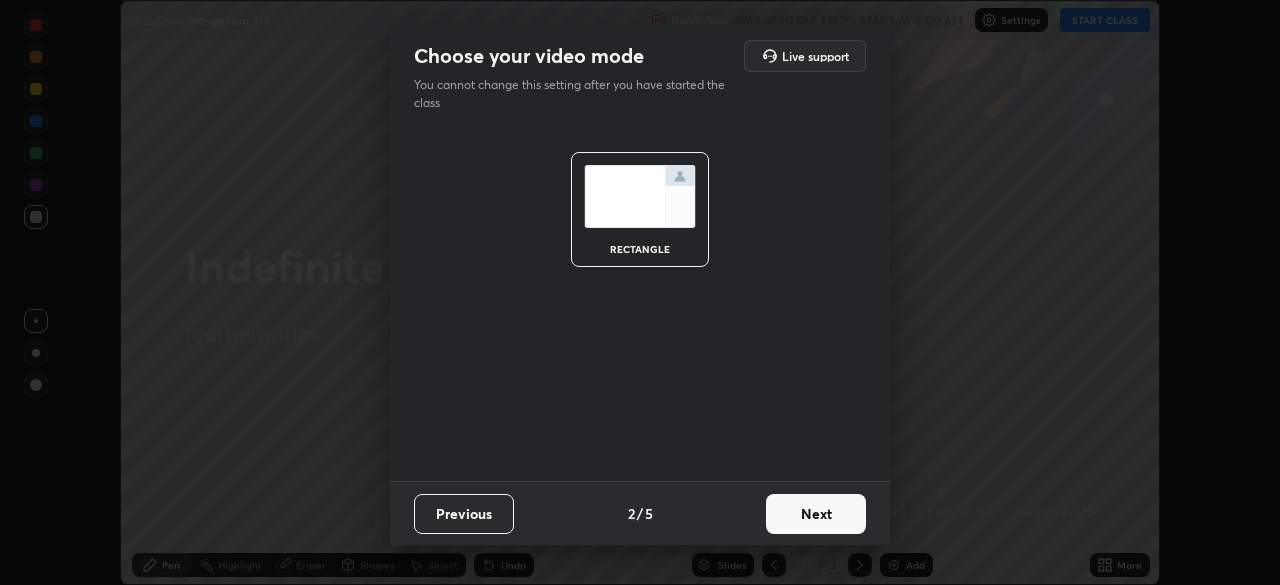scroll, scrollTop: 0, scrollLeft: 0, axis: both 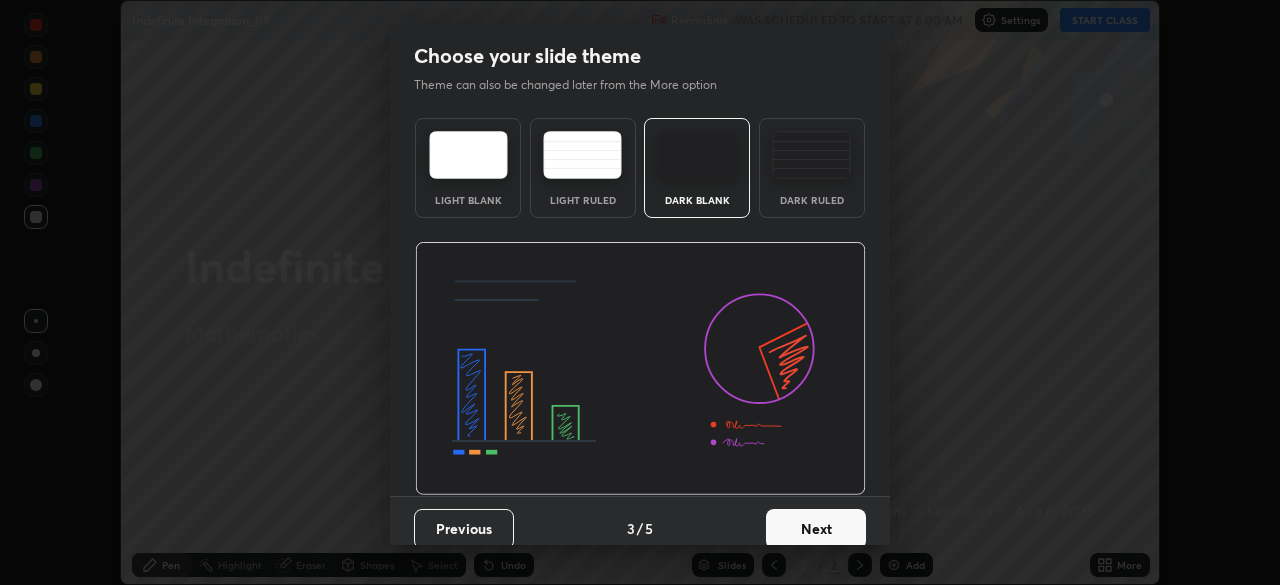 click on "Next" at bounding box center [816, 529] 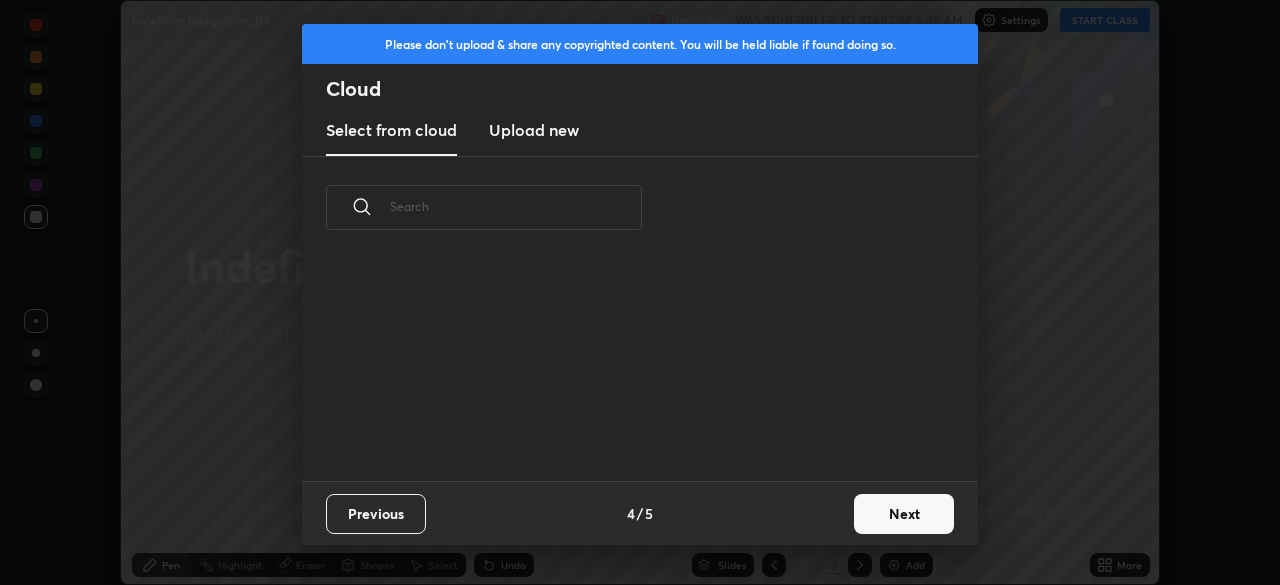 click on "Next" at bounding box center (904, 514) 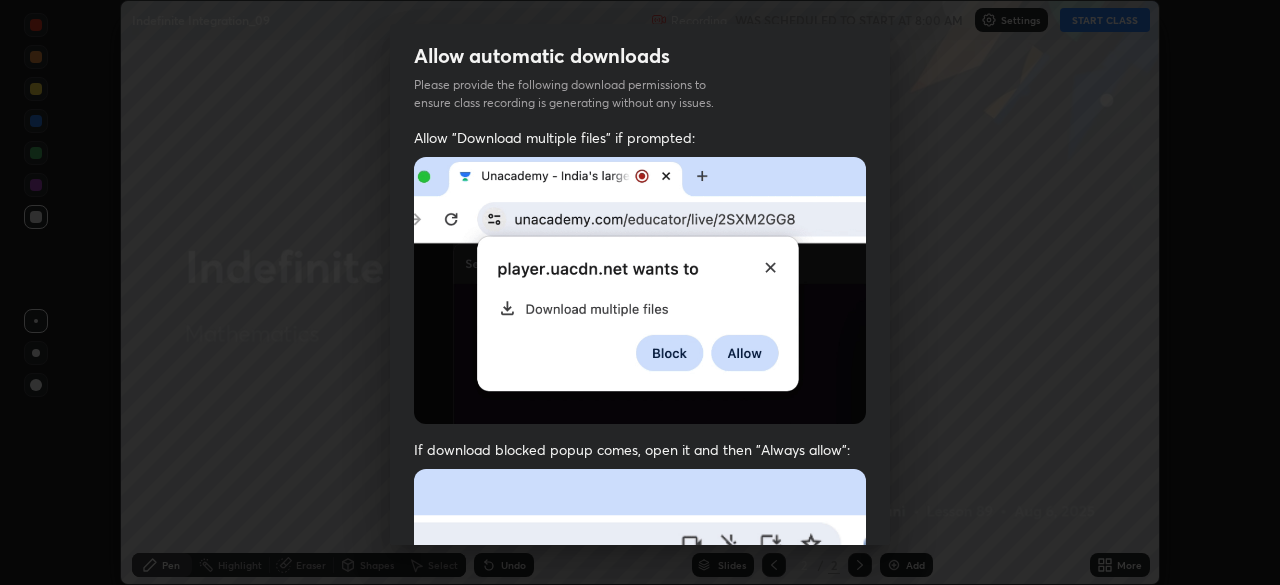 scroll, scrollTop: 47, scrollLeft: 0, axis: vertical 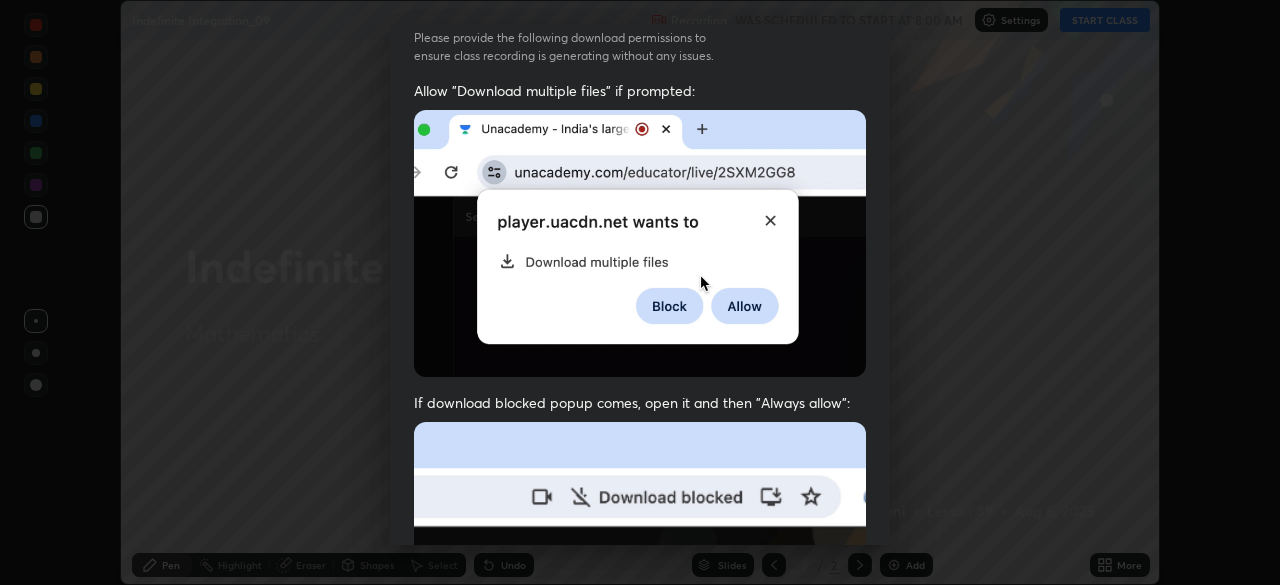 click at bounding box center [640, 640] 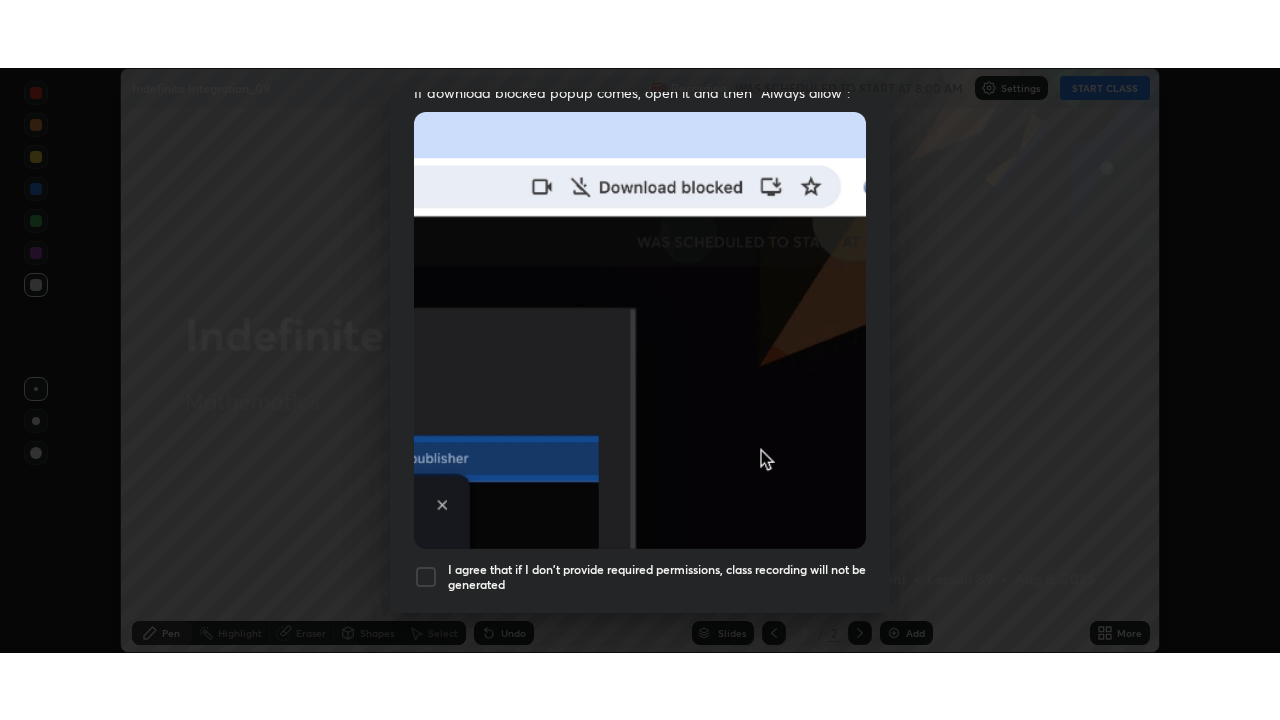 scroll, scrollTop: 479, scrollLeft: 0, axis: vertical 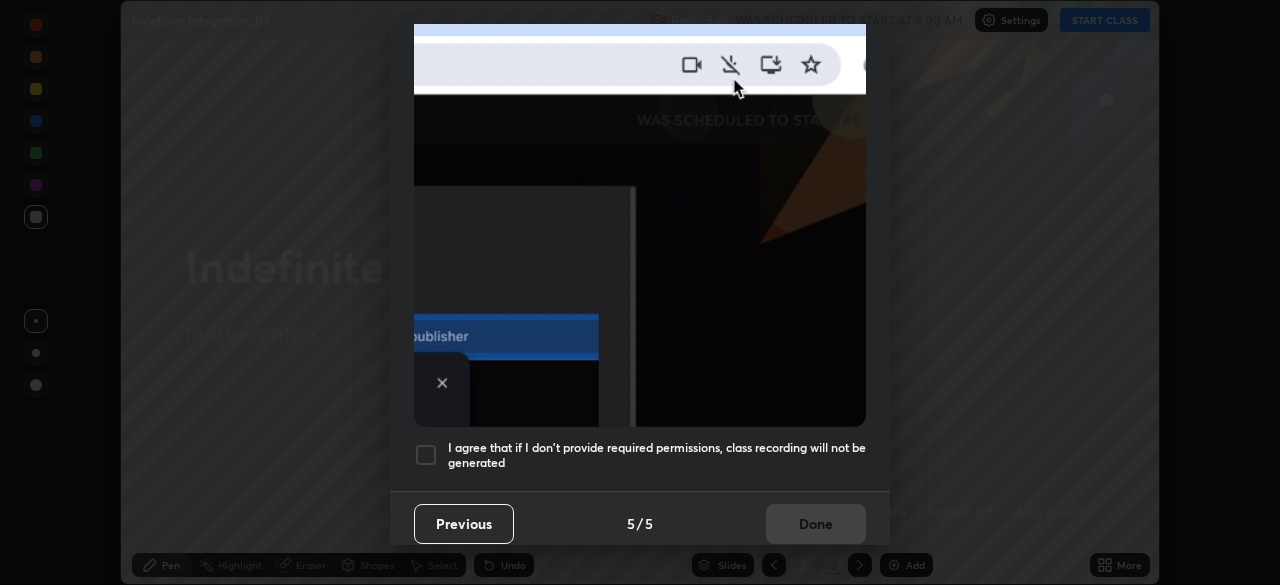 click at bounding box center [426, 455] 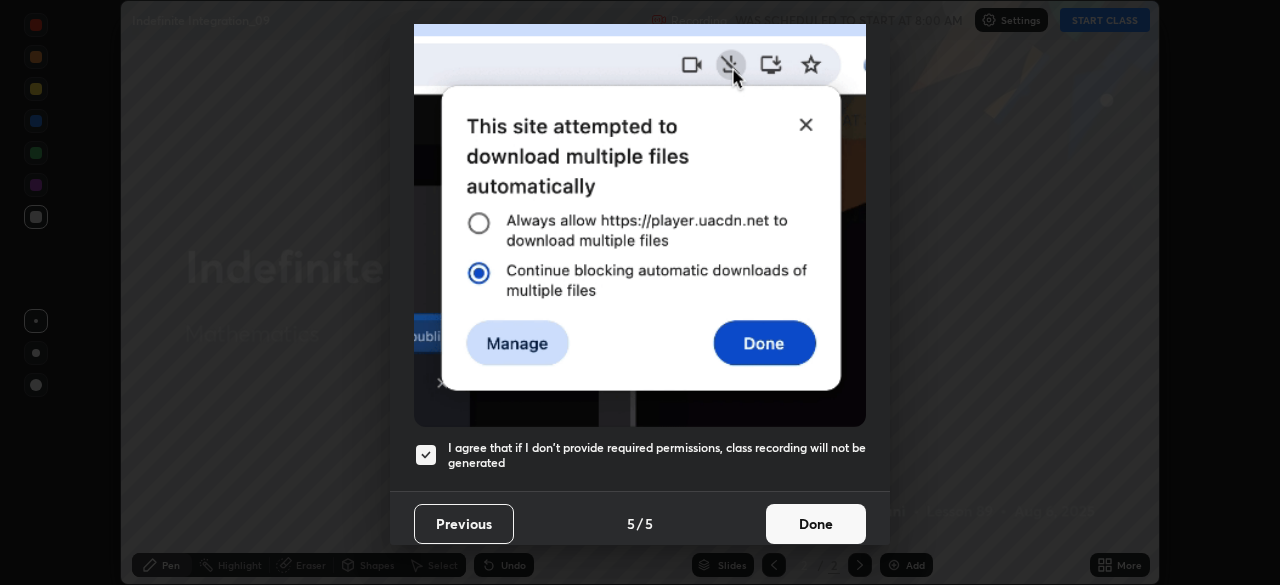 click on "Done" at bounding box center [816, 524] 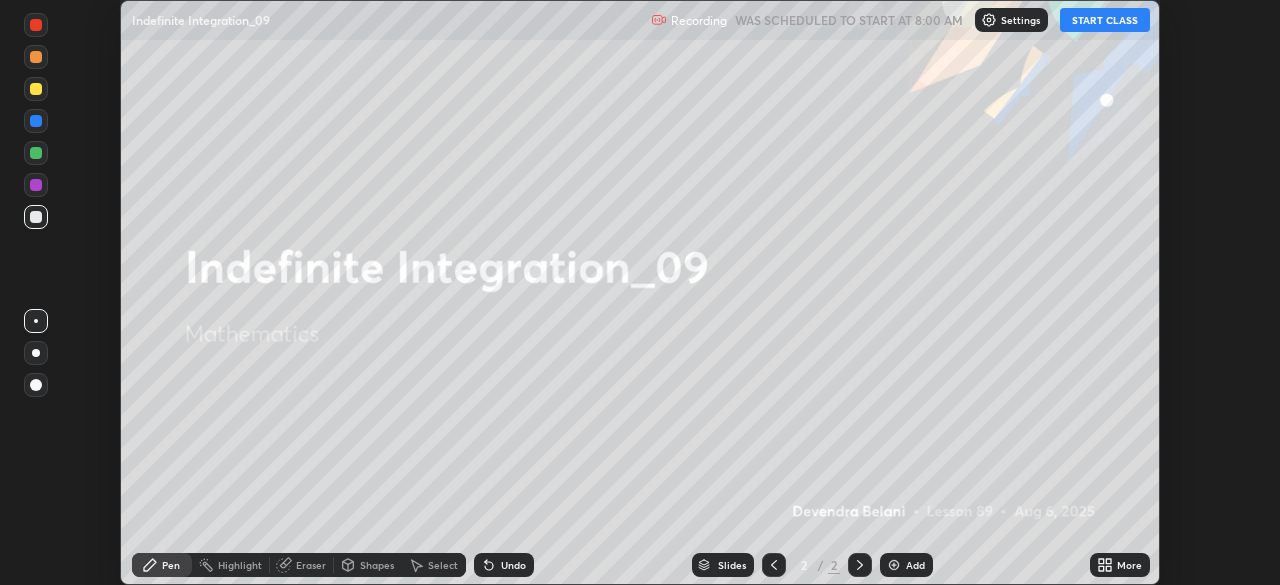 click on "START CLASS" at bounding box center (1105, 20) 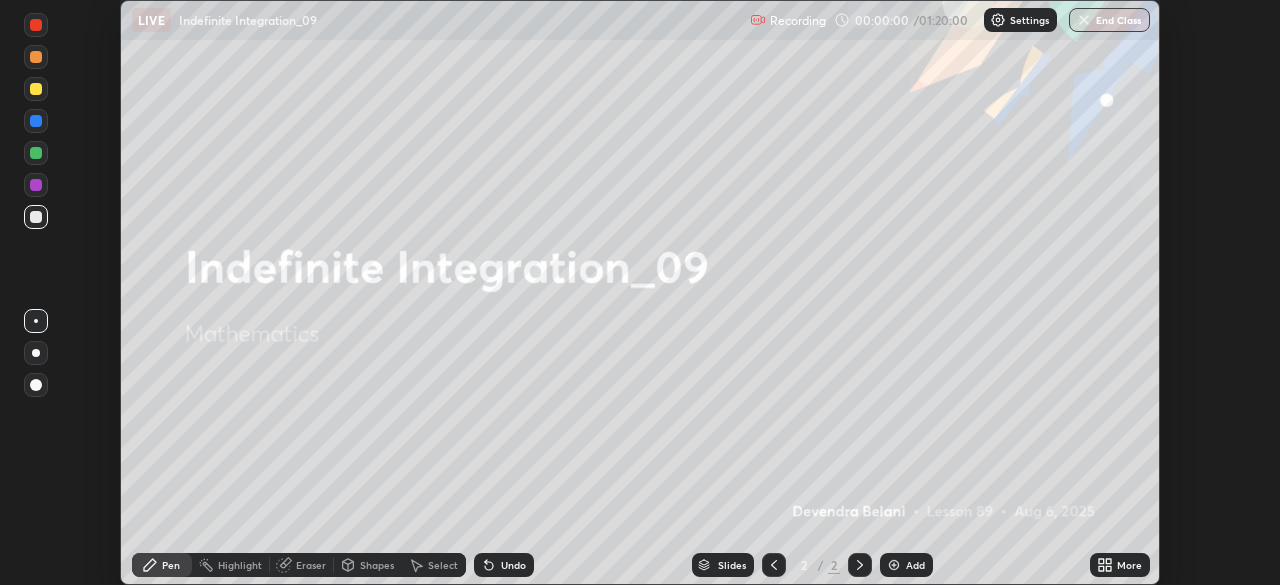 click on "Add" at bounding box center [915, 565] 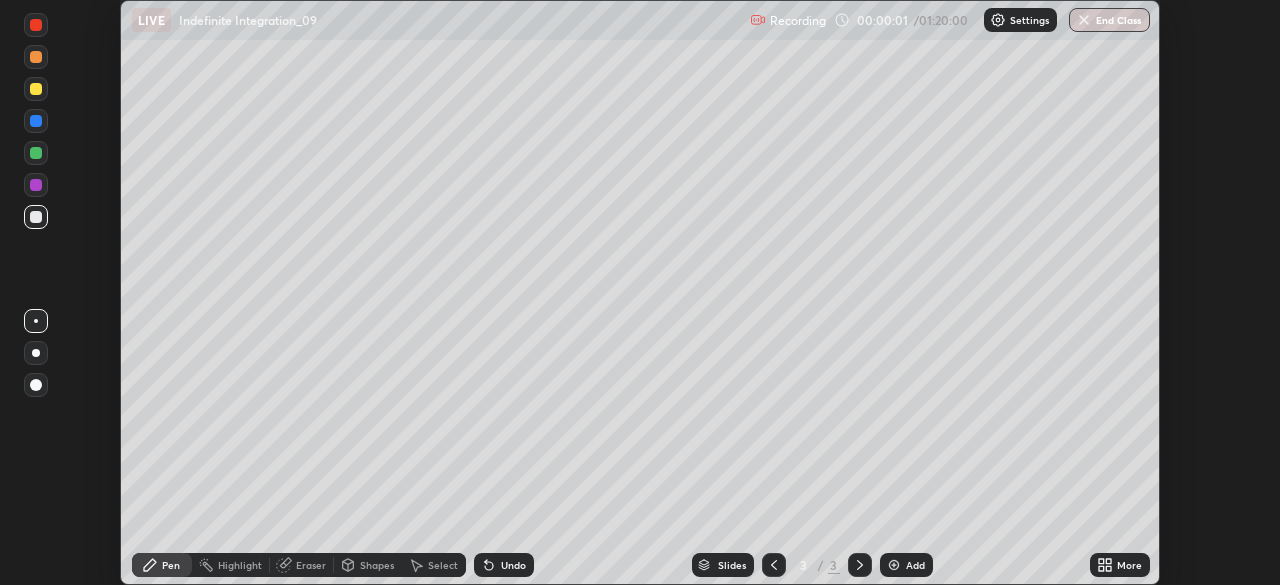 click 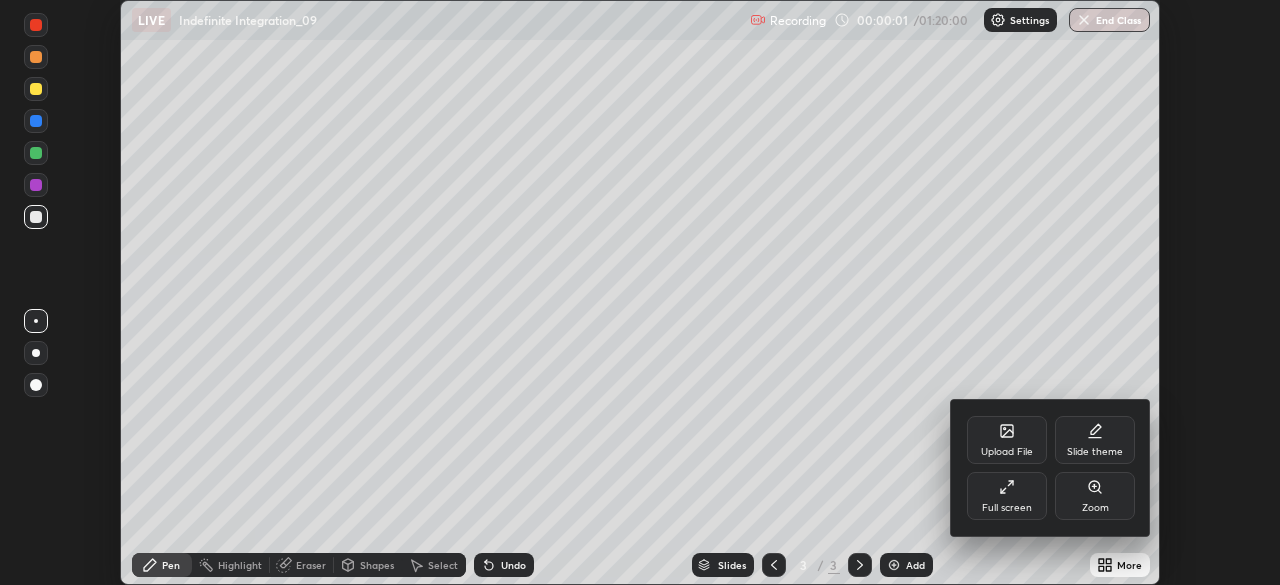 click on "Full screen" at bounding box center [1007, 496] 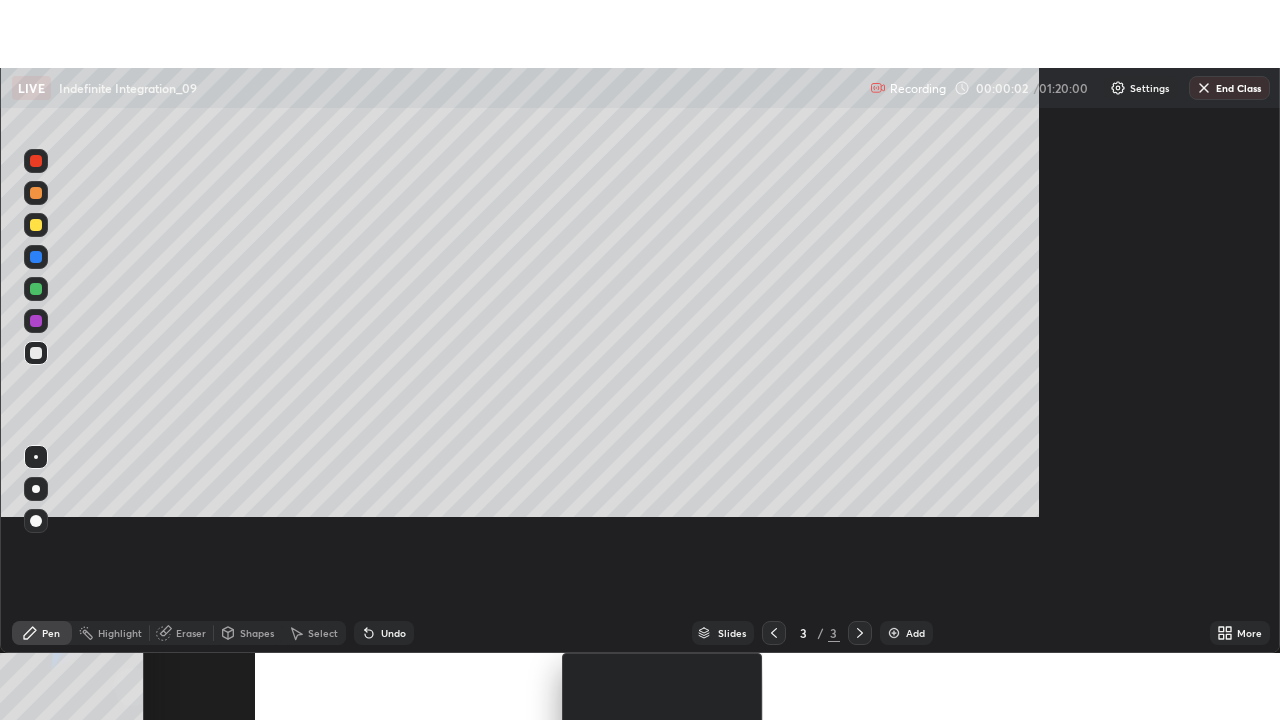 scroll, scrollTop: 99280, scrollLeft: 98720, axis: both 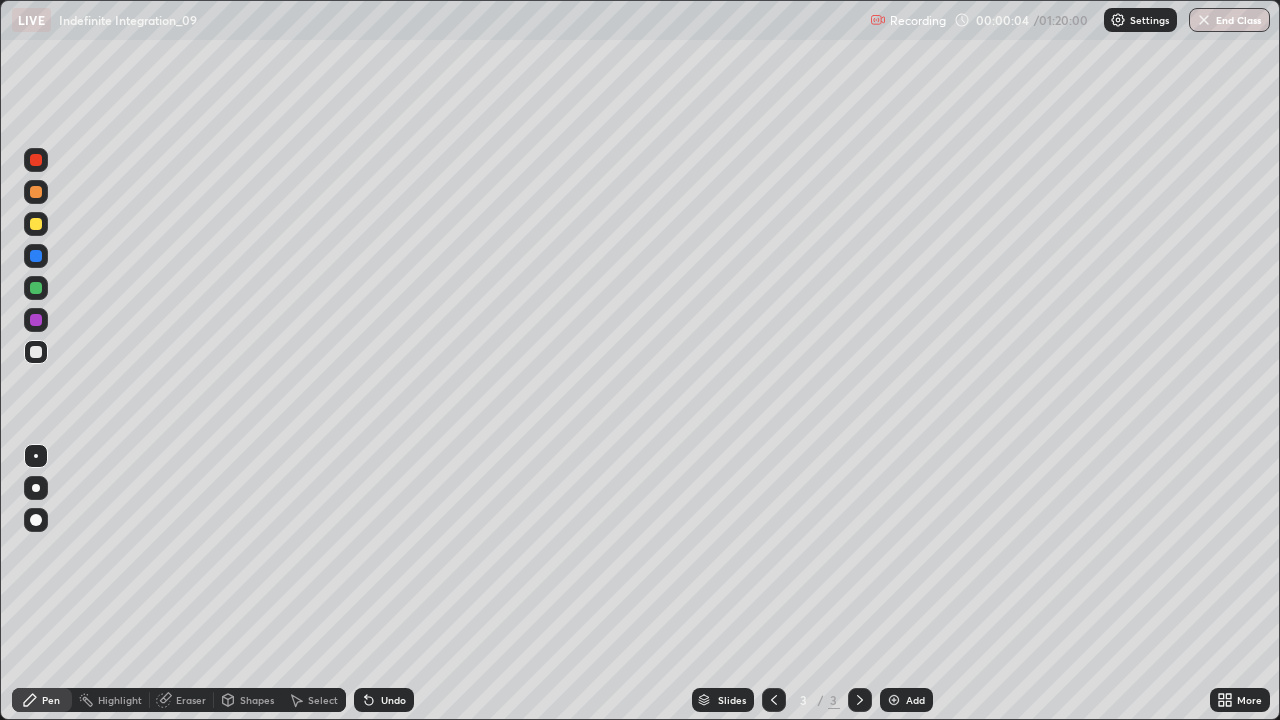 click at bounding box center [36, 224] 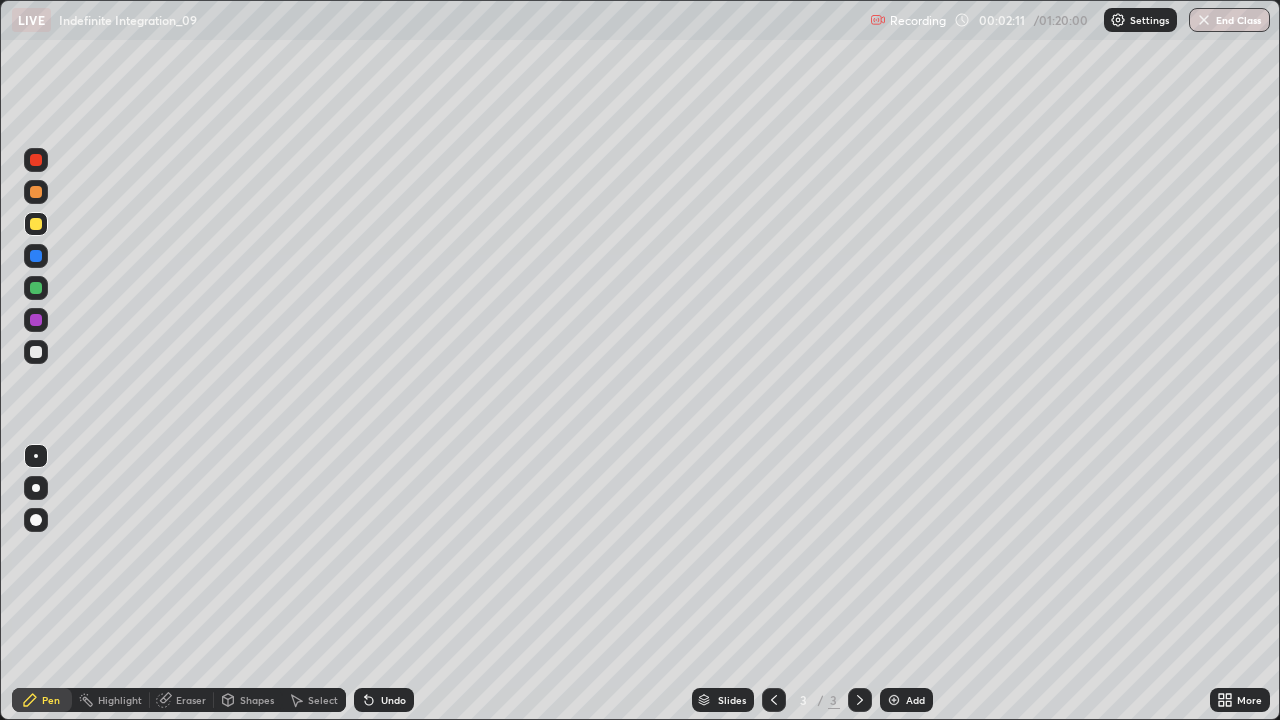 click on "Eraser" at bounding box center [191, 700] 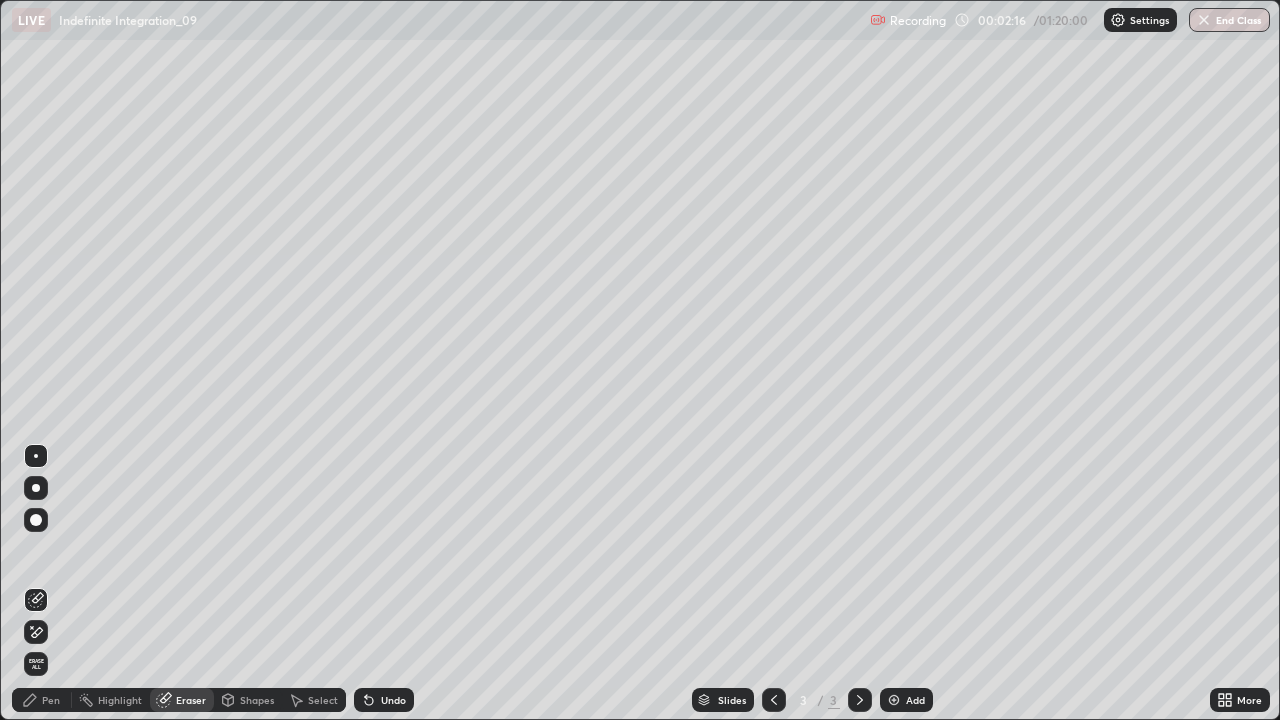 click 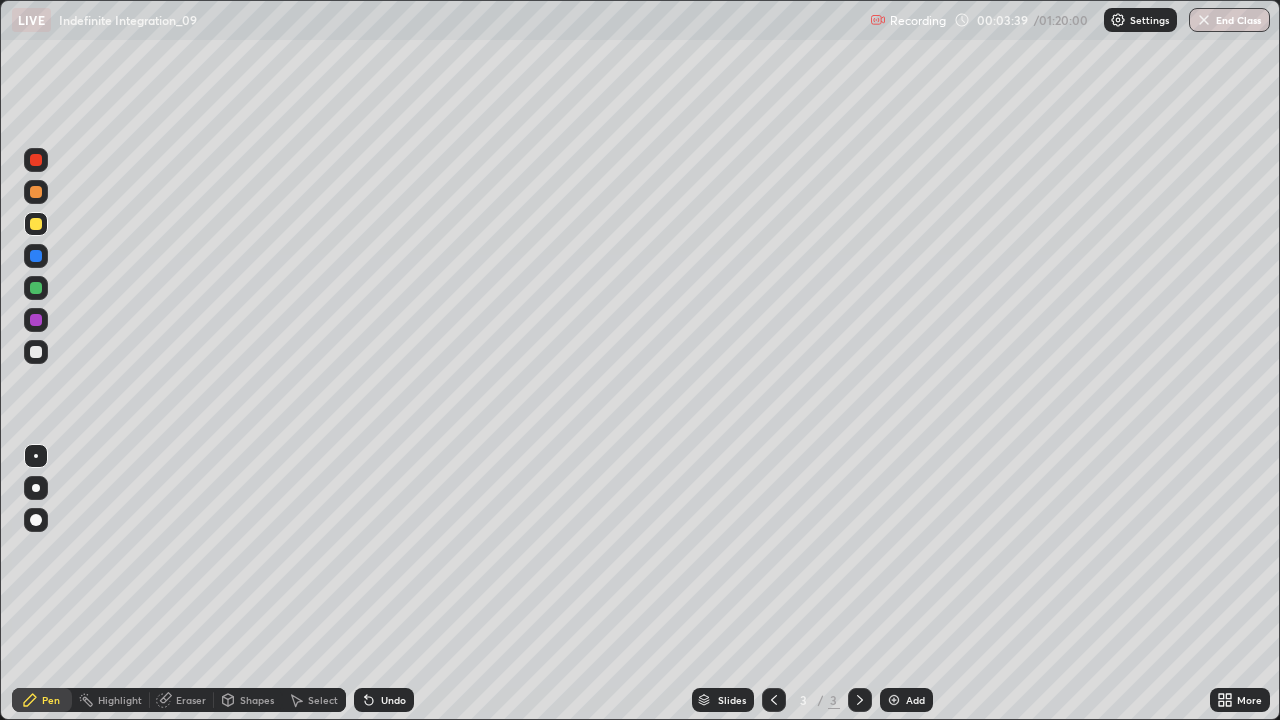click on "Eraser" at bounding box center (191, 700) 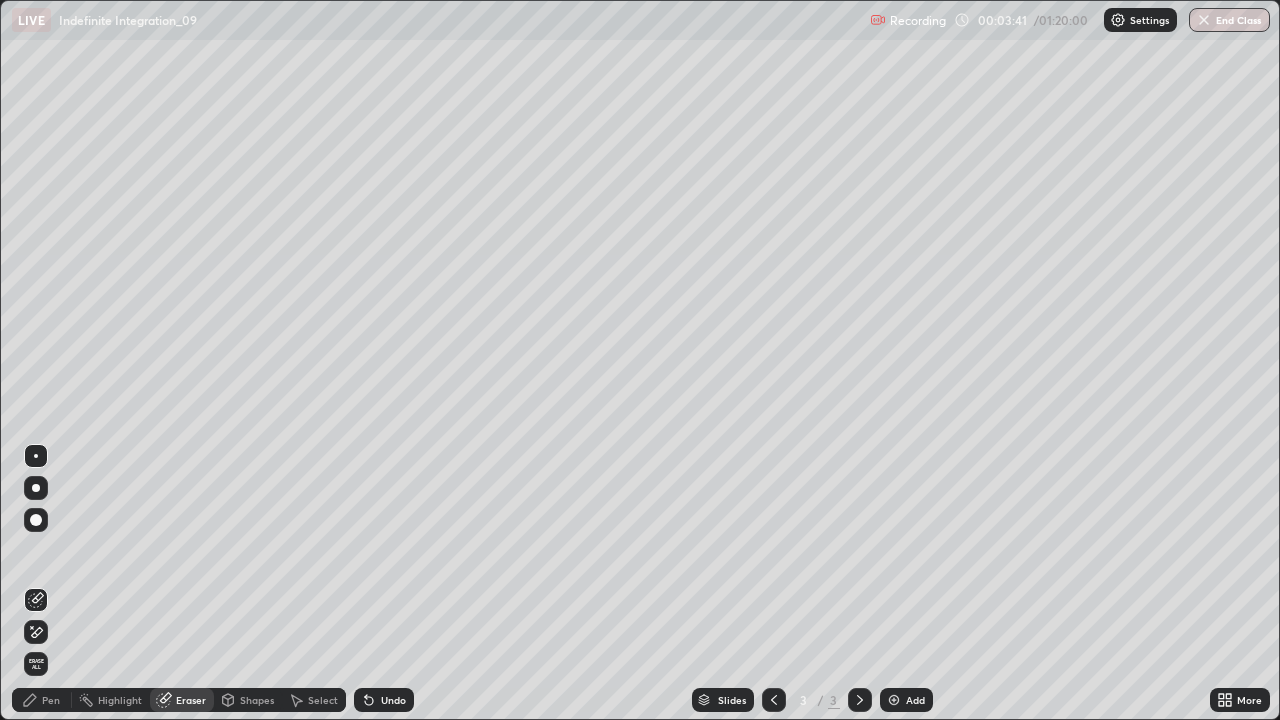 click on "Pen" at bounding box center [42, 700] 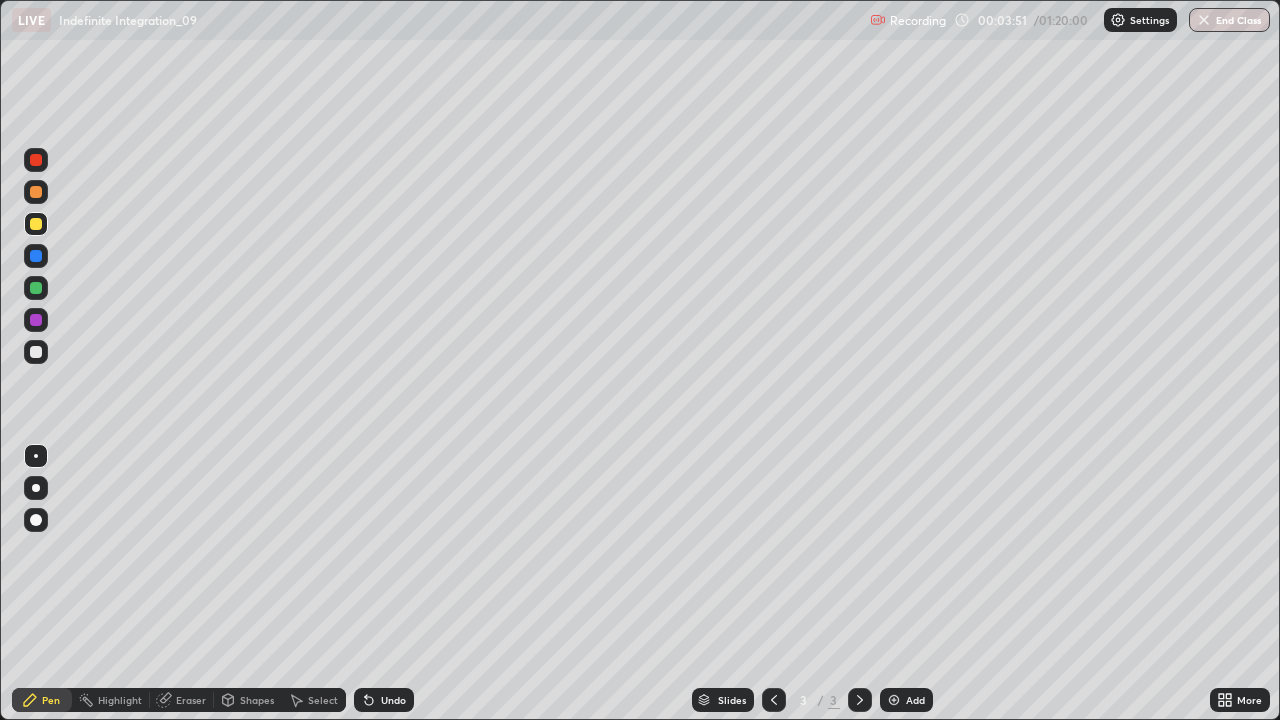 click at bounding box center [36, 352] 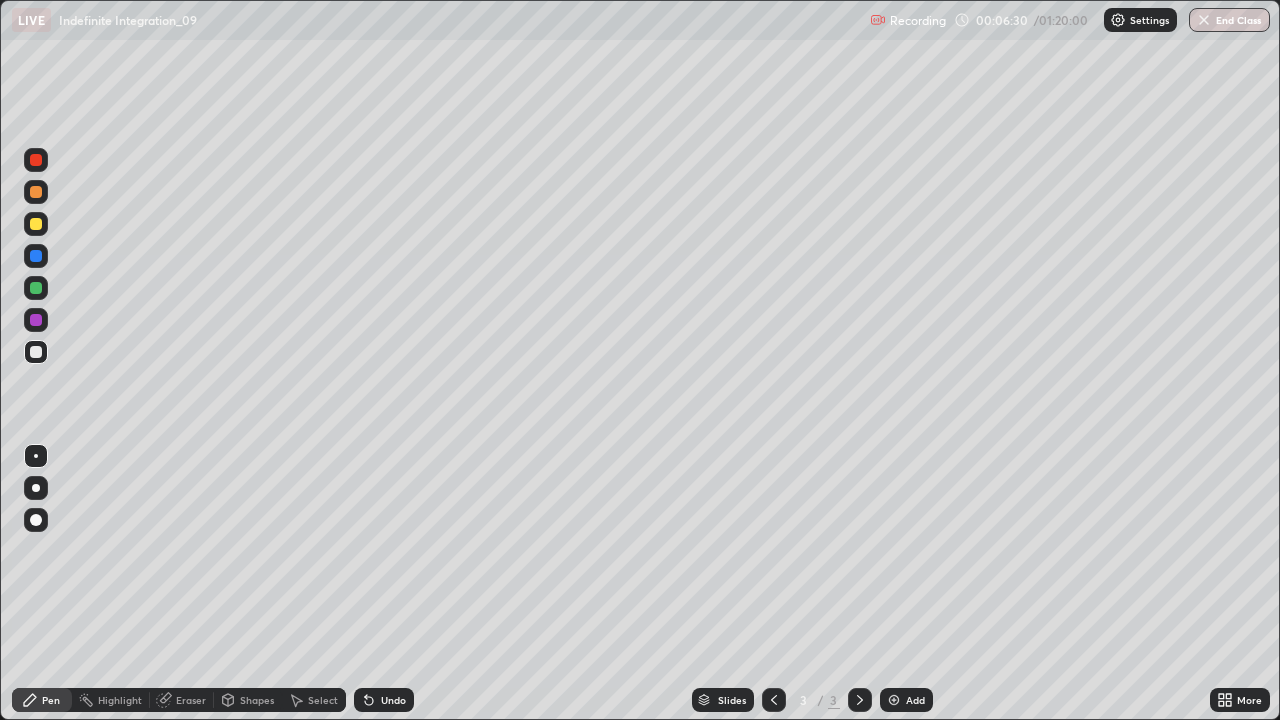 click on "Undo" at bounding box center (393, 700) 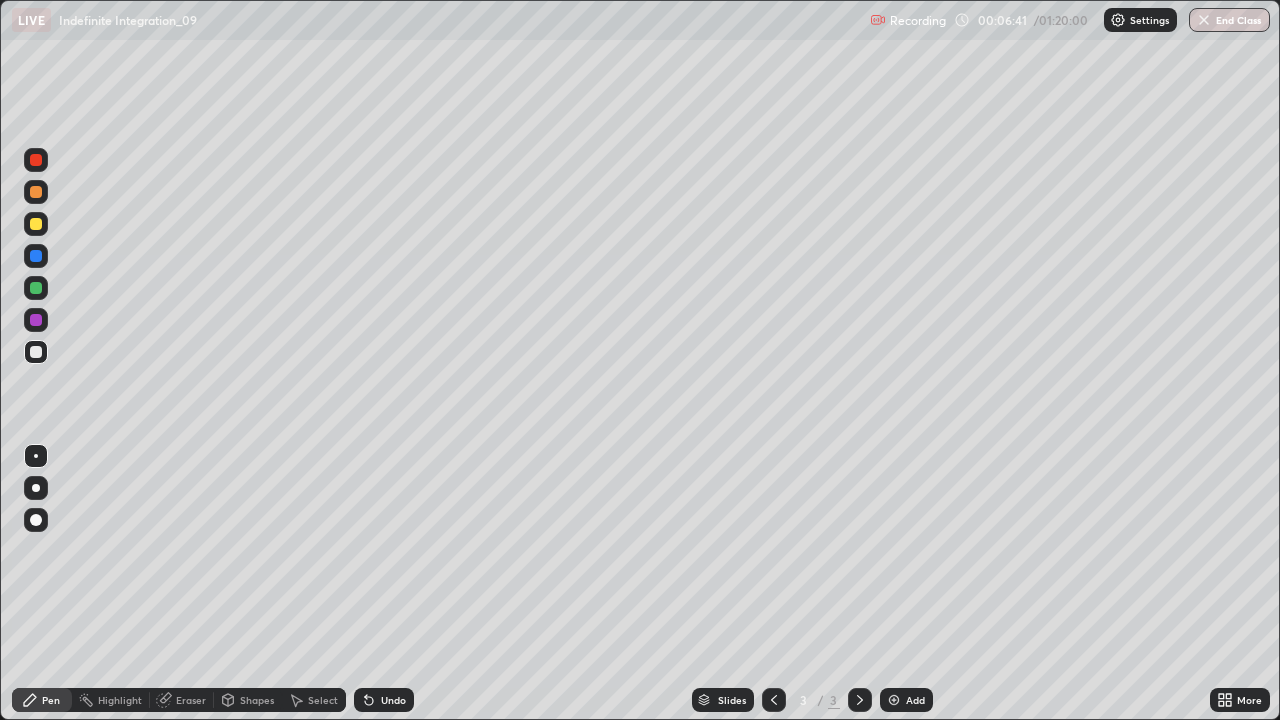 click at bounding box center (36, 288) 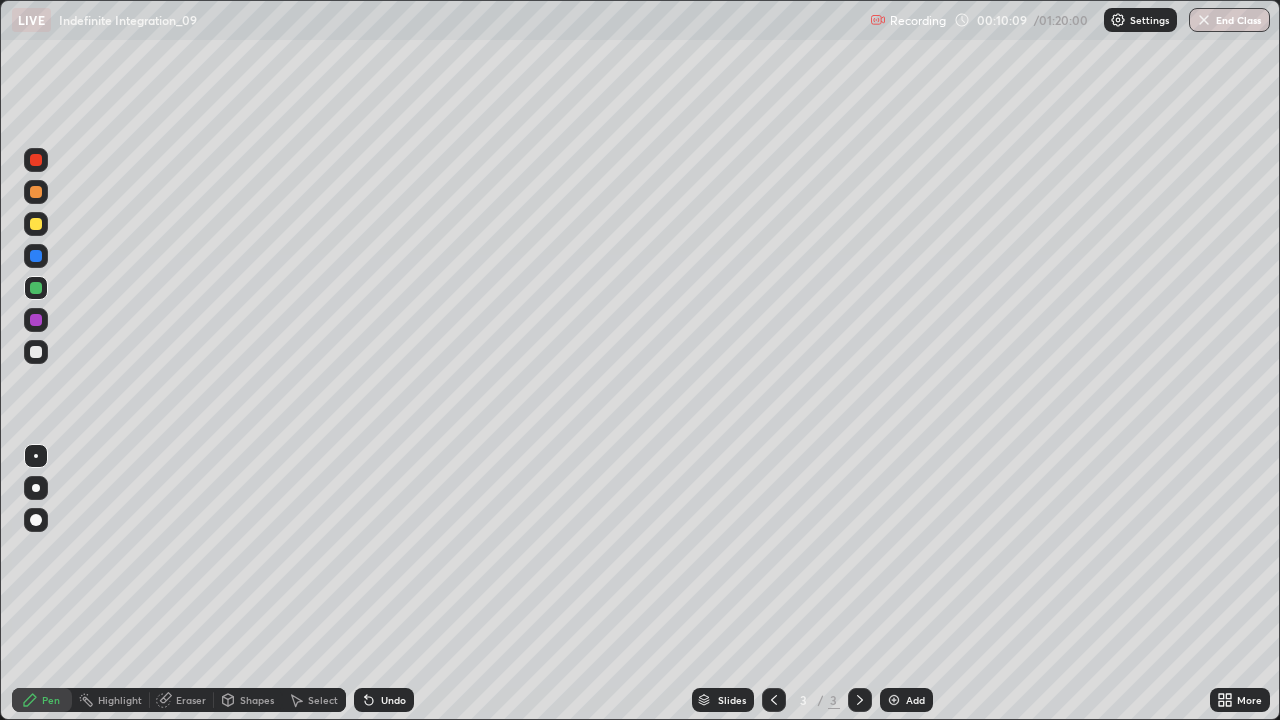 click on "Select" at bounding box center (314, 700) 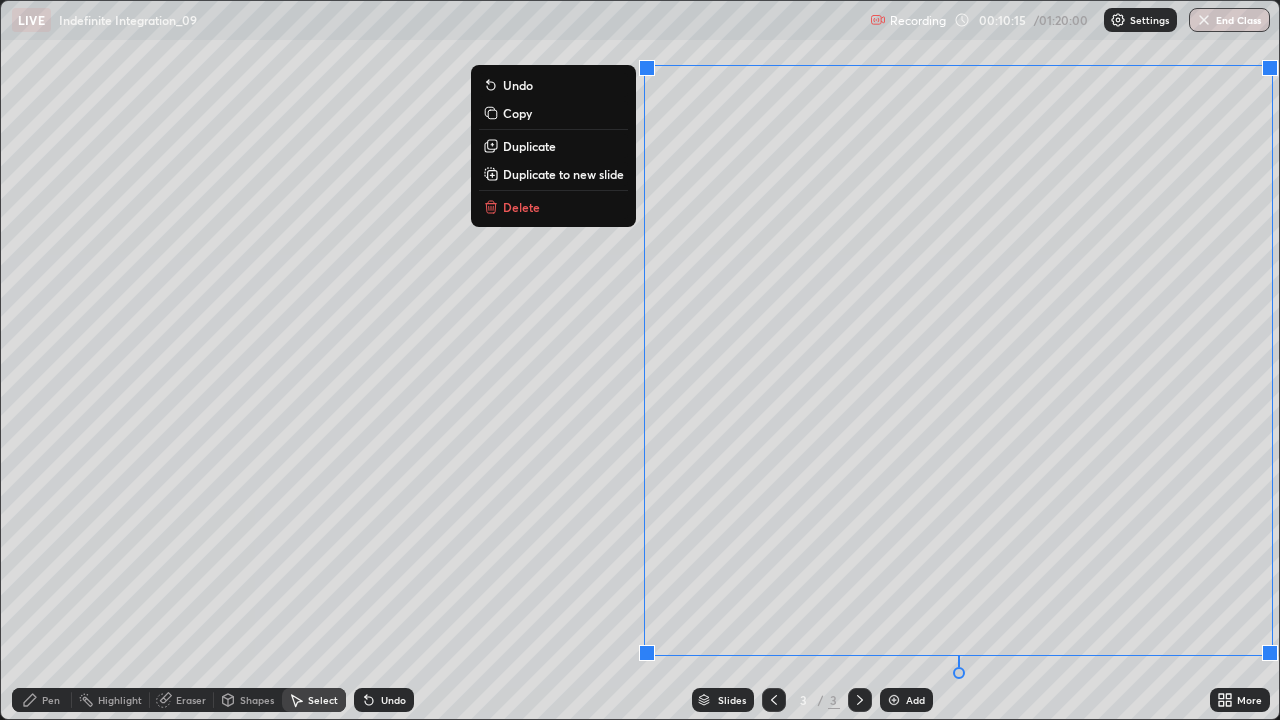 click on "Delete" at bounding box center (553, 207) 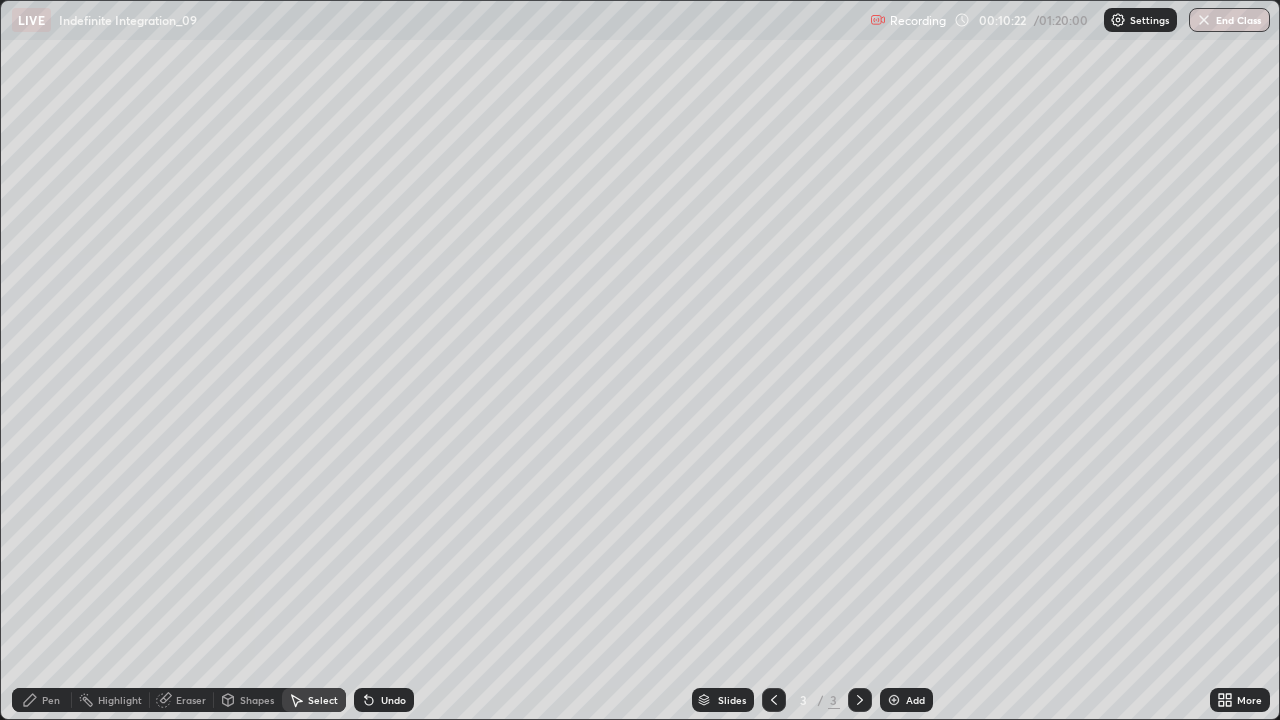 click on "Pen" at bounding box center (42, 700) 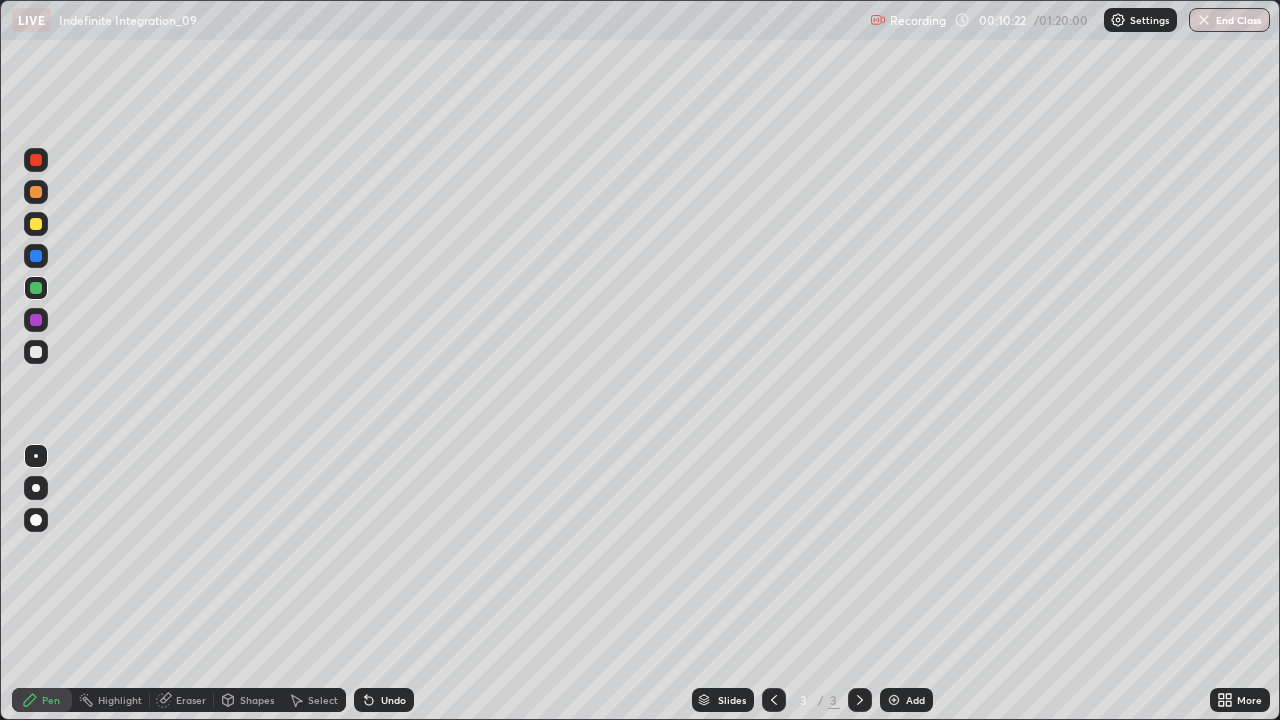 click at bounding box center (36, 224) 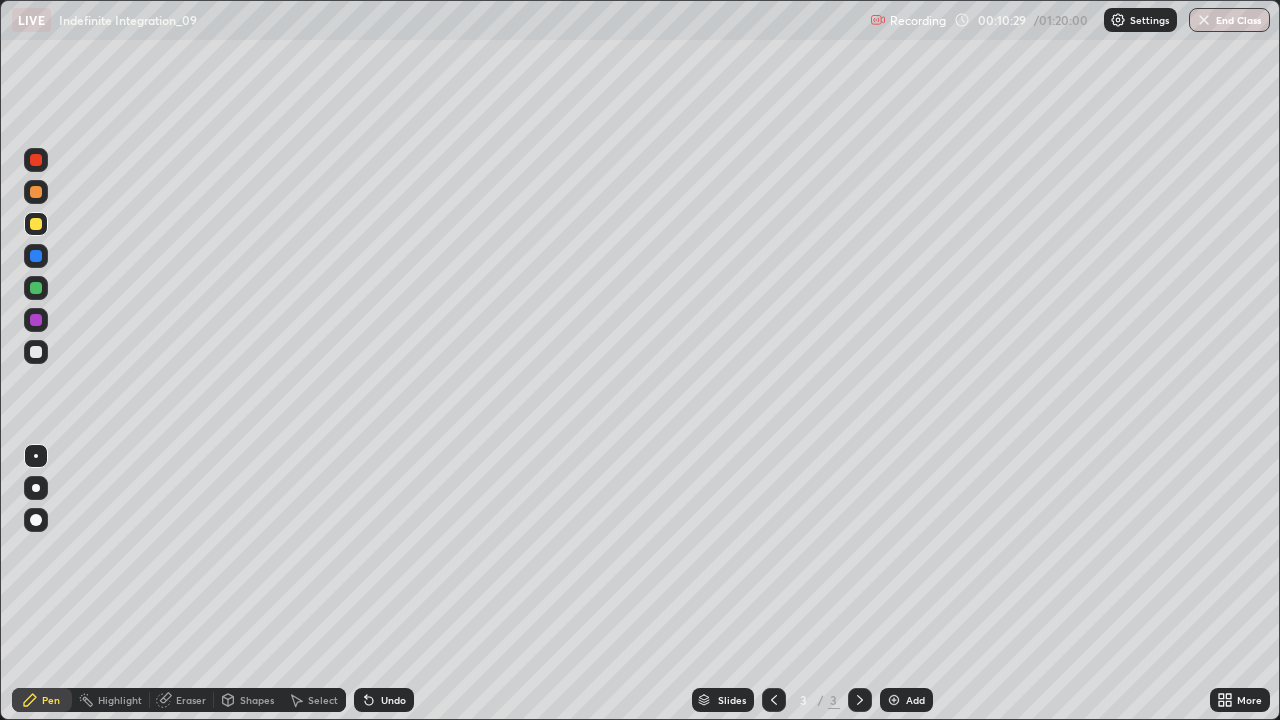 click on "Undo" at bounding box center [393, 700] 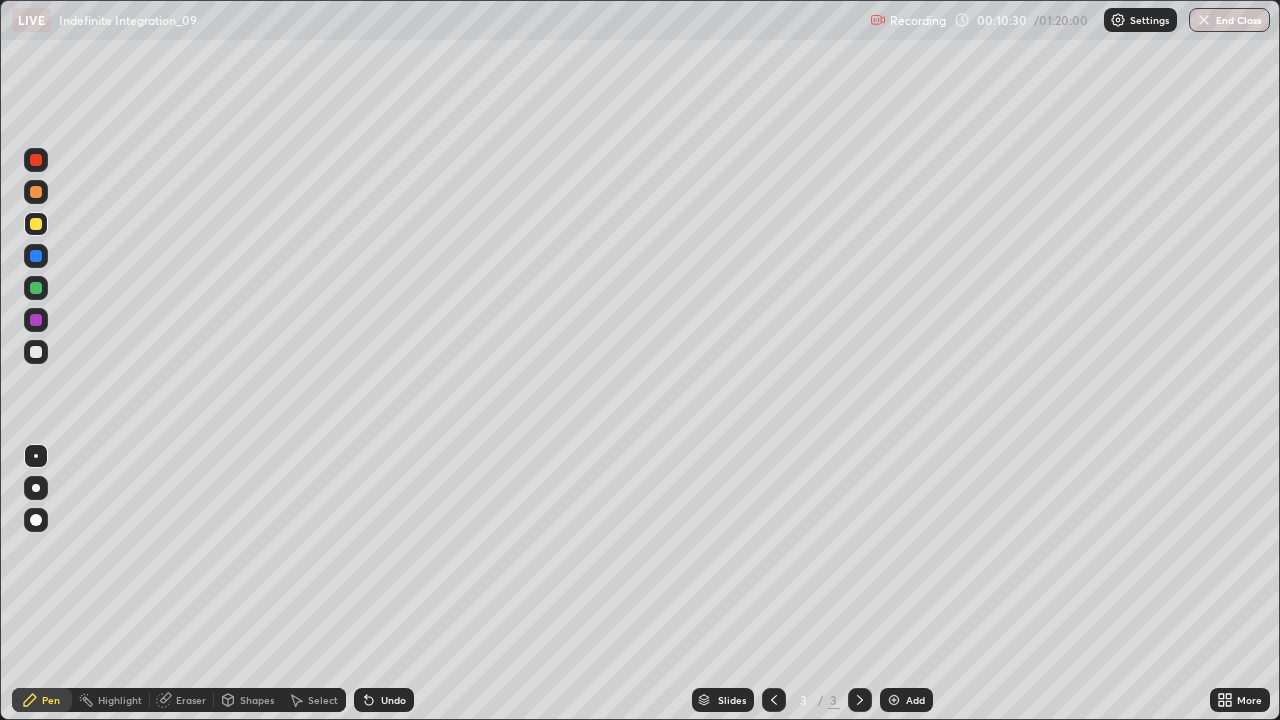 click at bounding box center (36, 352) 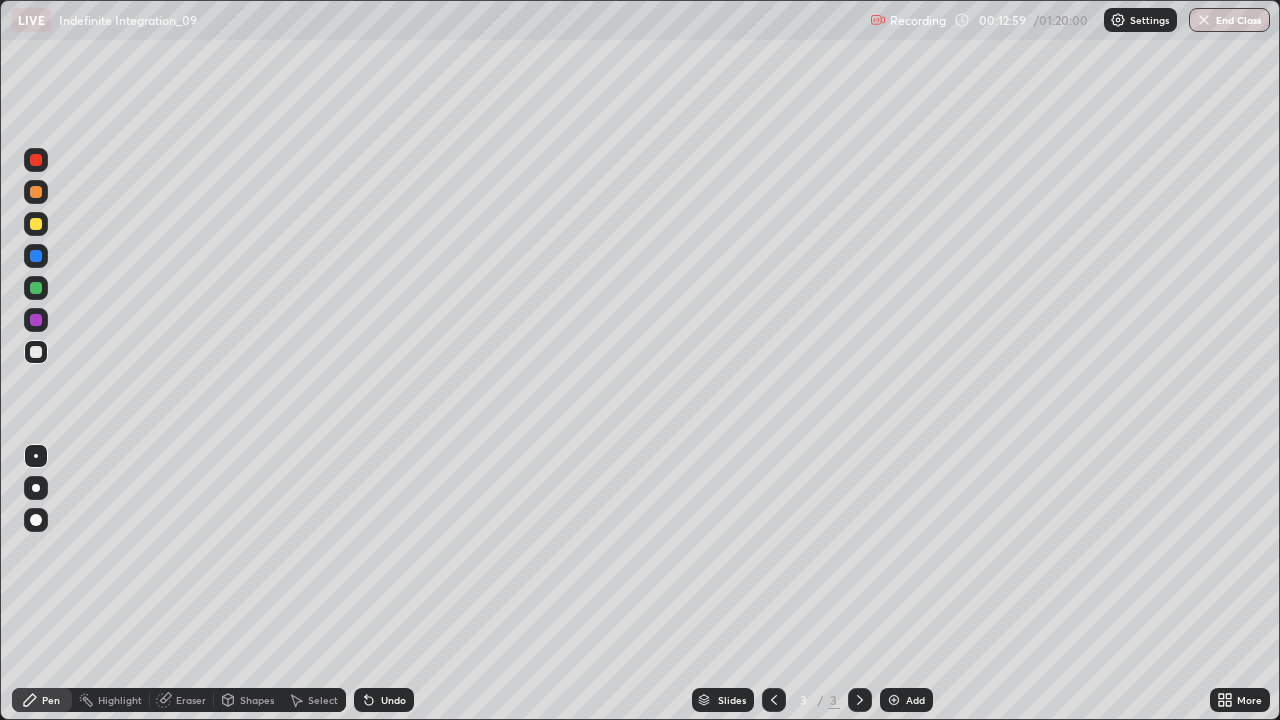 click at bounding box center [36, 192] 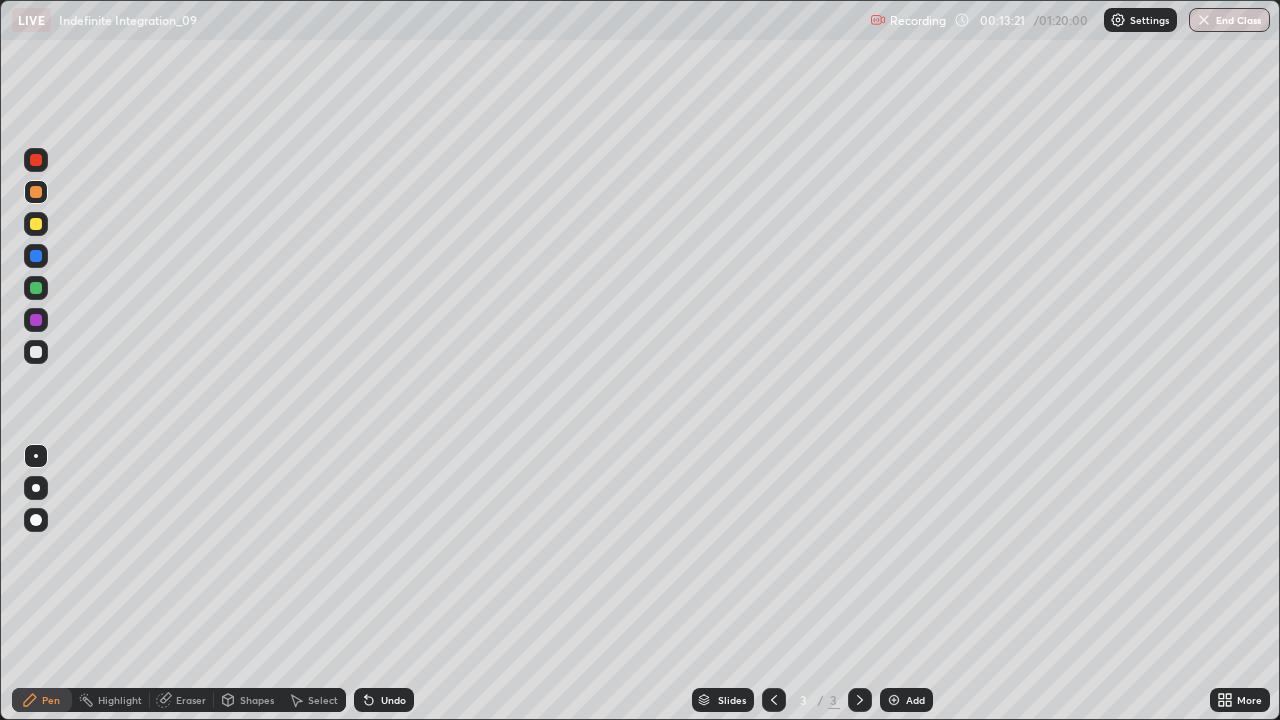 click at bounding box center [36, 352] 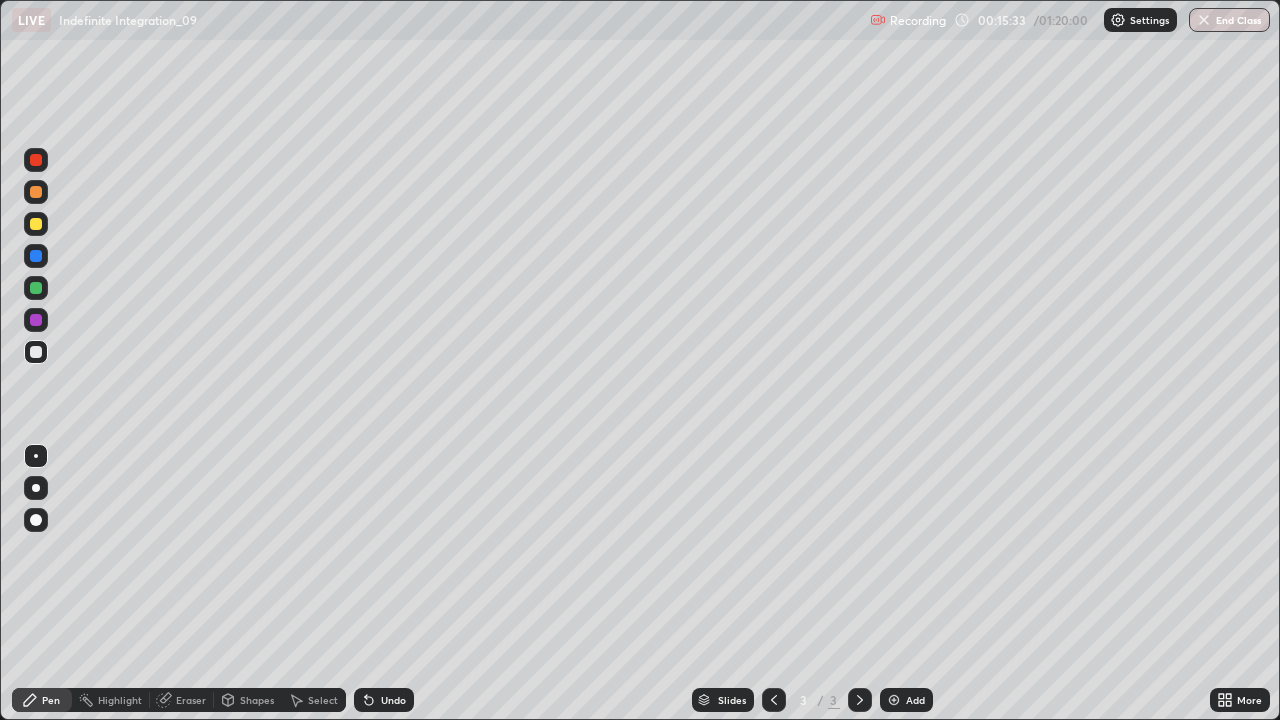 click on "Select" at bounding box center [323, 700] 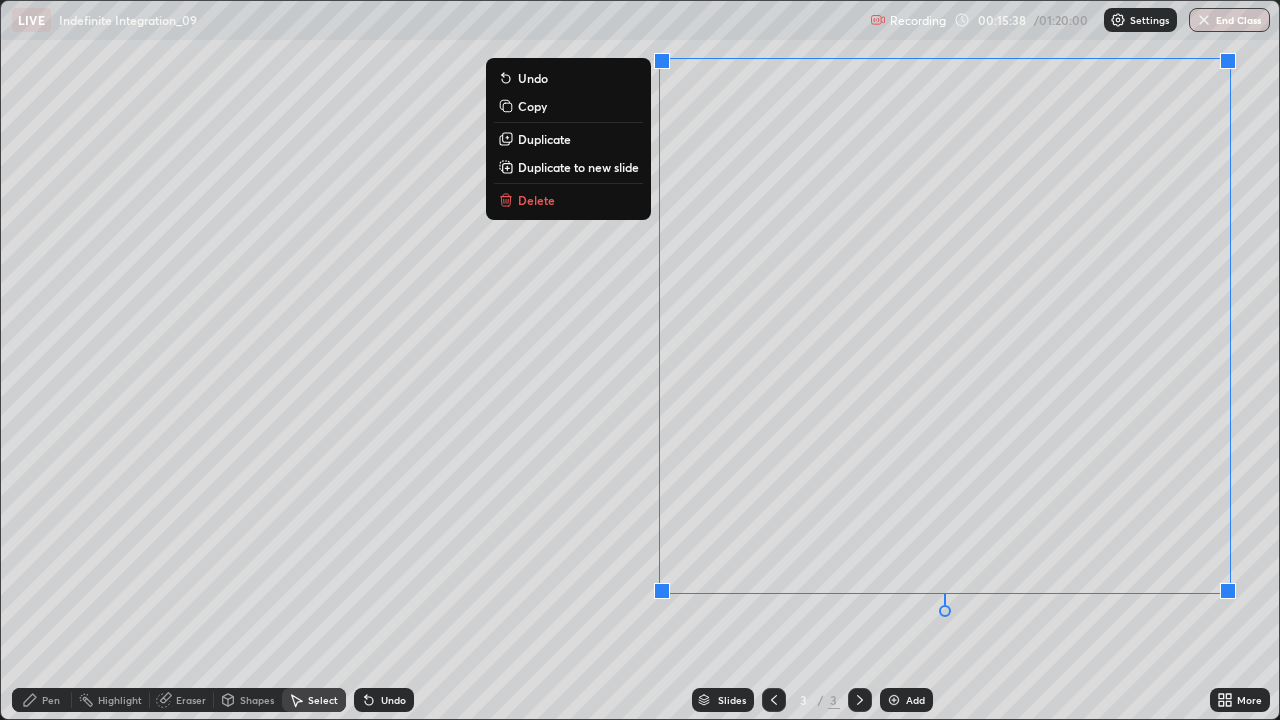click on "Delete" at bounding box center [568, 200] 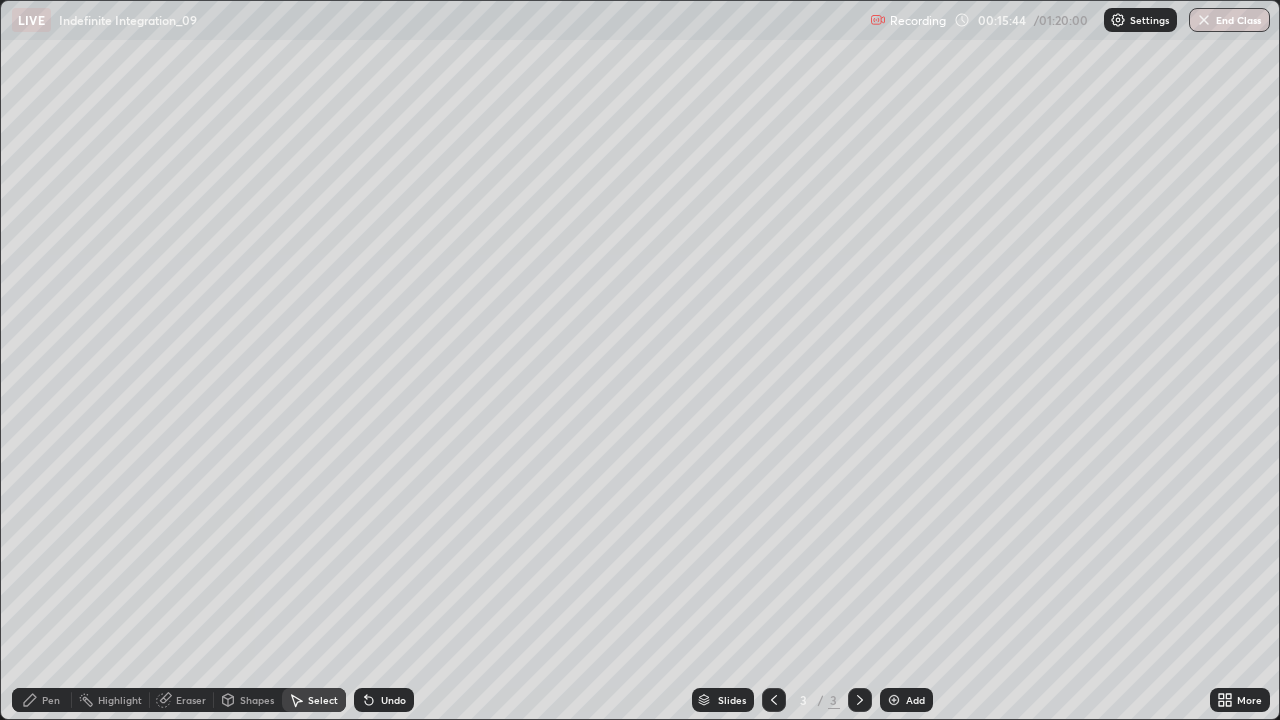 click on "Eraser" at bounding box center [182, 700] 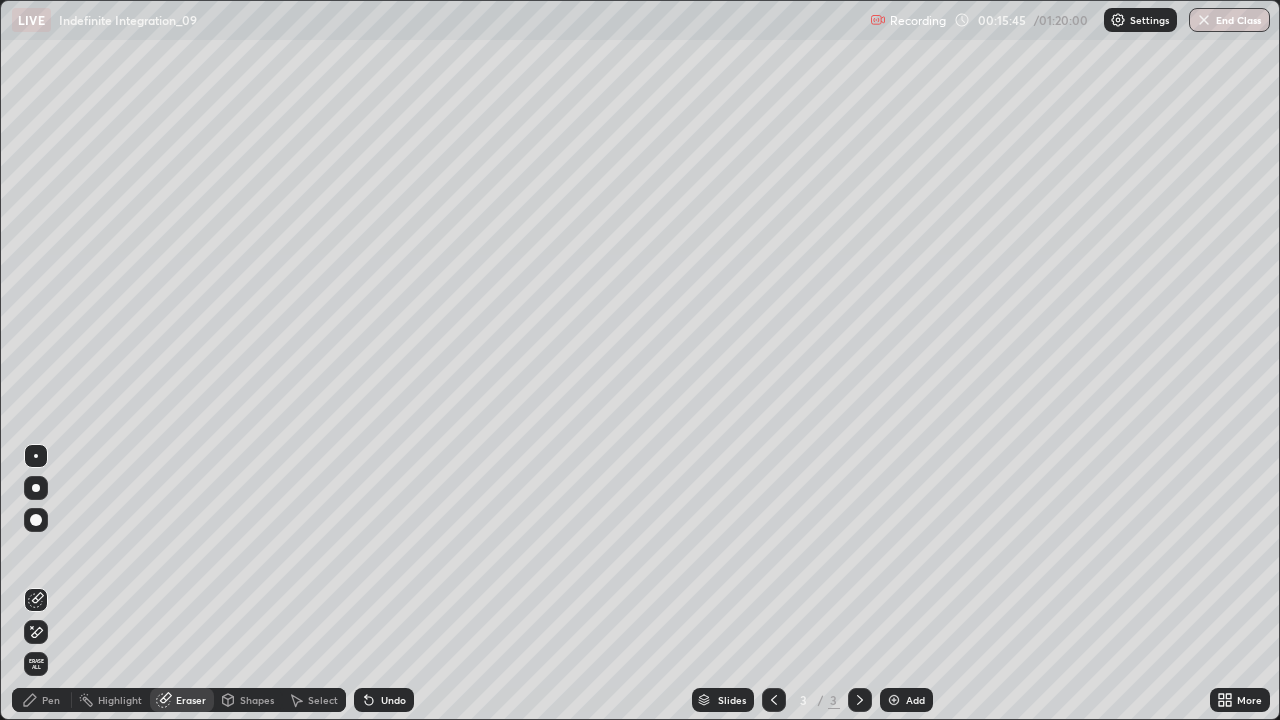 click on "Pen" at bounding box center [51, 700] 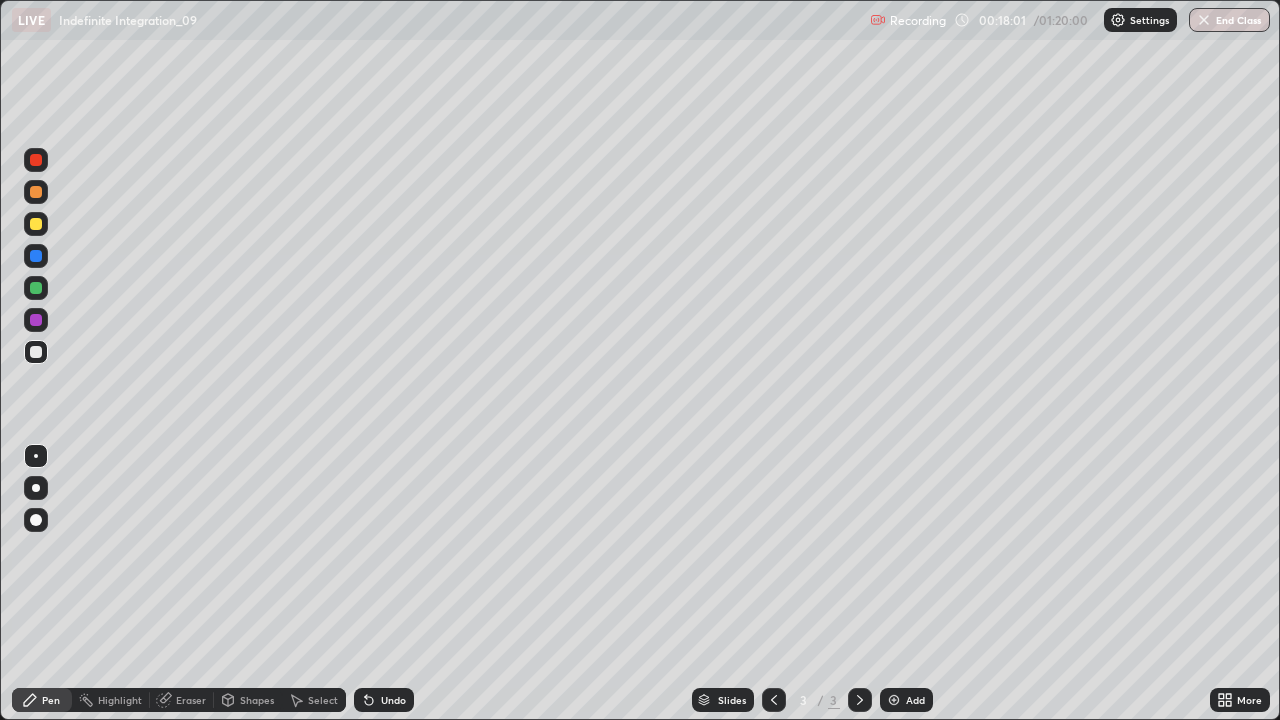 click on "Eraser" at bounding box center [182, 700] 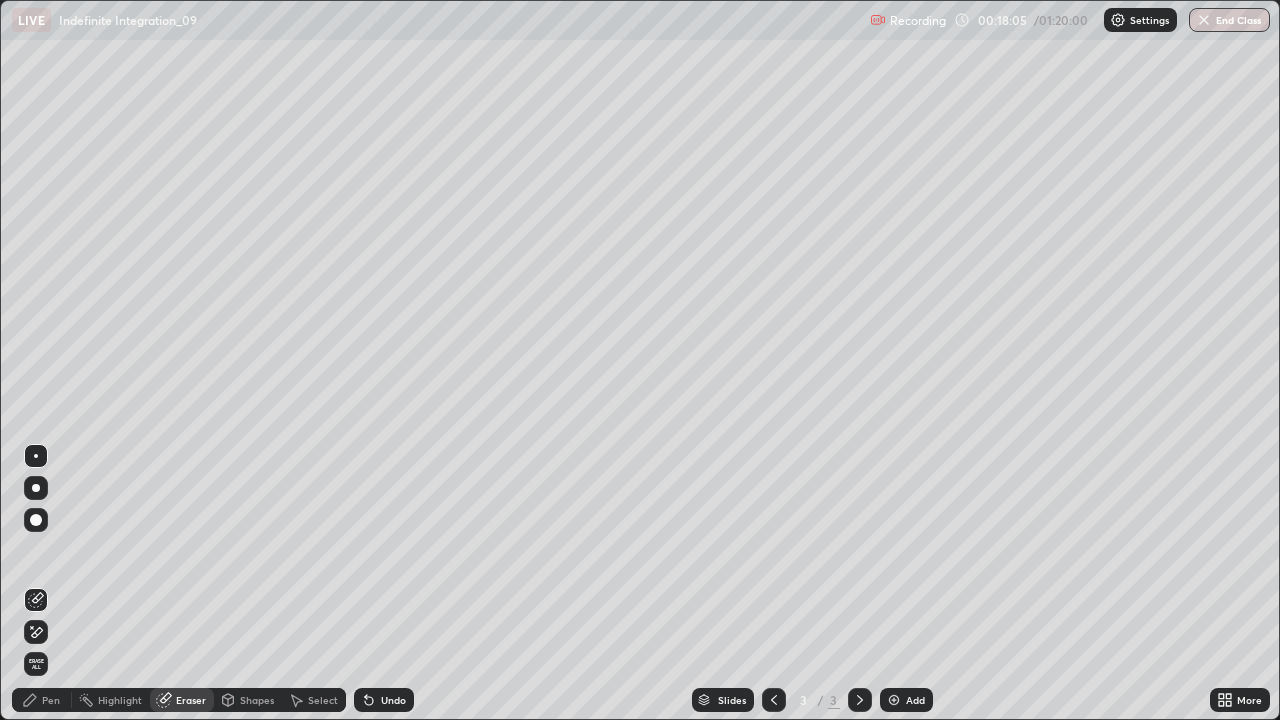 click on "Pen" at bounding box center (42, 700) 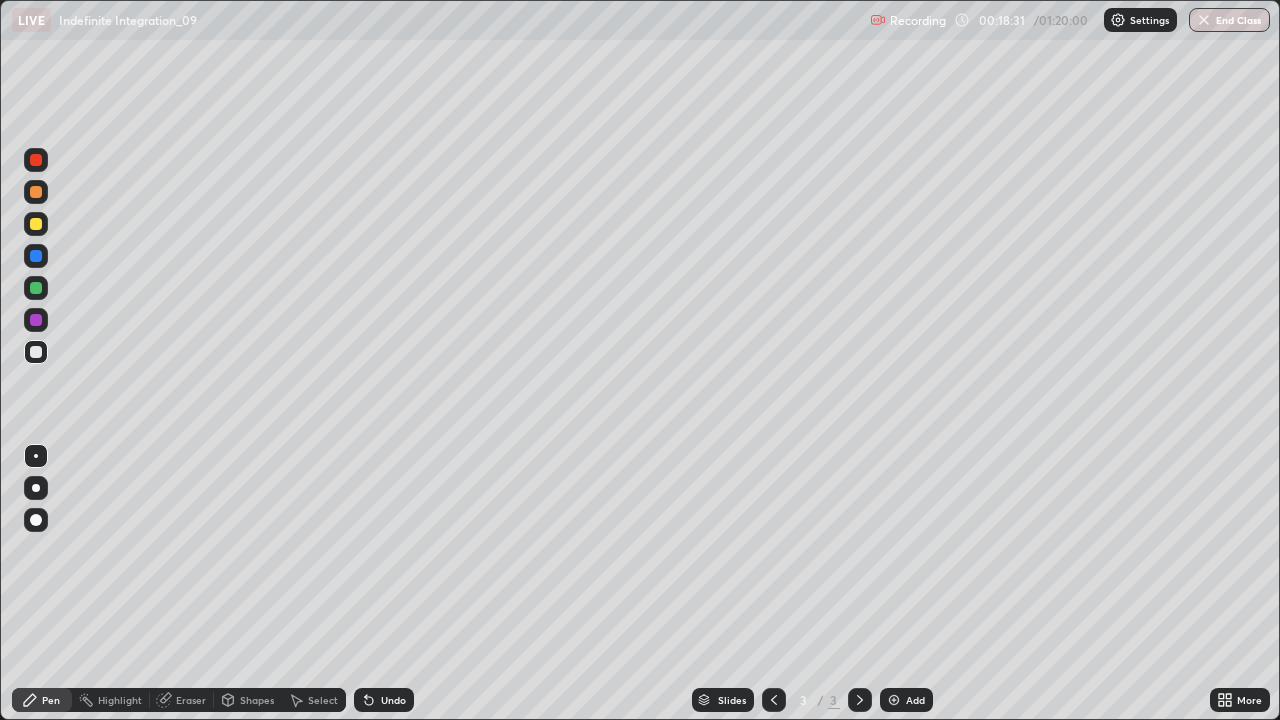 click on "Undo" at bounding box center [384, 700] 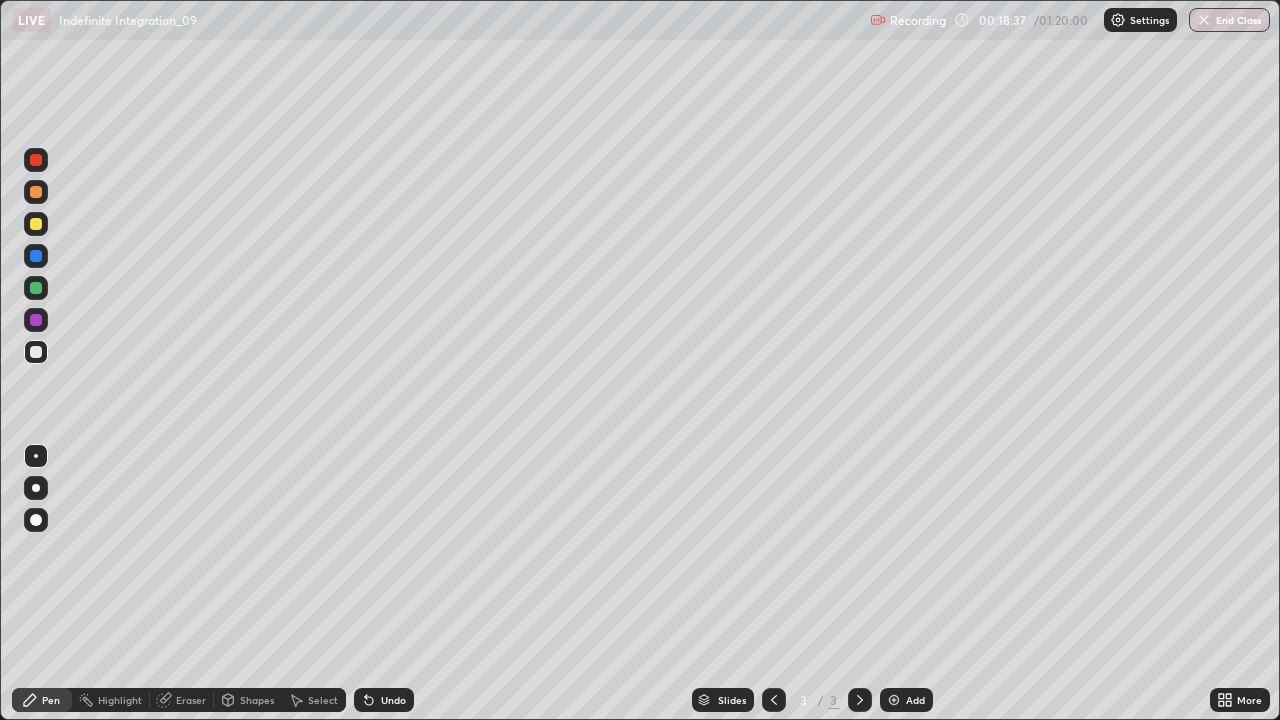 click on "Undo" at bounding box center (384, 700) 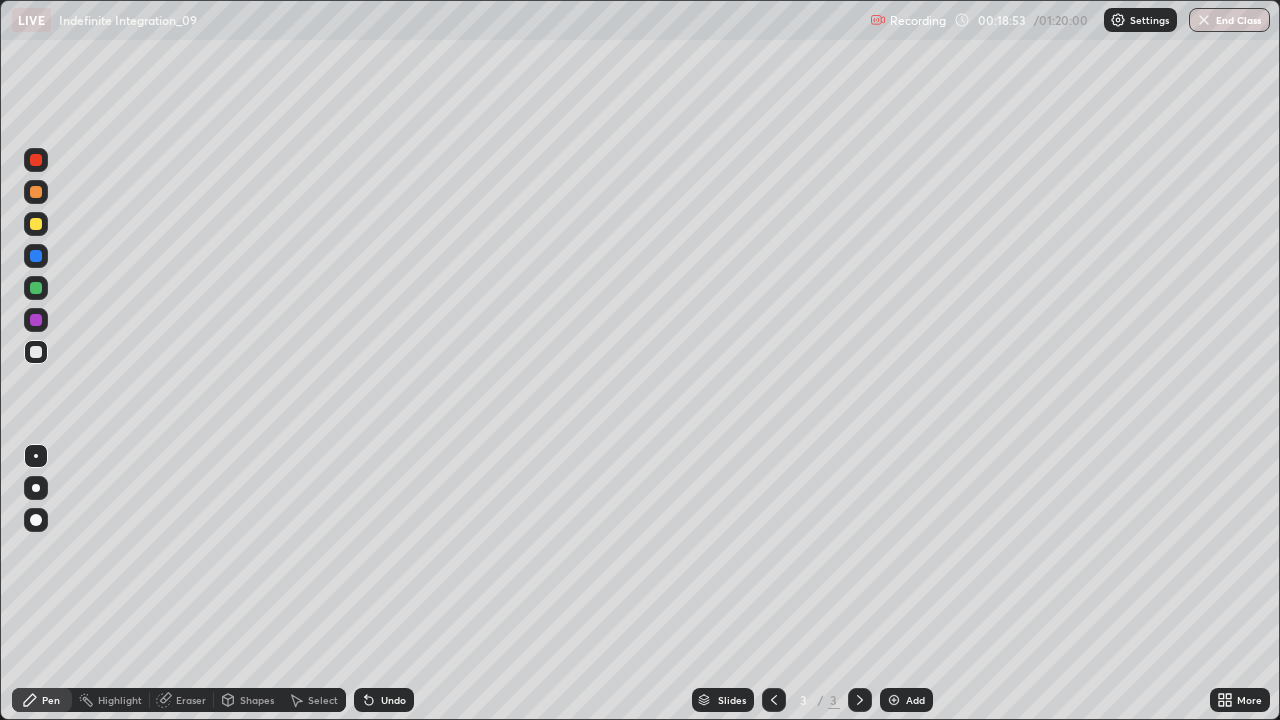 click on "Select" at bounding box center [323, 700] 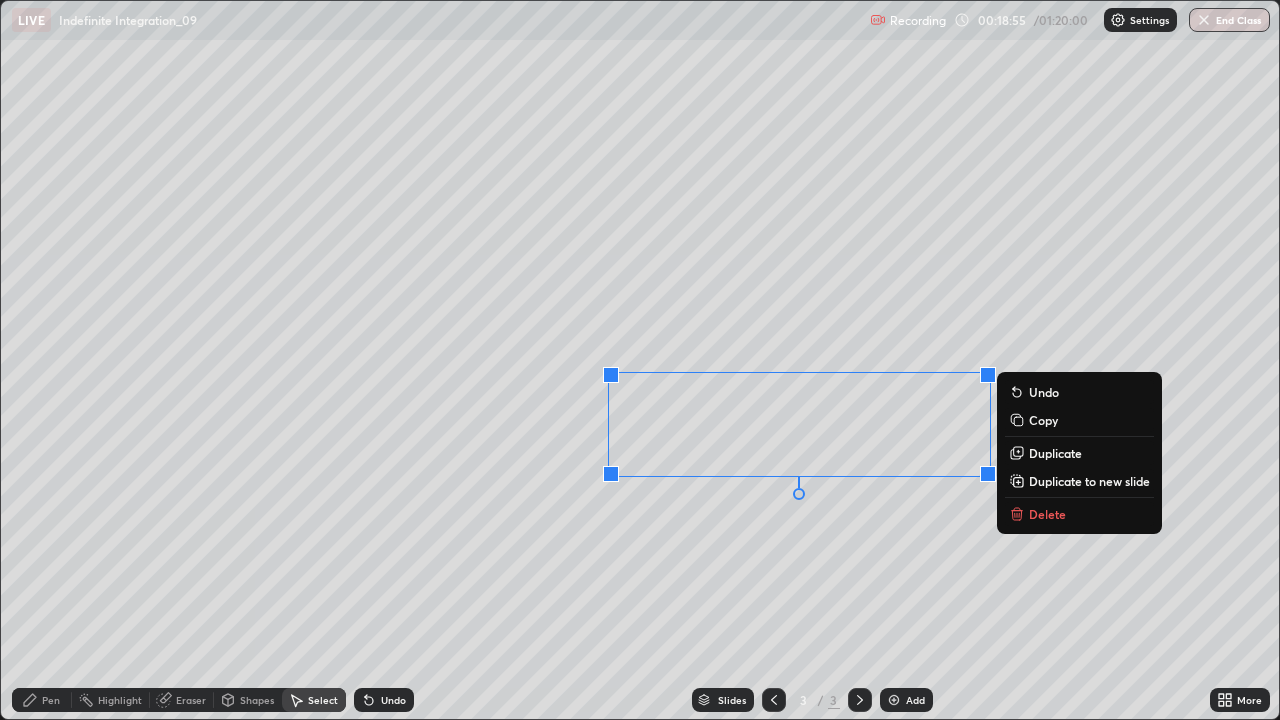 click on "Delete" at bounding box center [1047, 514] 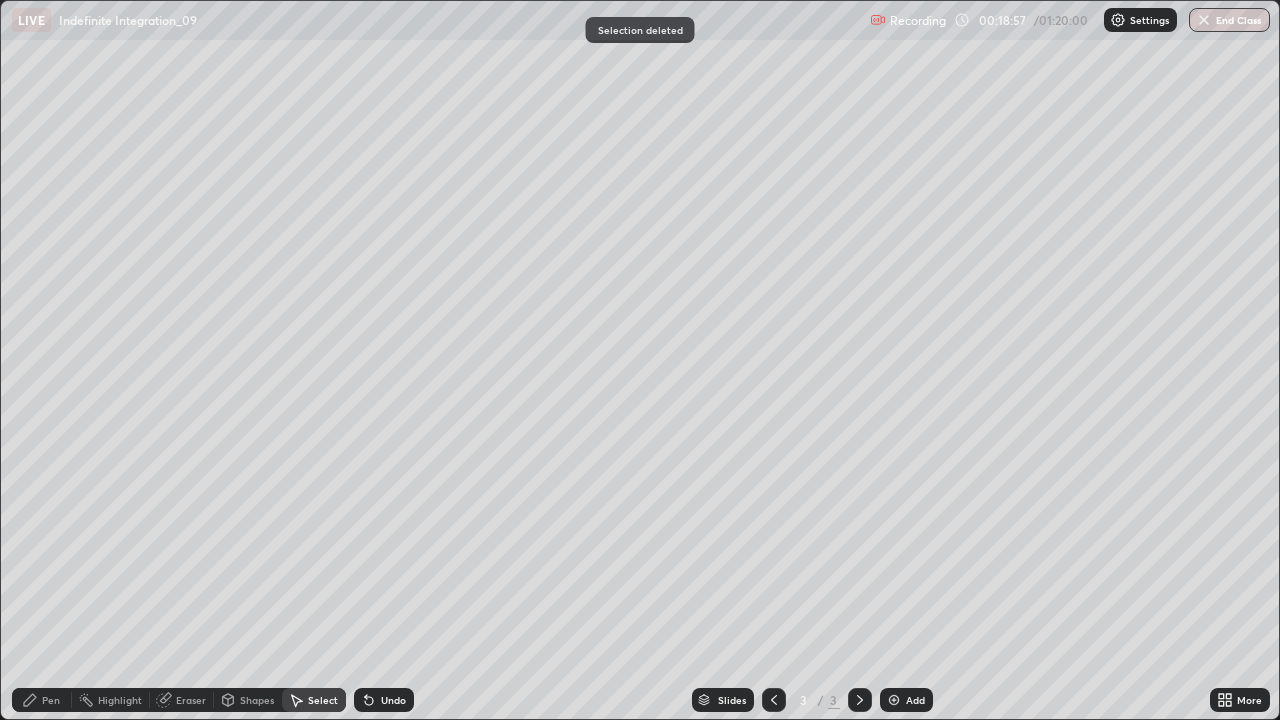 click on "Pen" at bounding box center [42, 700] 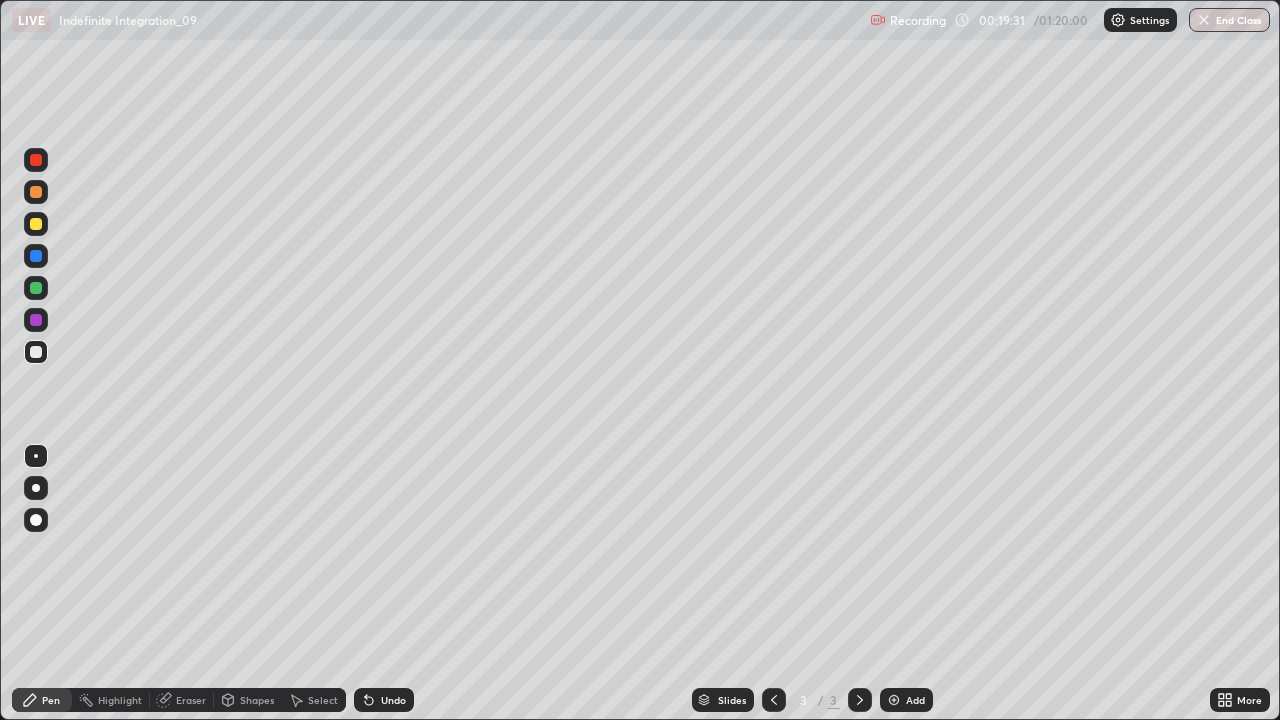 click at bounding box center (36, 224) 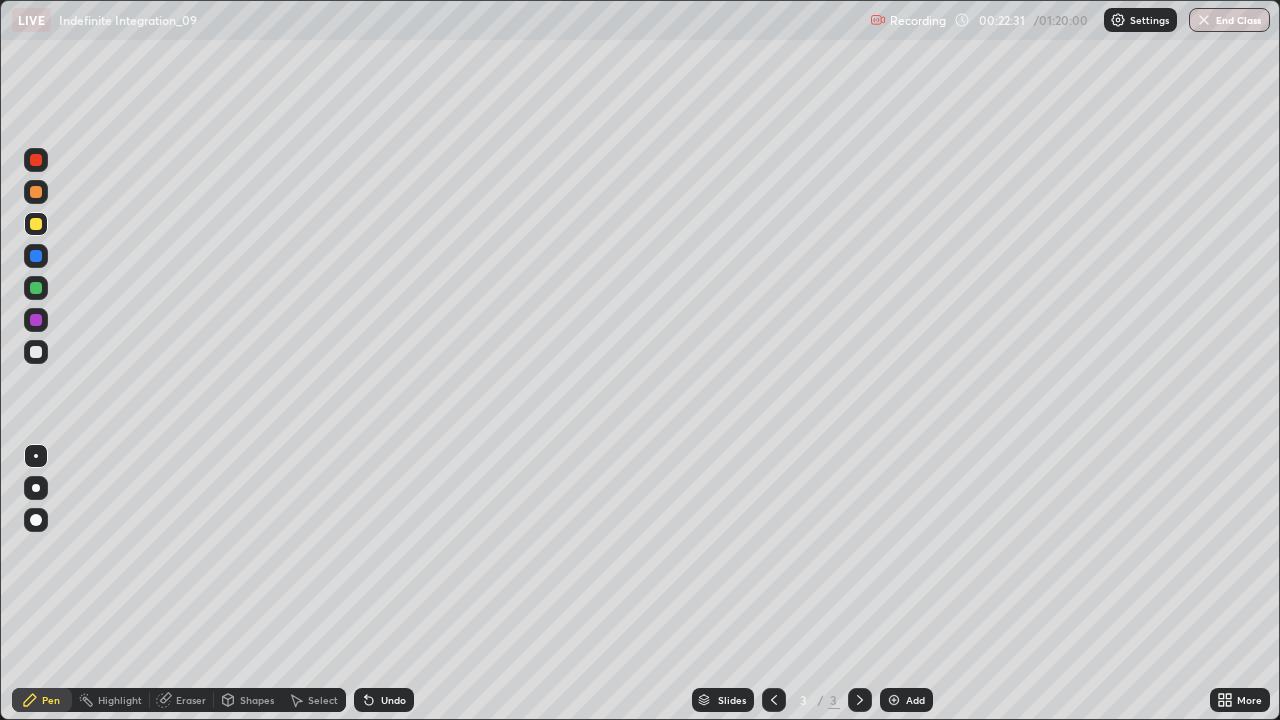 click on "Select" at bounding box center (314, 700) 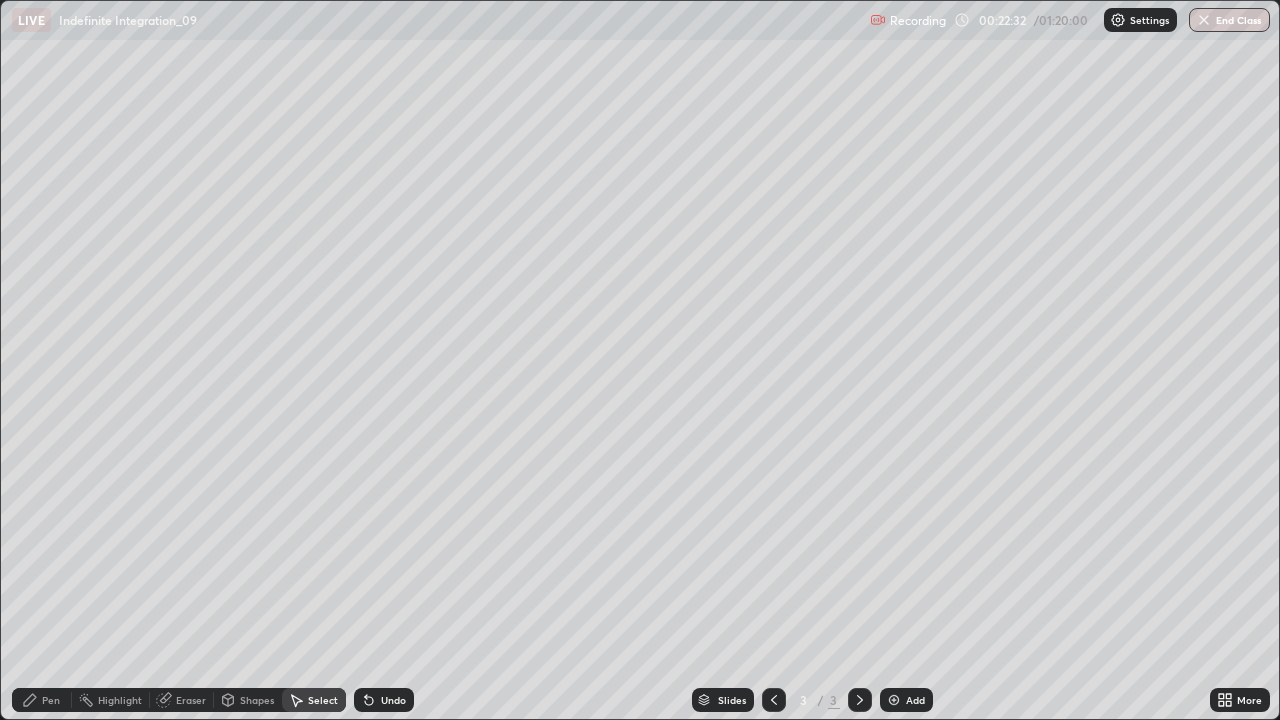 click on "Select" at bounding box center (323, 700) 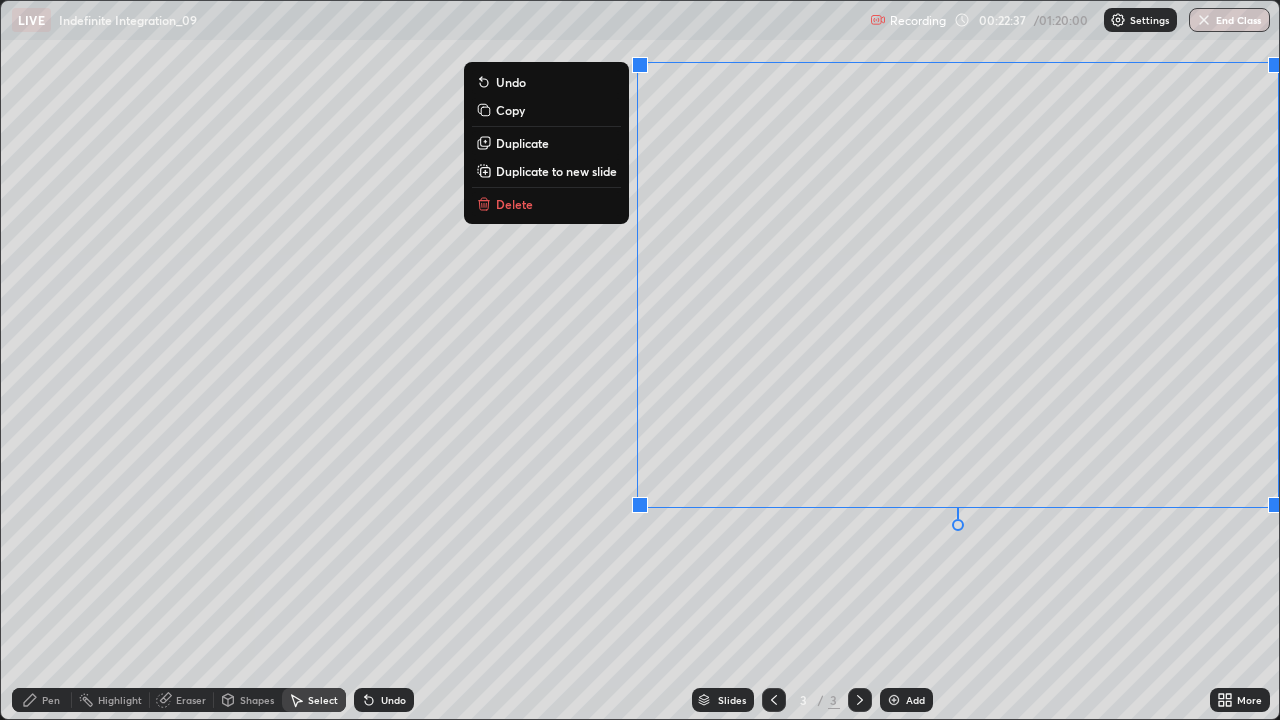 click on "Delete" at bounding box center (546, 204) 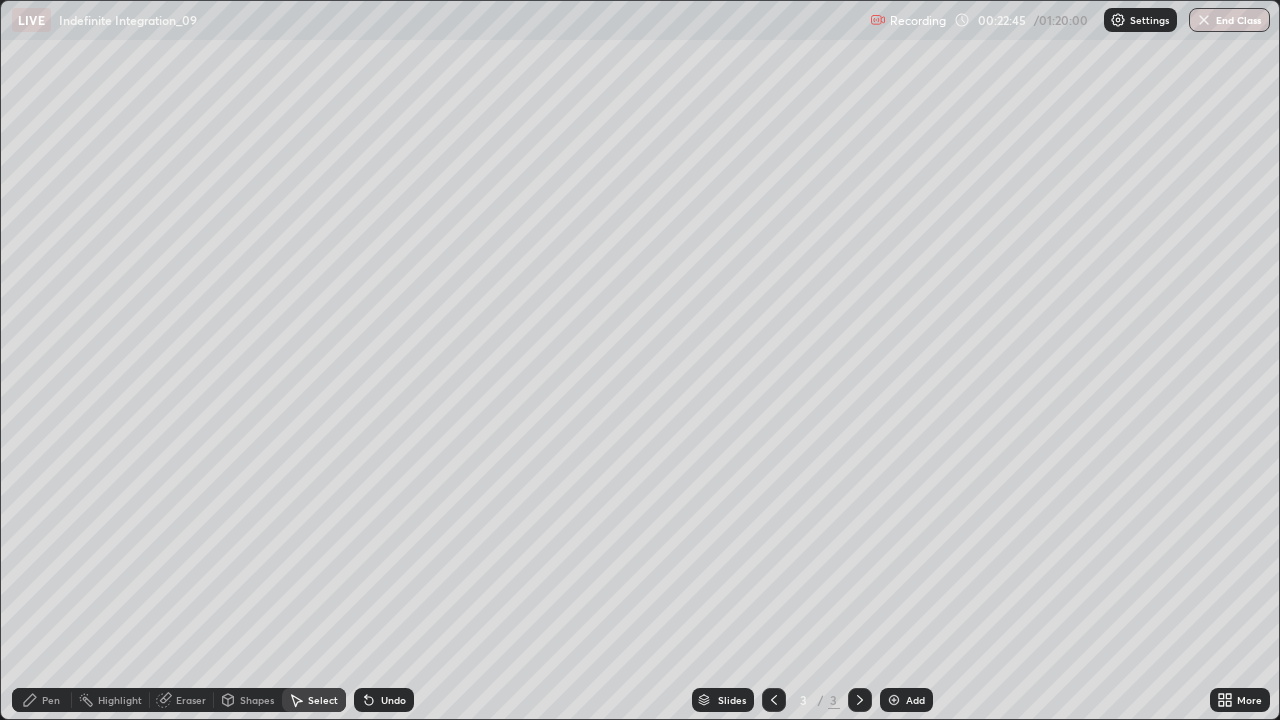 click on "Pen" at bounding box center [42, 700] 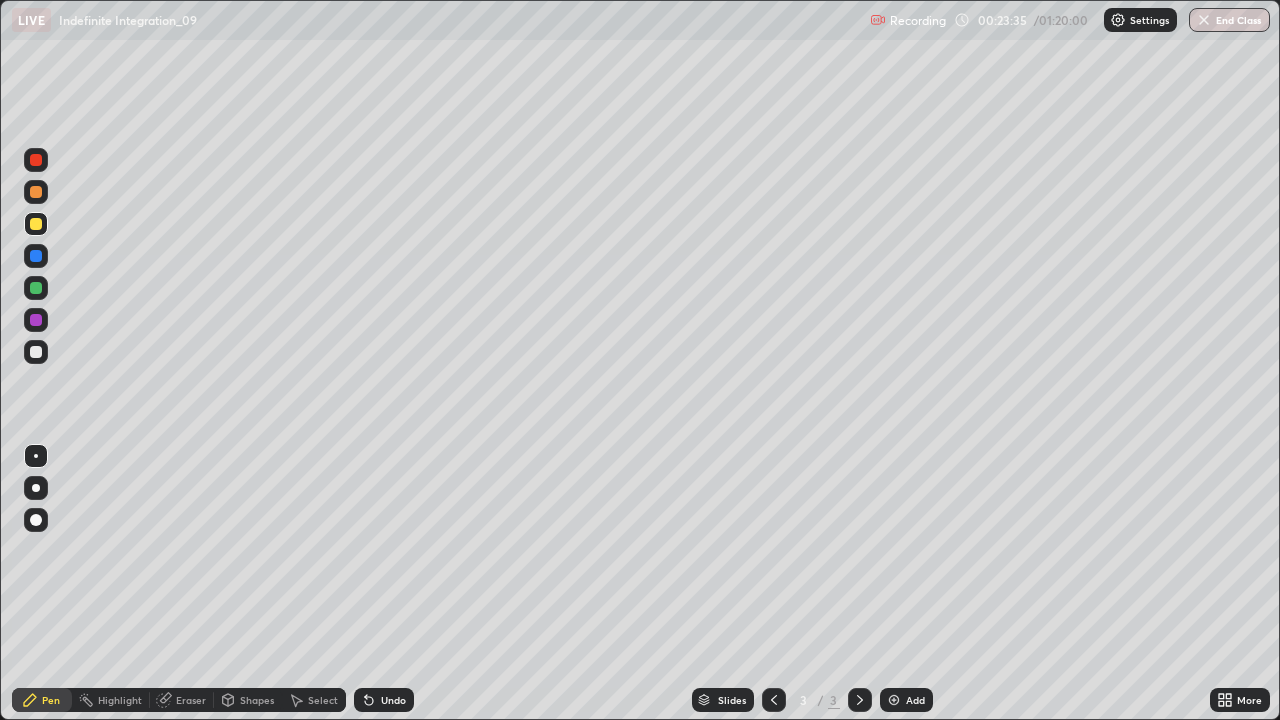 click at bounding box center [36, 352] 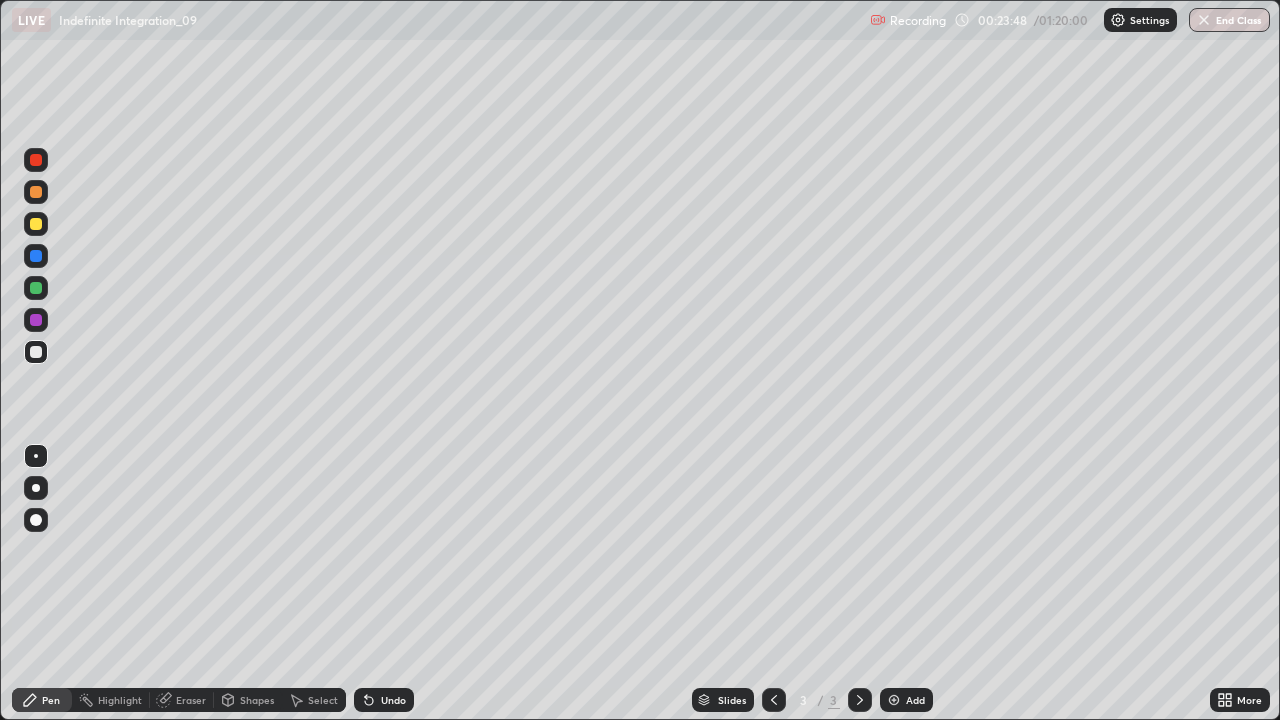 click on "Select" at bounding box center [323, 700] 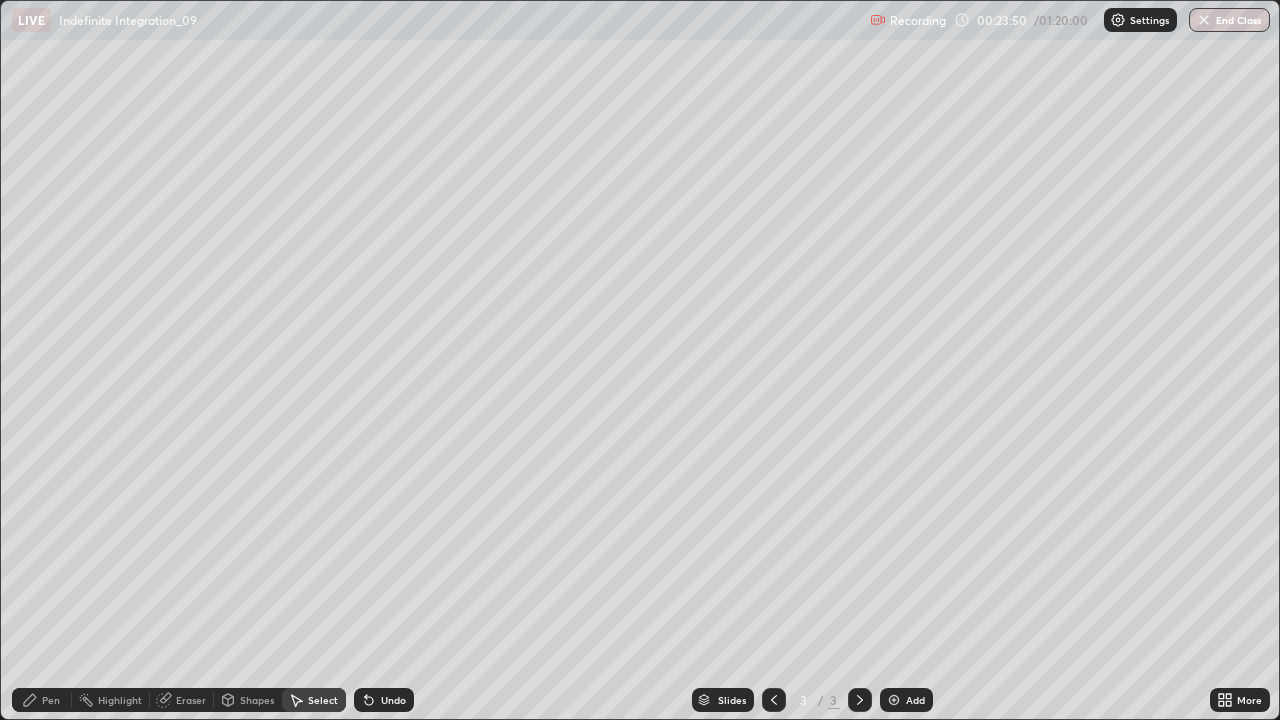 click on "0 ° Undo Copy Duplicate Duplicate to new slide Delete" at bounding box center (640, 360) 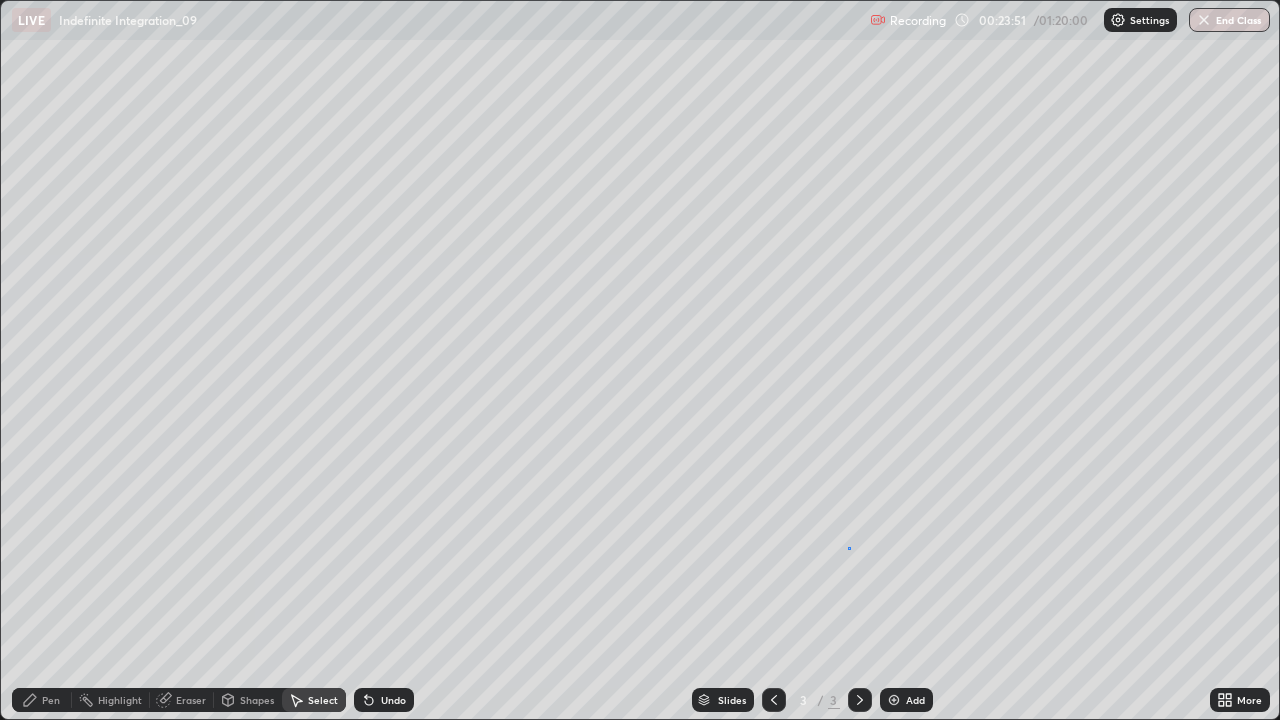 click on "0 ° Undo Copy Duplicate Duplicate to new slide Delete" at bounding box center [640, 360] 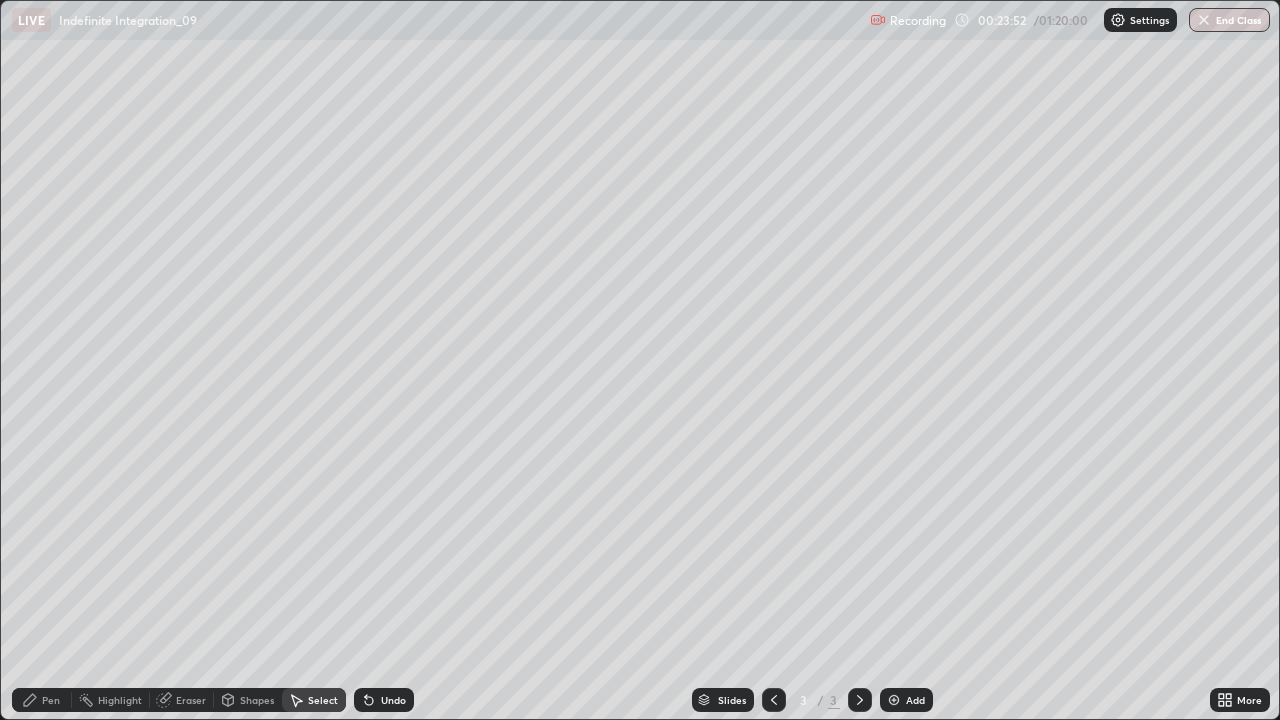 click on "Duplicate to new slide" at bounding box center [0, 0] 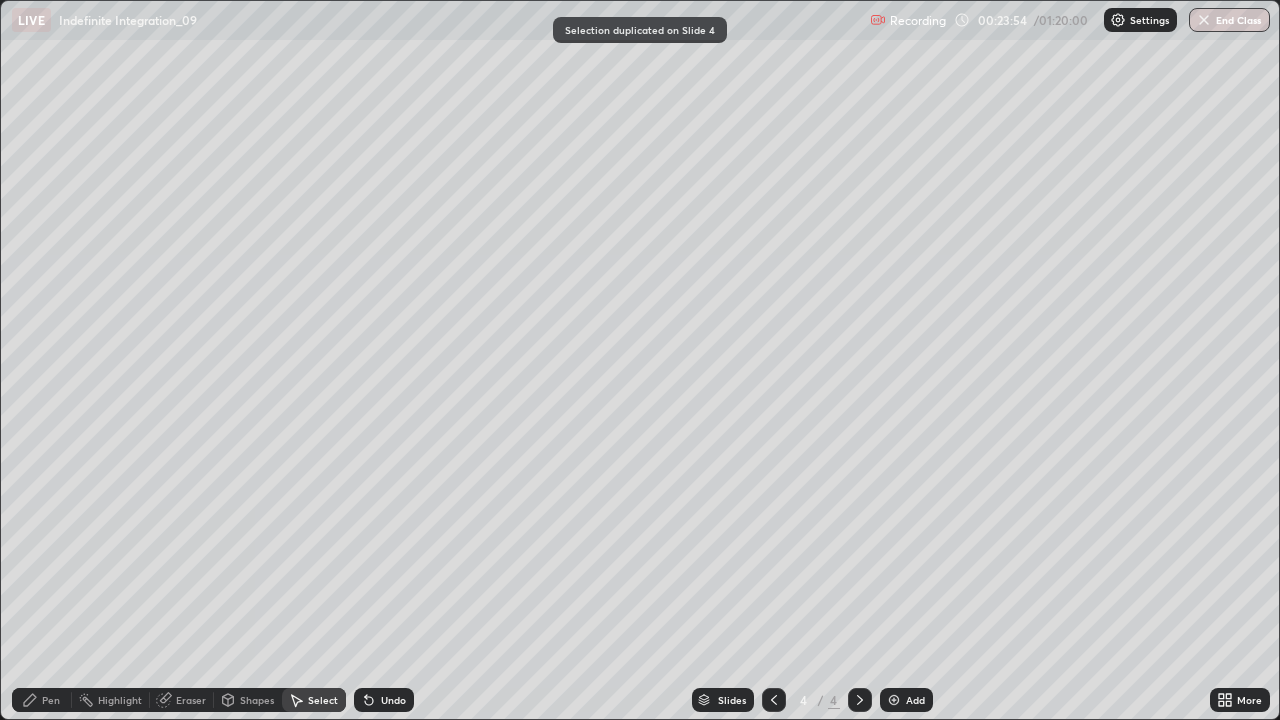 click 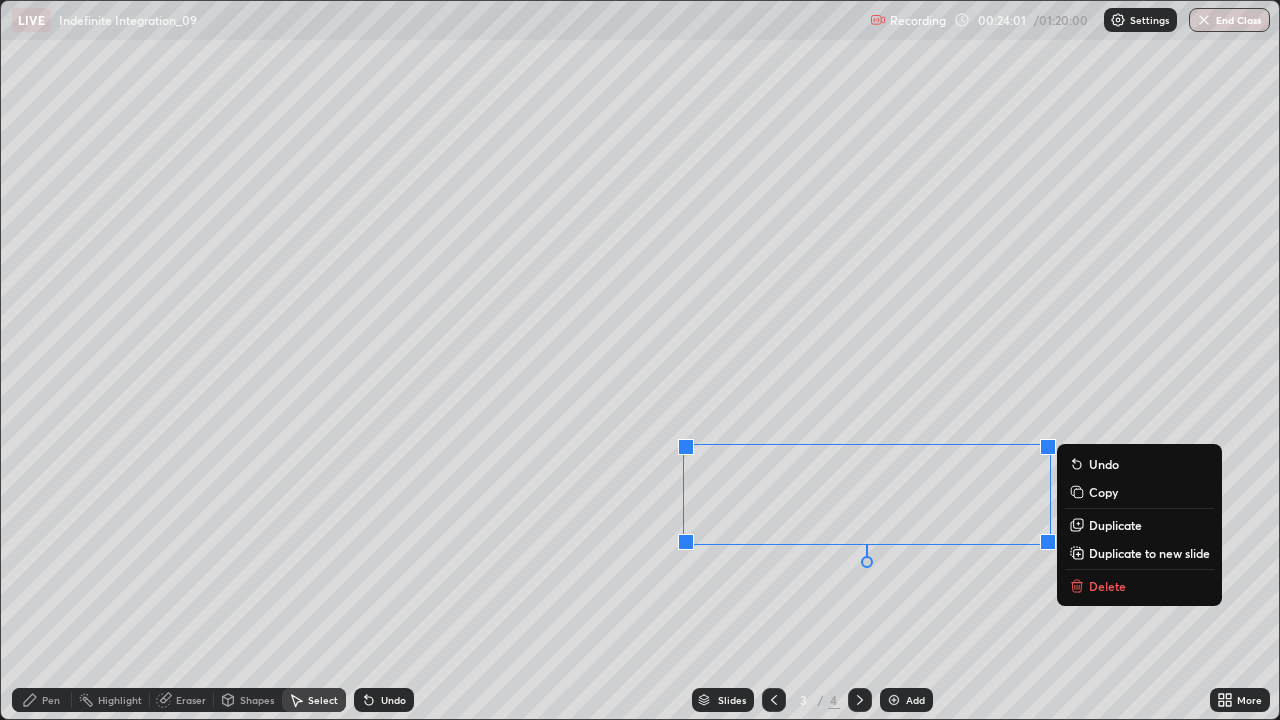 click on "Delete" at bounding box center (1107, 586) 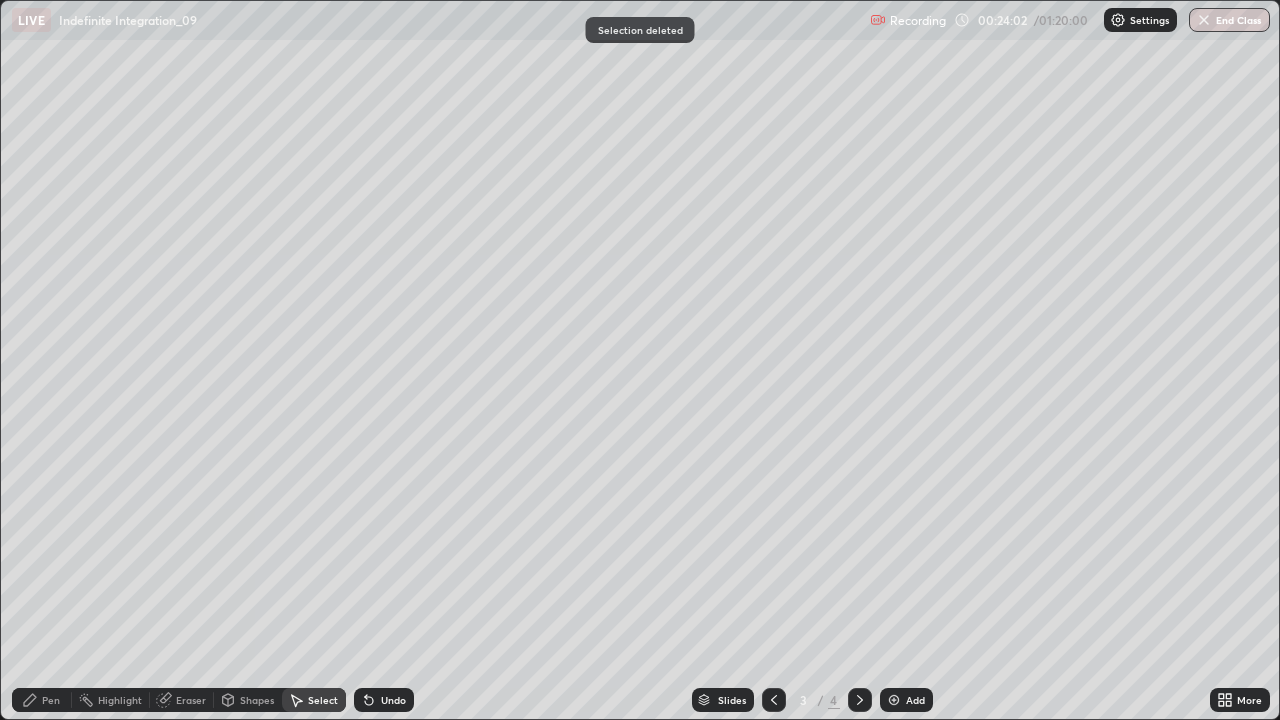 click on "Pen" at bounding box center (42, 700) 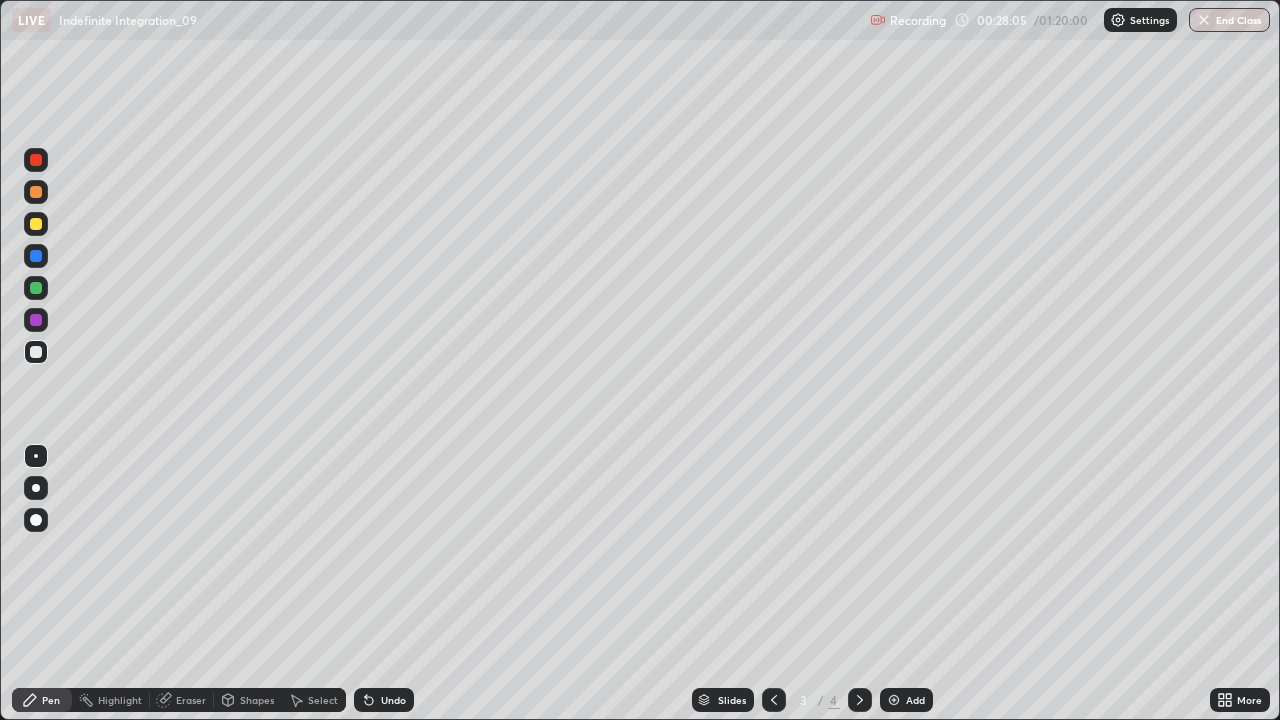 click on "Slides 3 / 4 Add" at bounding box center [812, 700] 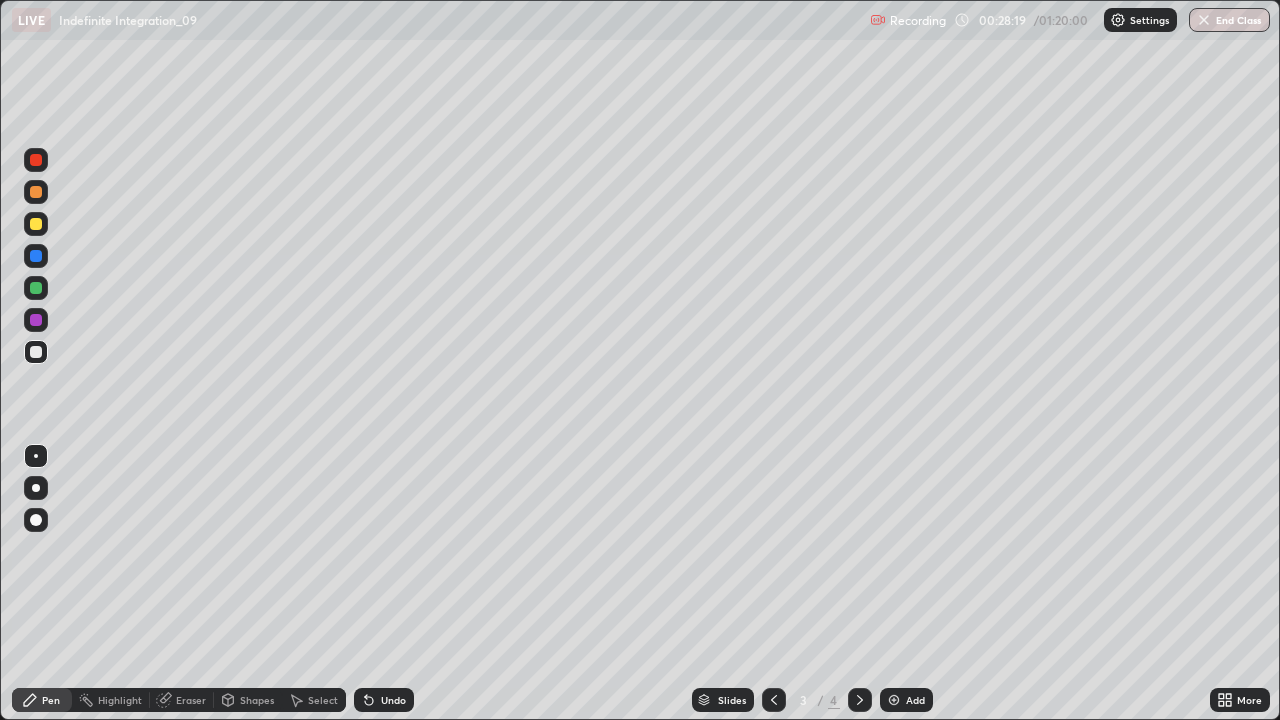 click on "Undo" at bounding box center [380, 700] 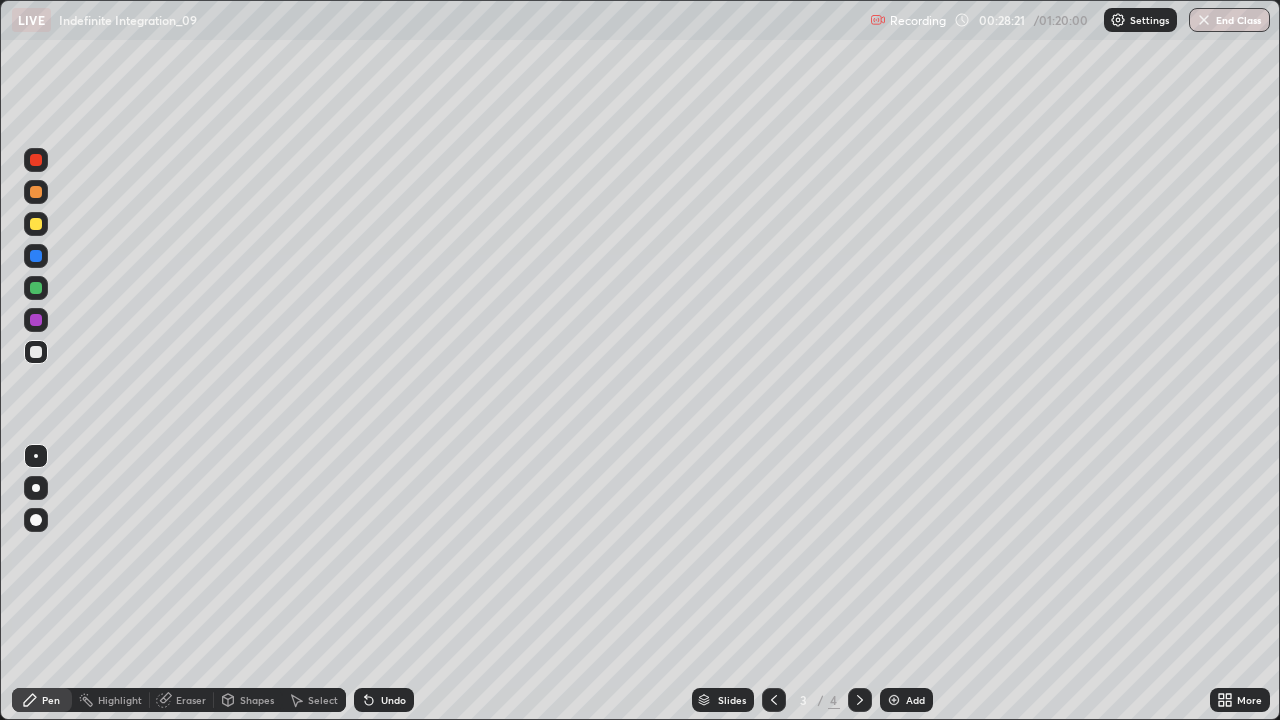 click on "Select" at bounding box center [314, 700] 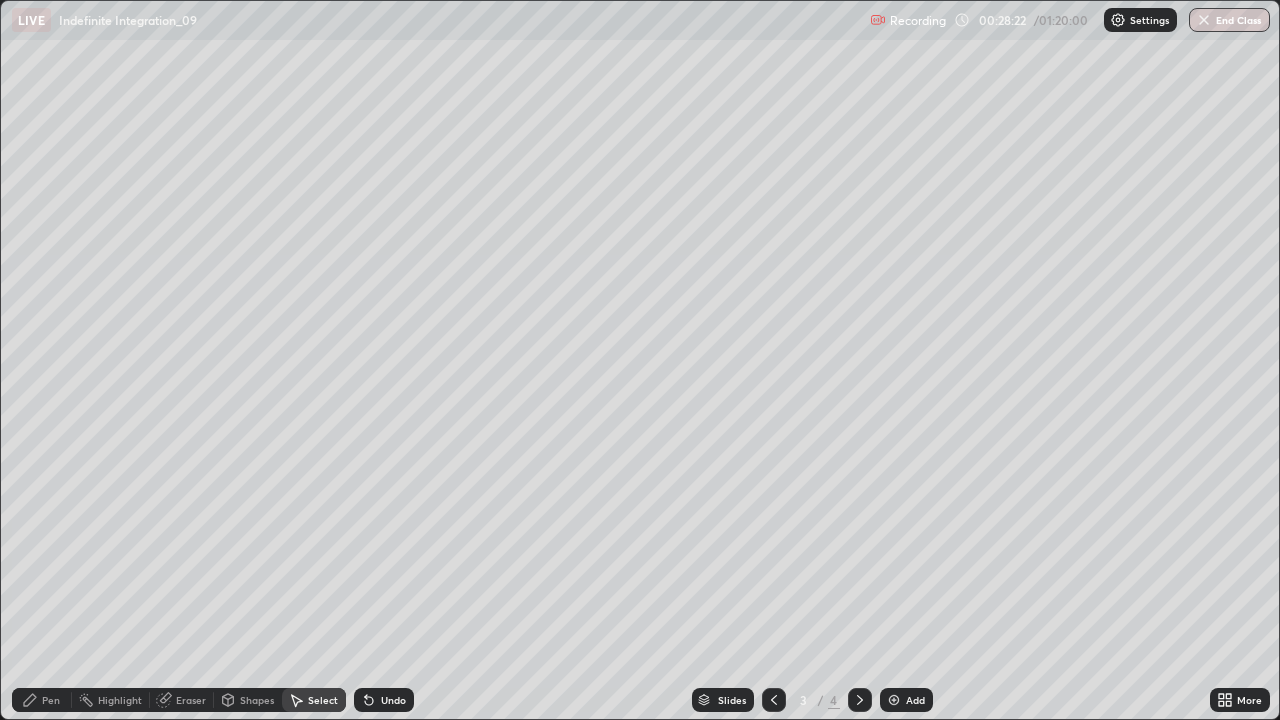 click on "Undo" at bounding box center (0, 0) 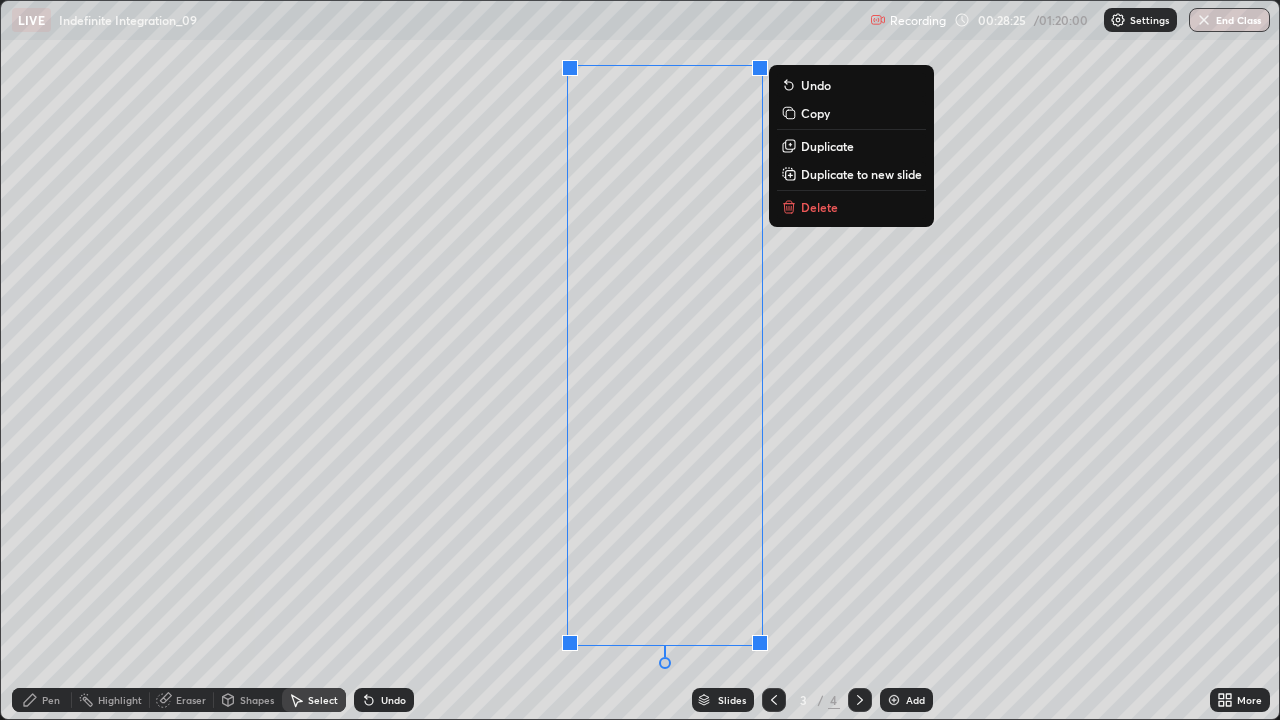 click on "Delete" at bounding box center [851, 207] 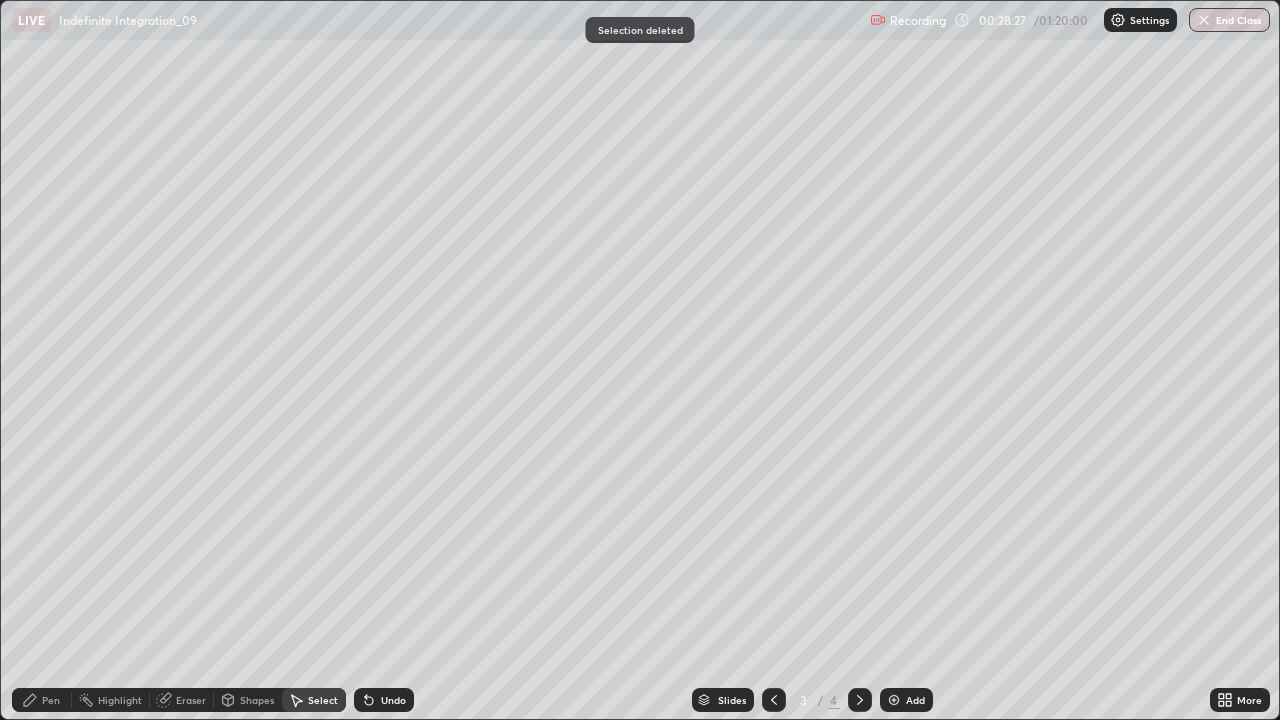 click on "Pen" at bounding box center [42, 700] 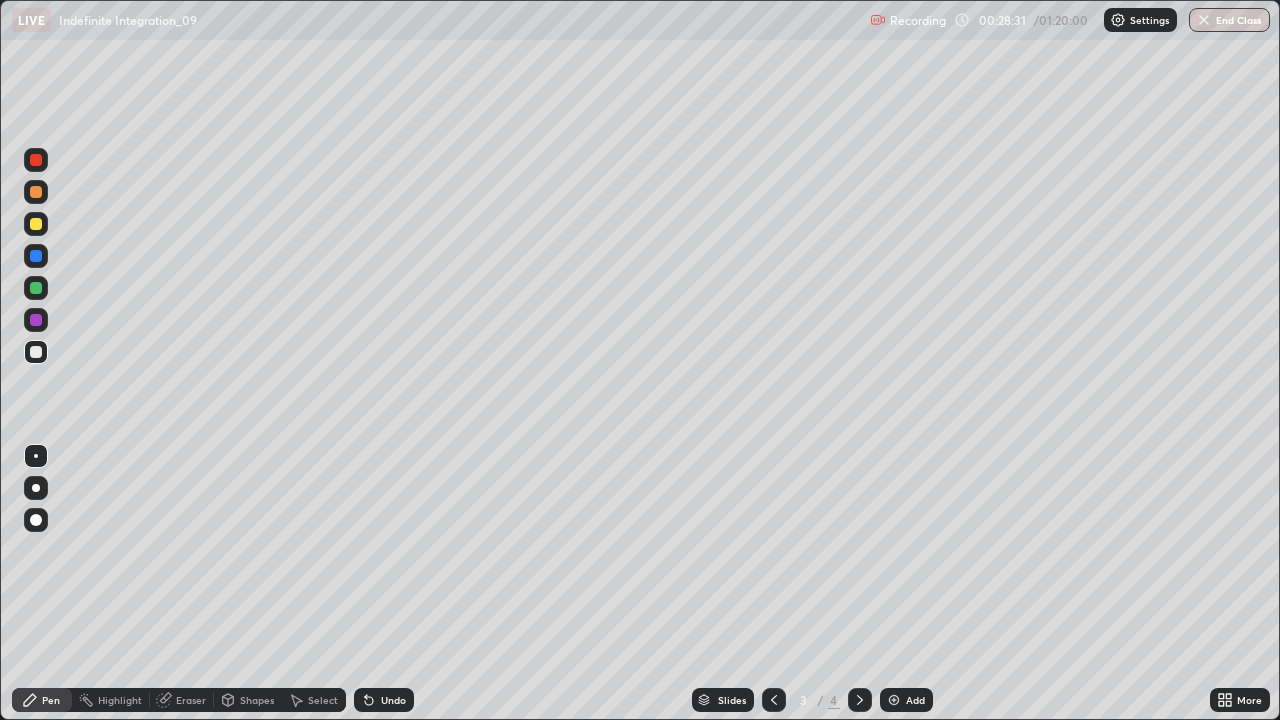 click on "Select" at bounding box center (323, 700) 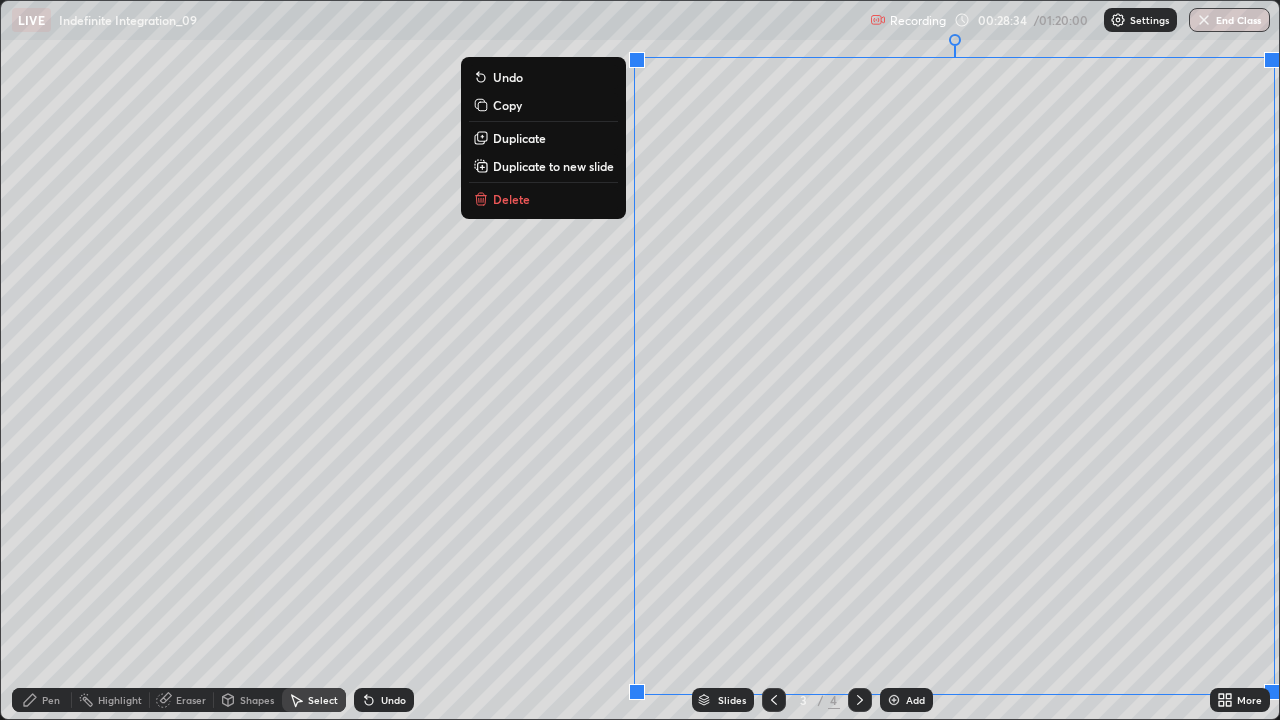 click on "Delete" at bounding box center [543, 199] 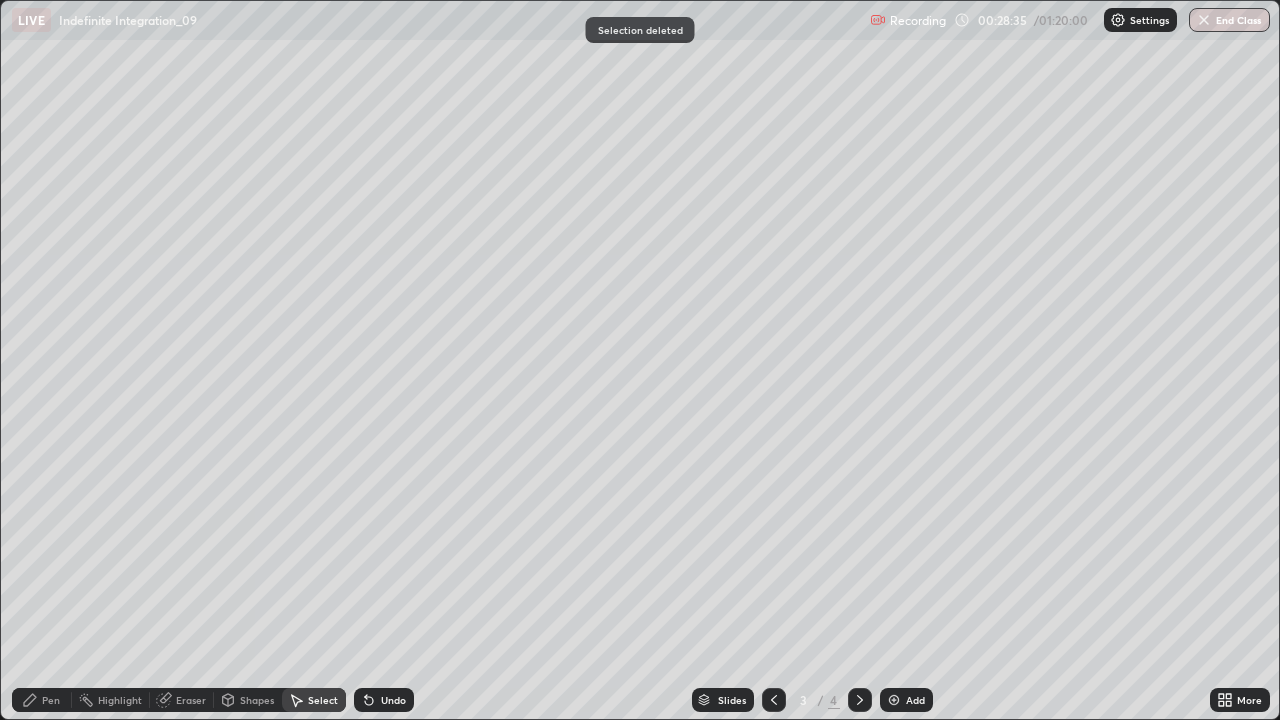 click on "Pen" at bounding box center [42, 700] 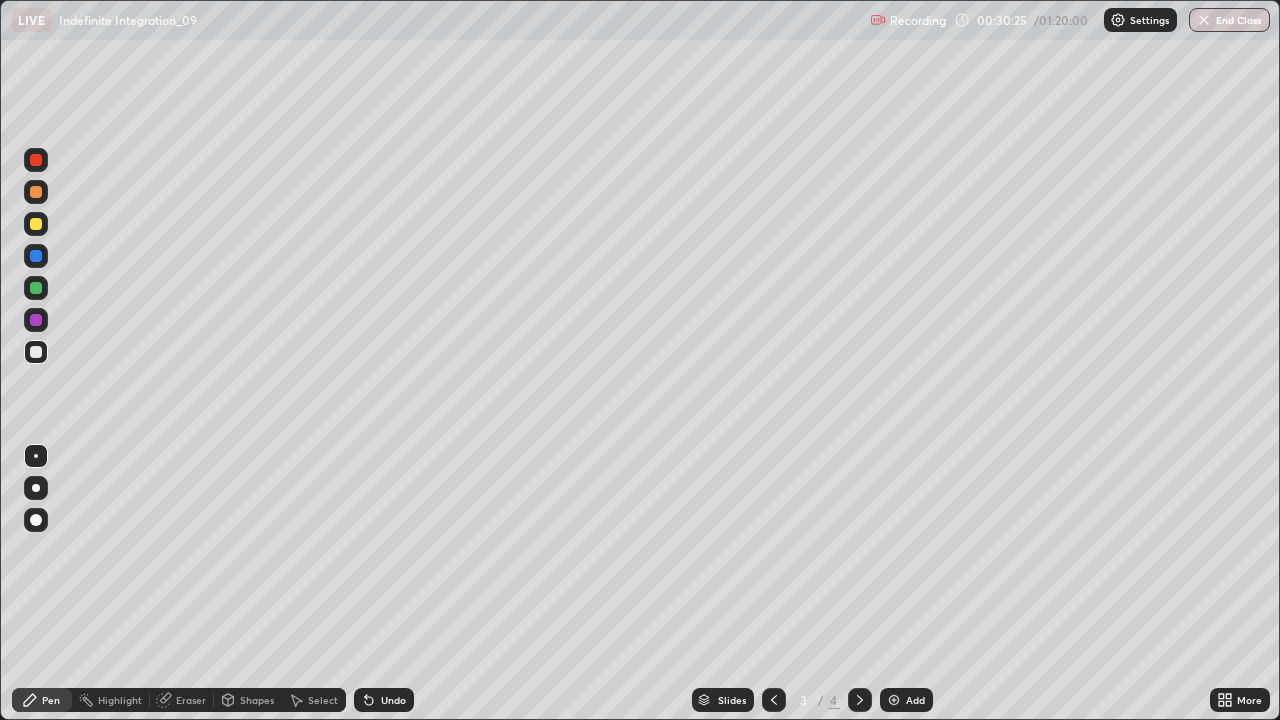 click at bounding box center [36, 224] 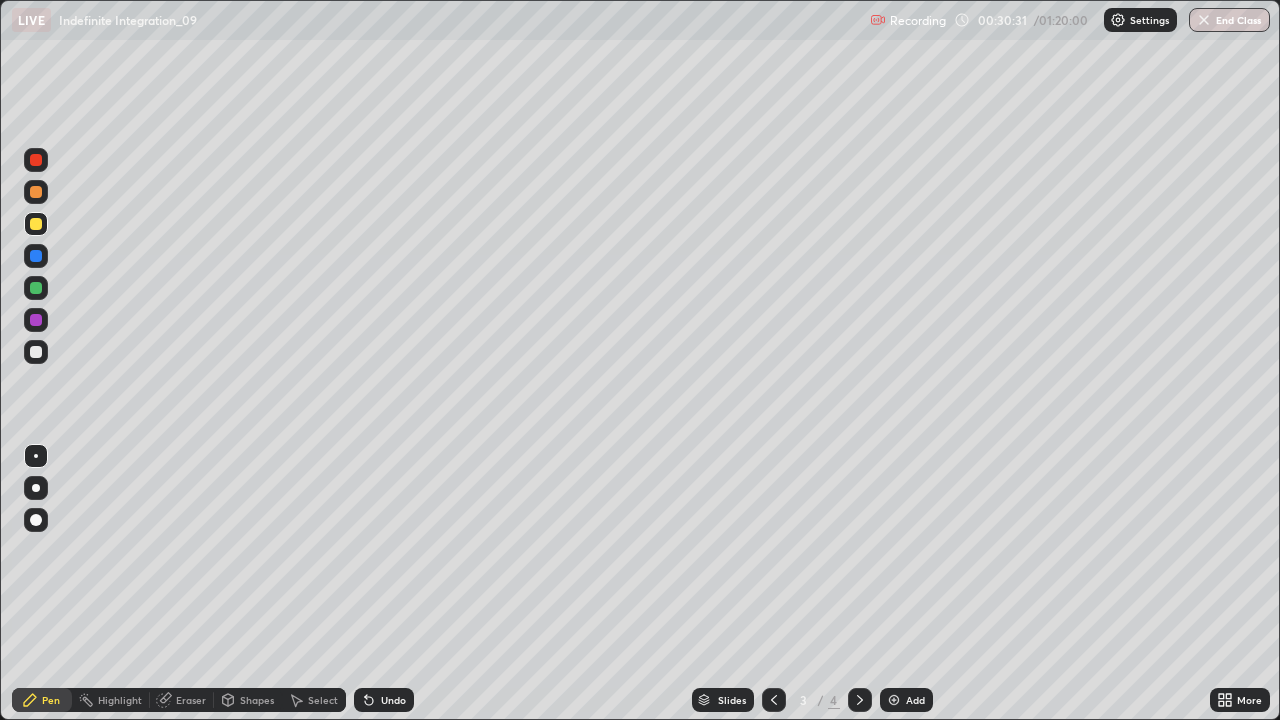 click at bounding box center (36, 352) 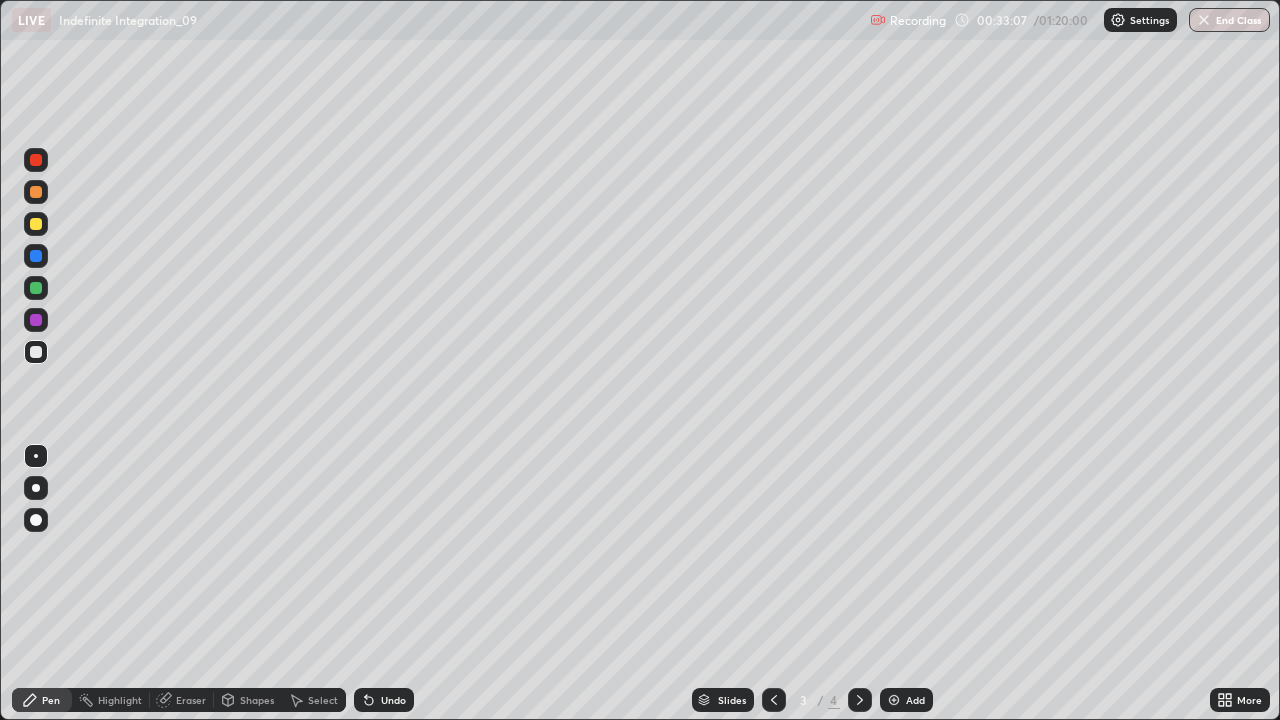 click 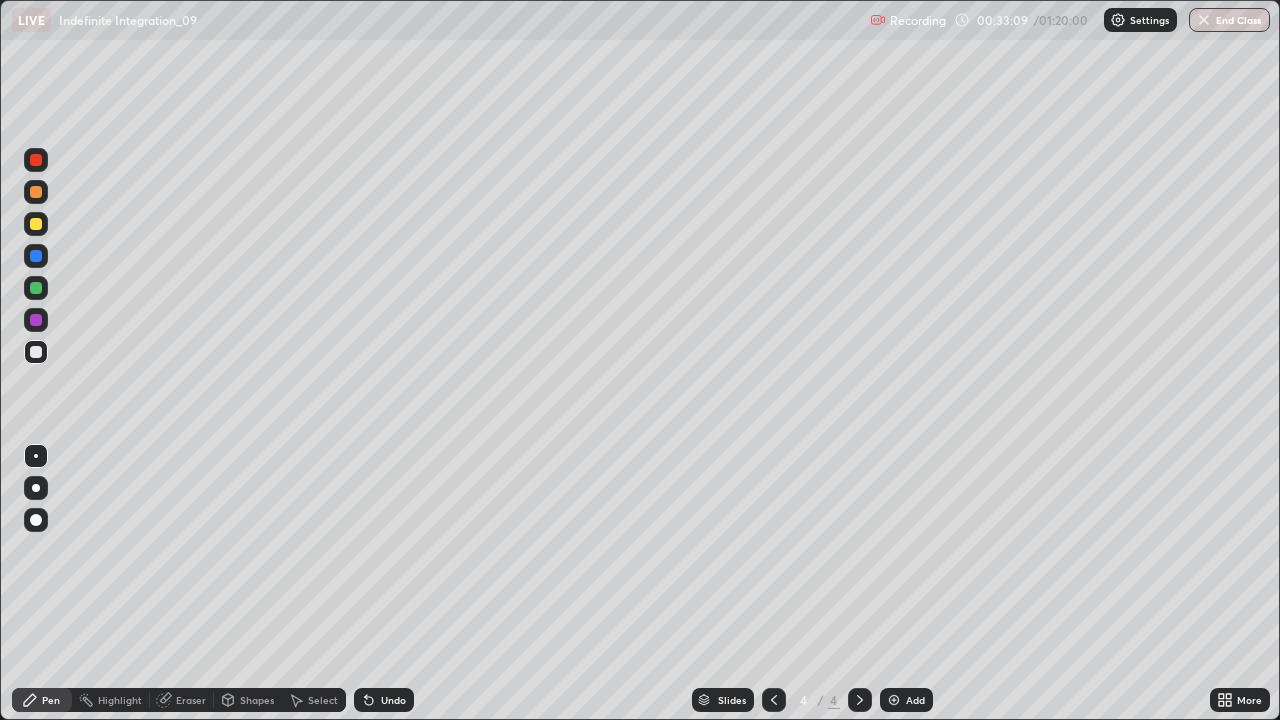 click on "Eraser" at bounding box center (191, 700) 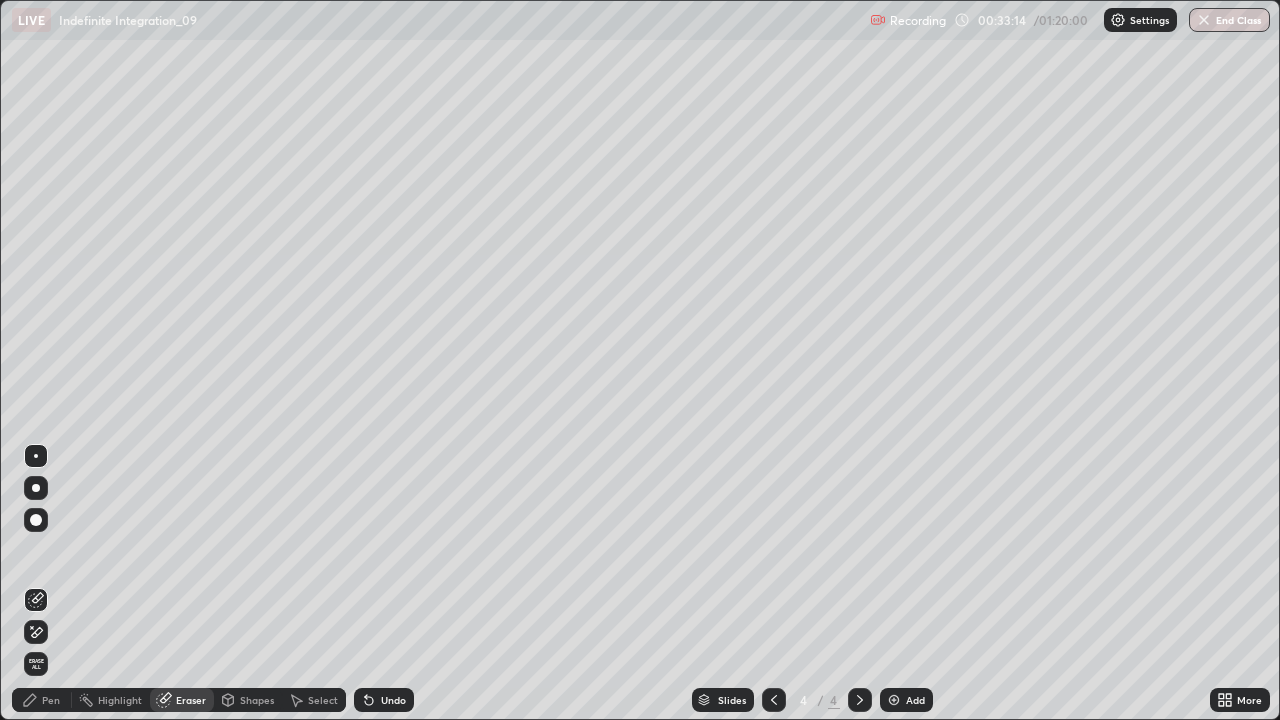 click on "Pen" at bounding box center (51, 700) 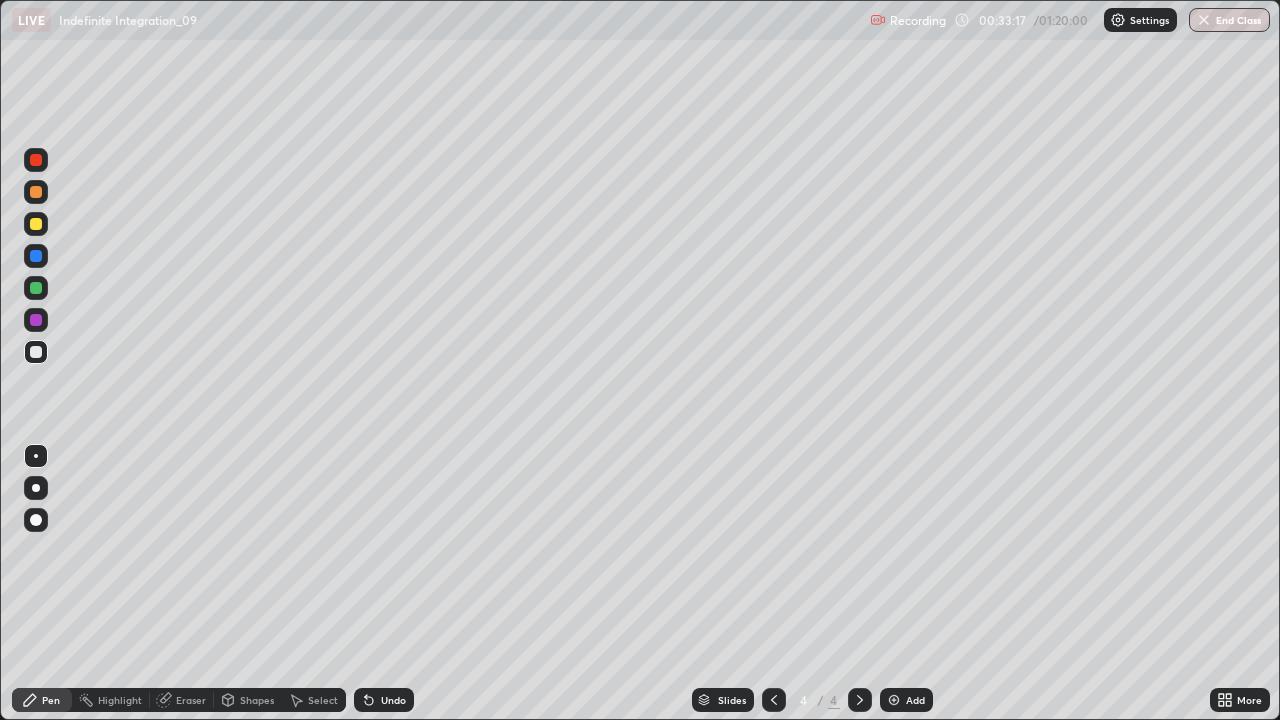 click 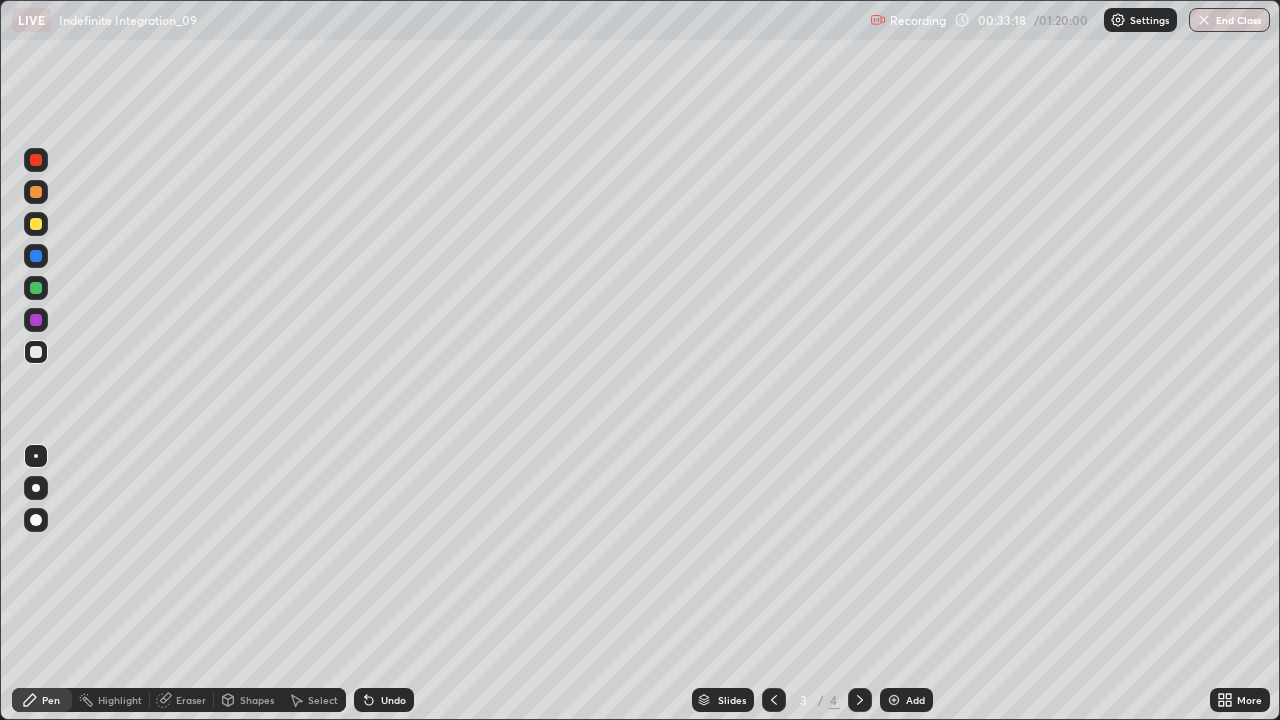 click 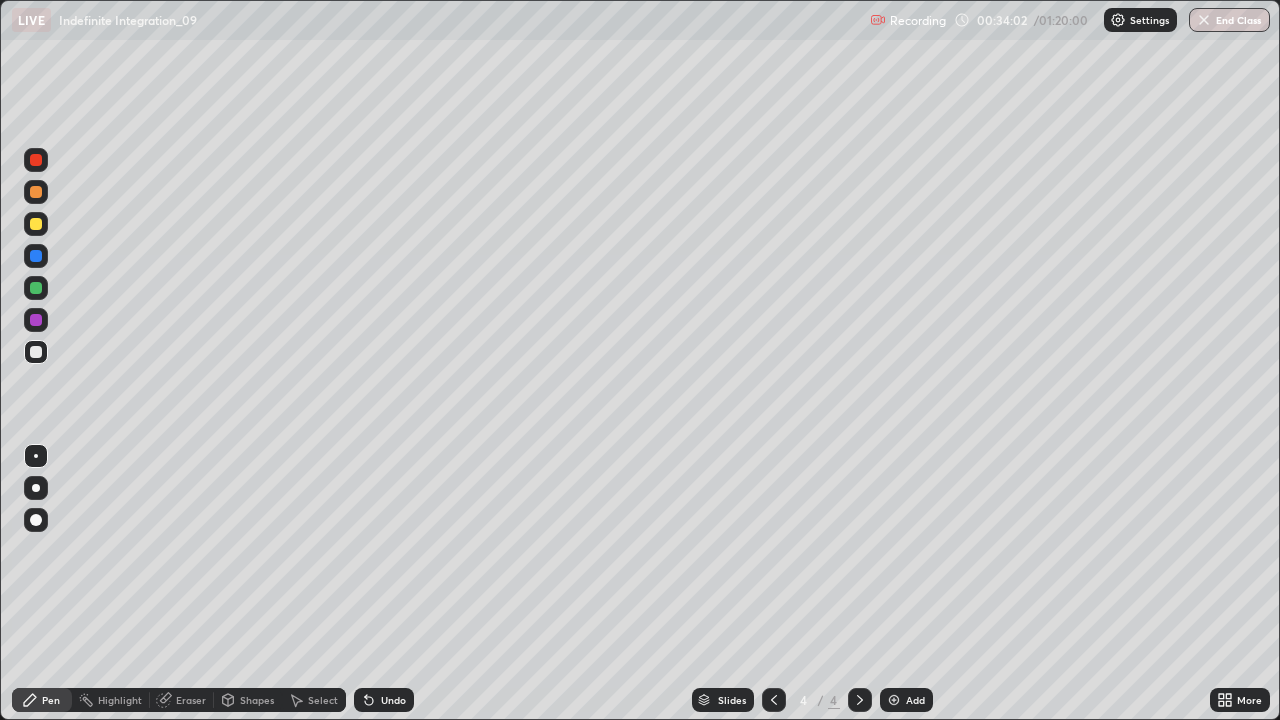 click 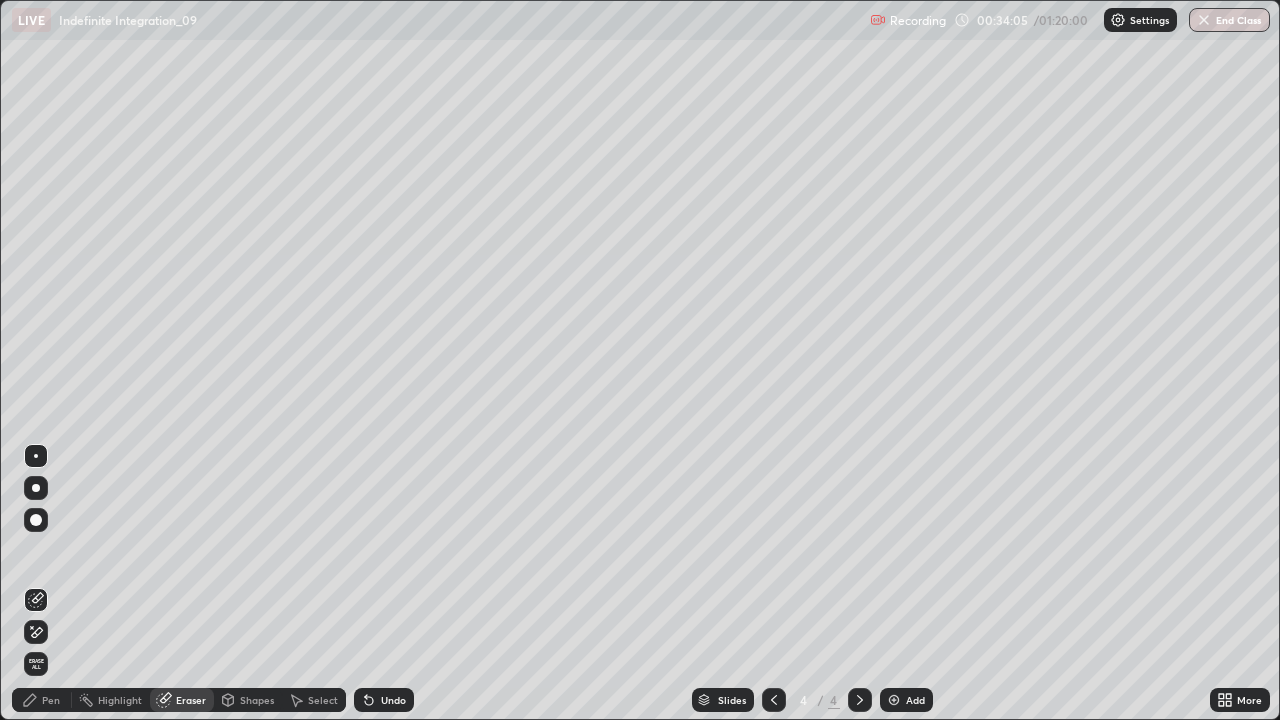 click on "Pen" at bounding box center [51, 700] 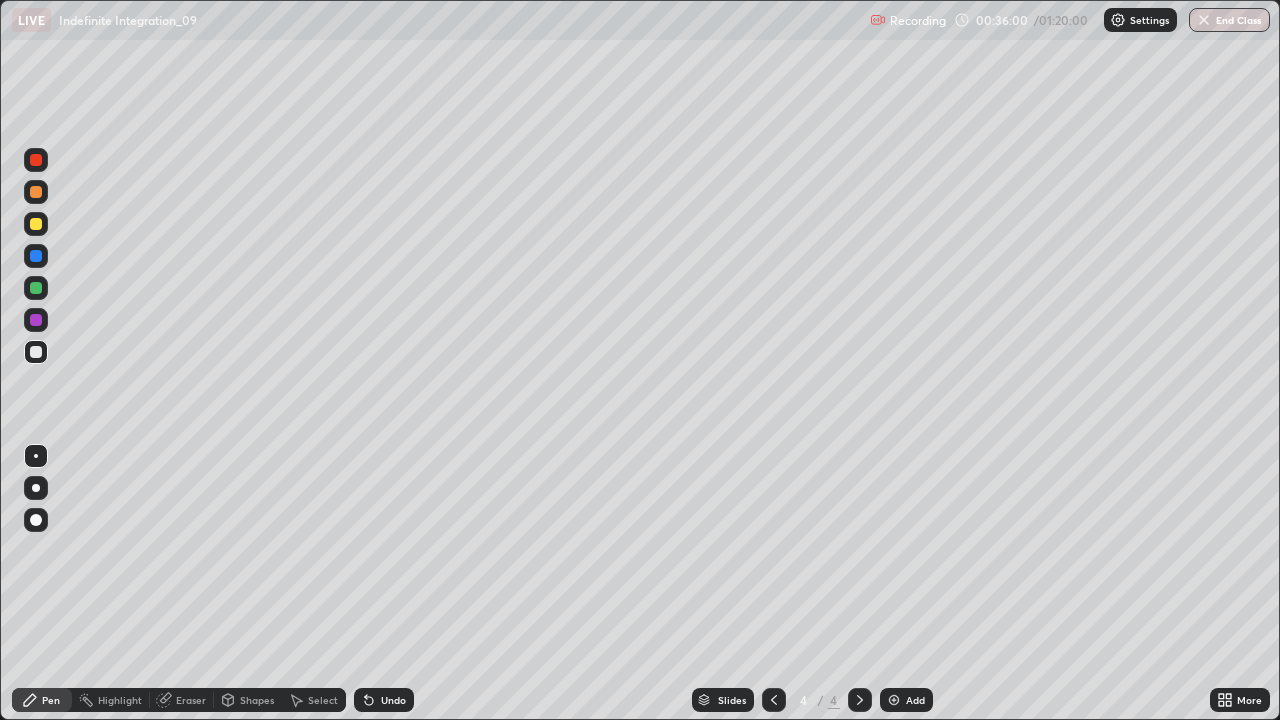 click at bounding box center (36, 224) 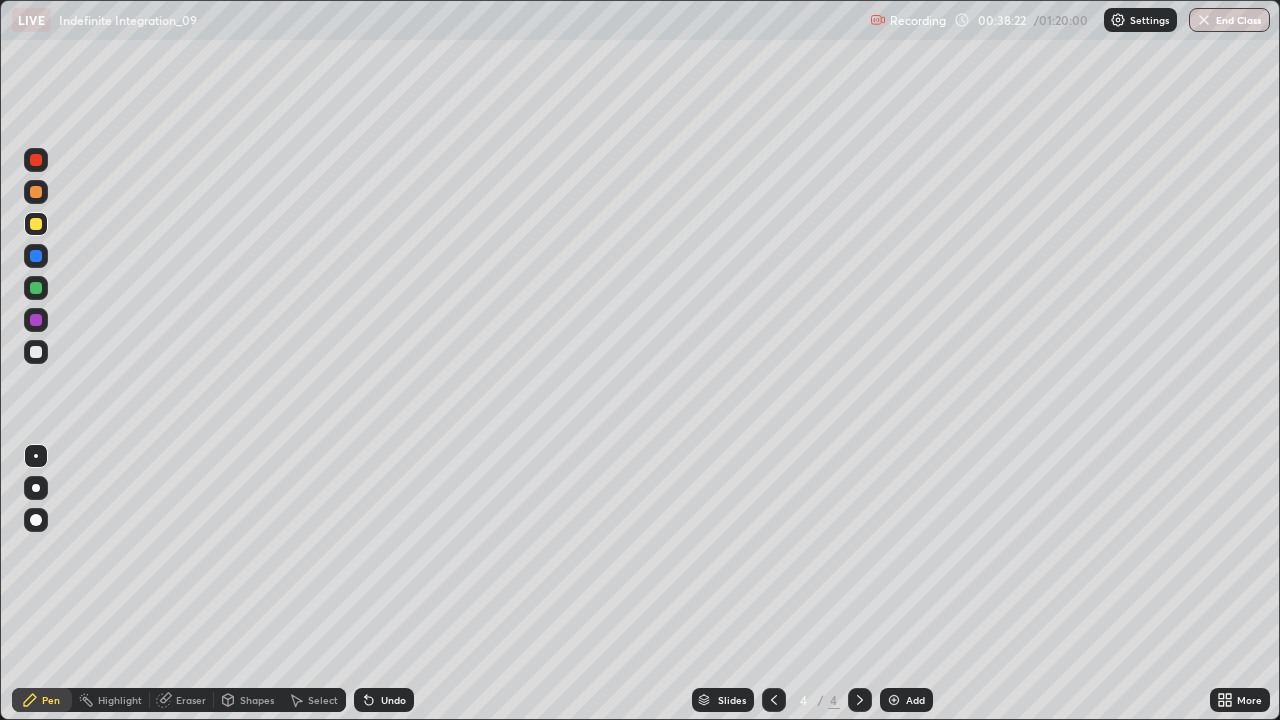 click at bounding box center [36, 192] 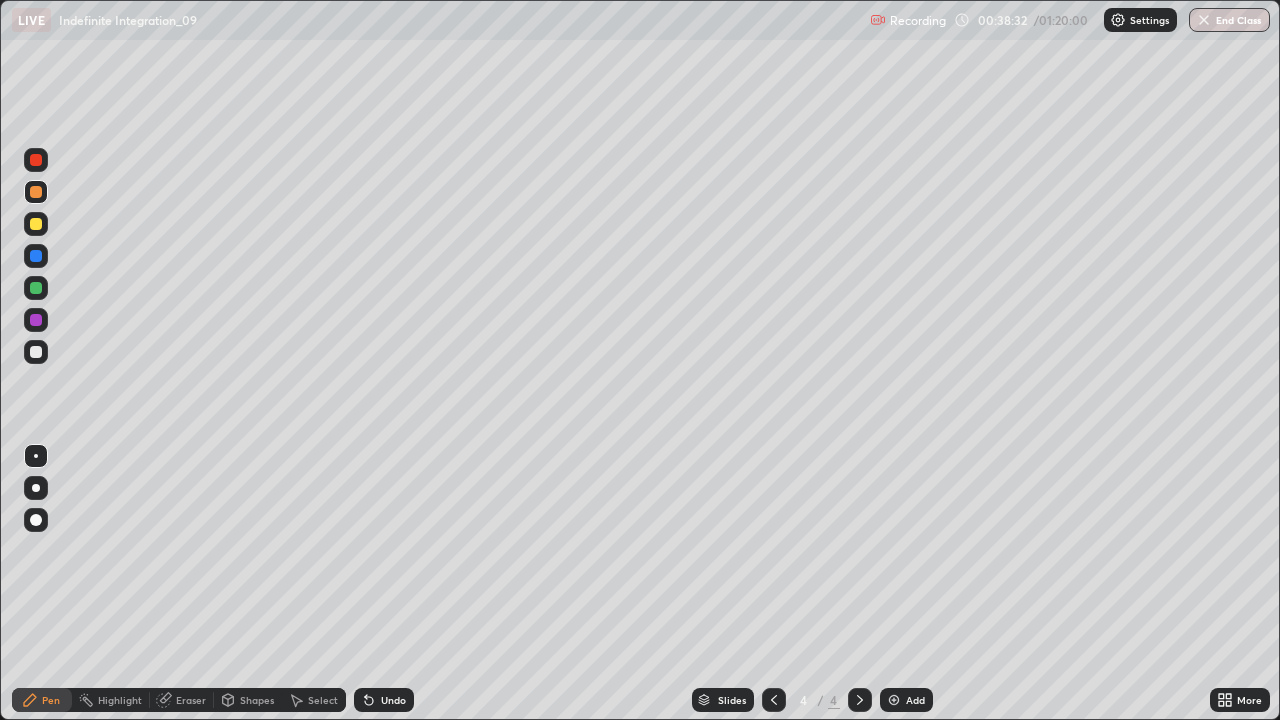 click on "Undo" at bounding box center (384, 700) 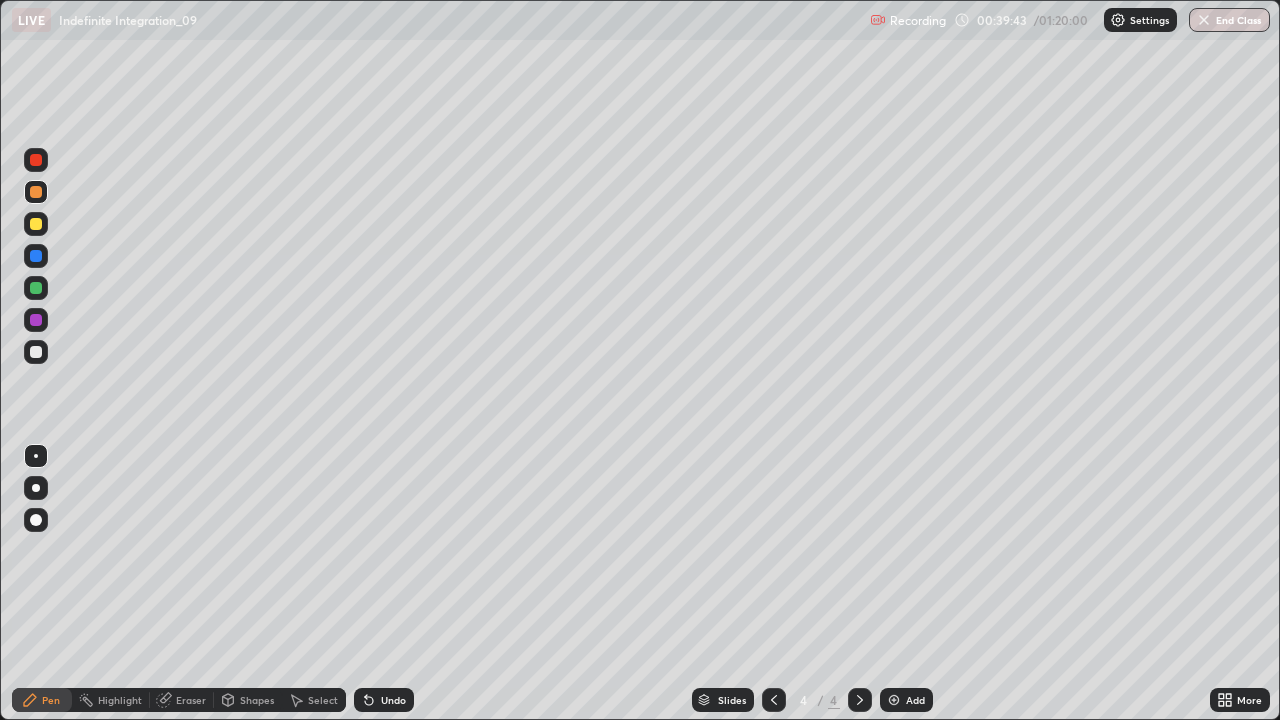 click at bounding box center [36, 288] 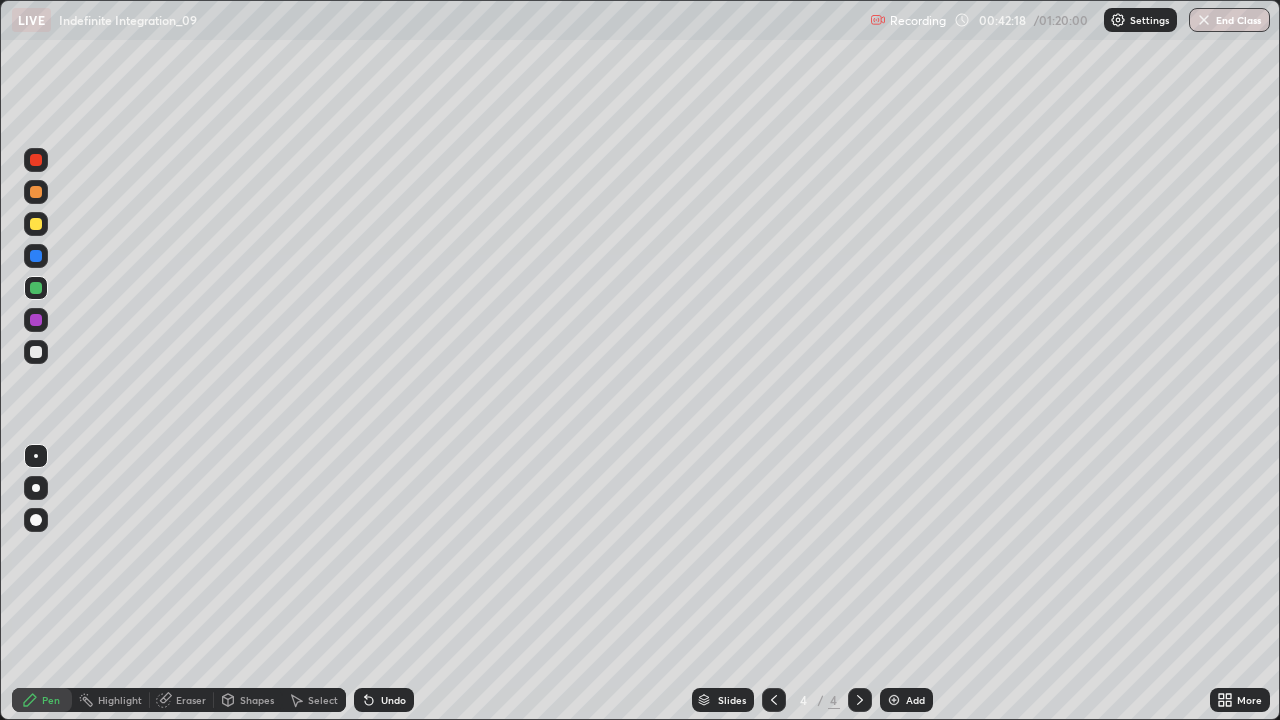 click on "Select" at bounding box center (314, 700) 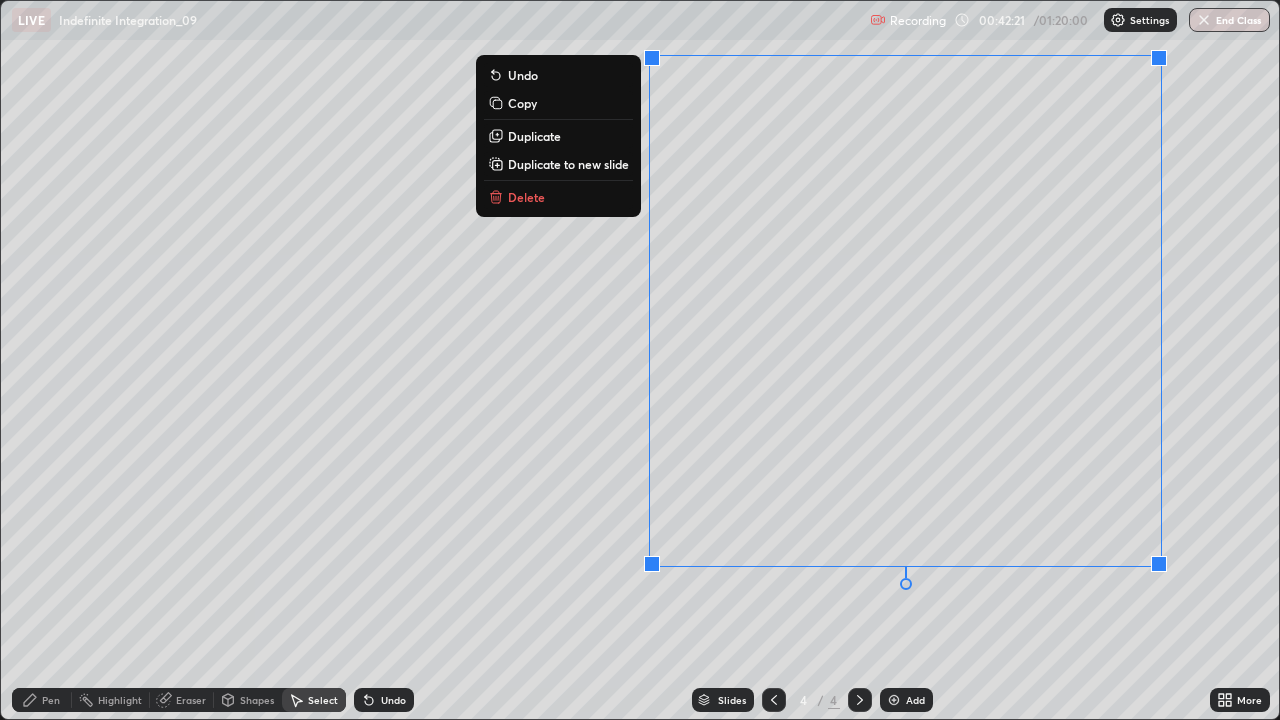 click on "Delete" at bounding box center [558, 197] 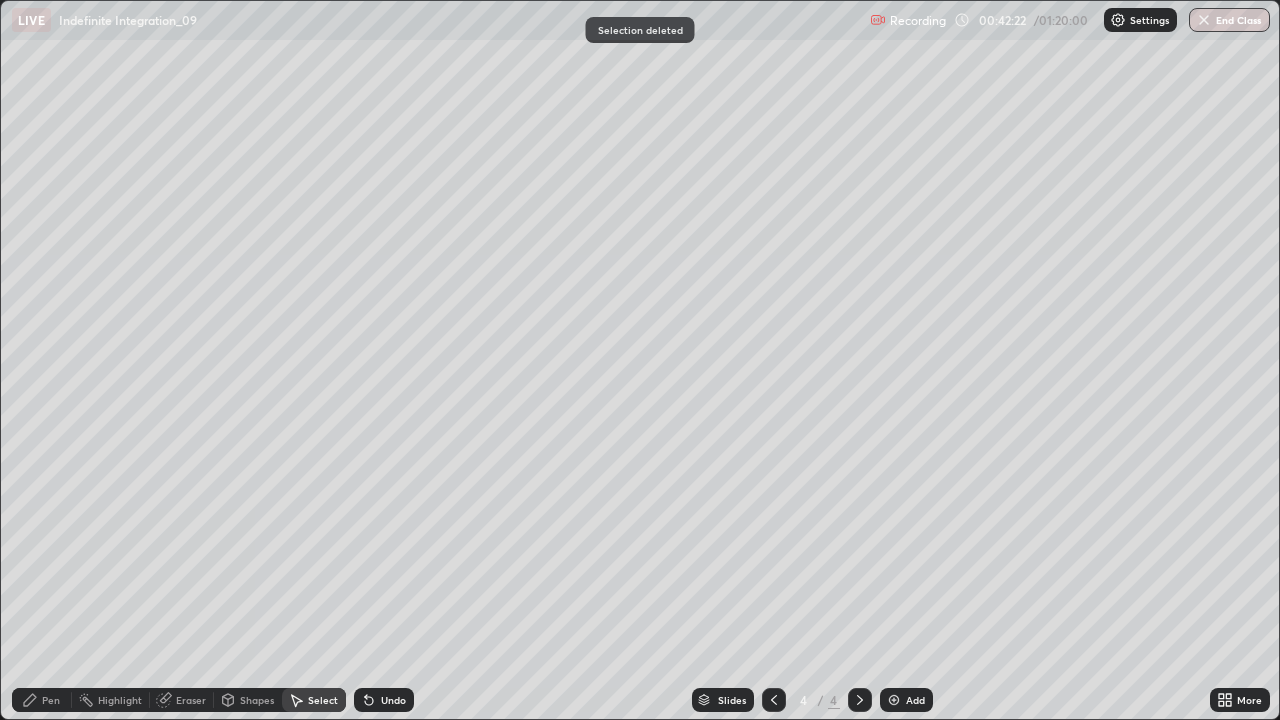 click on "Pen" at bounding box center [51, 700] 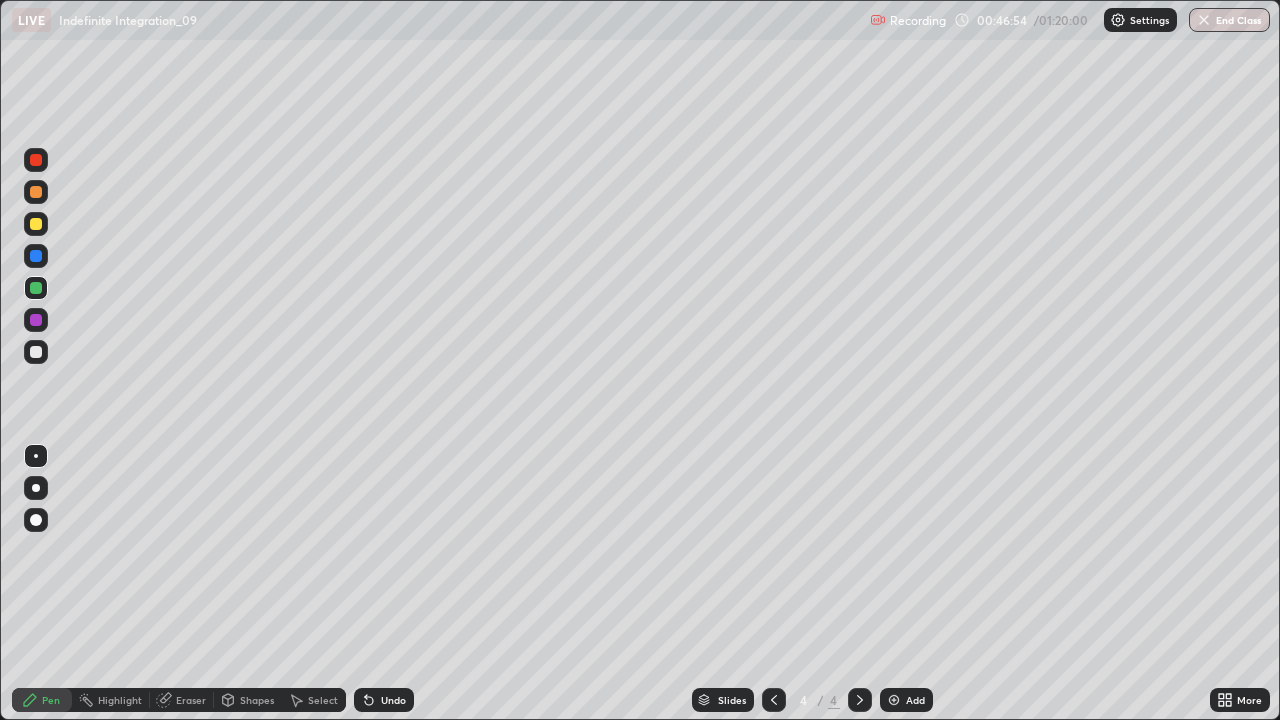 click at bounding box center [36, 224] 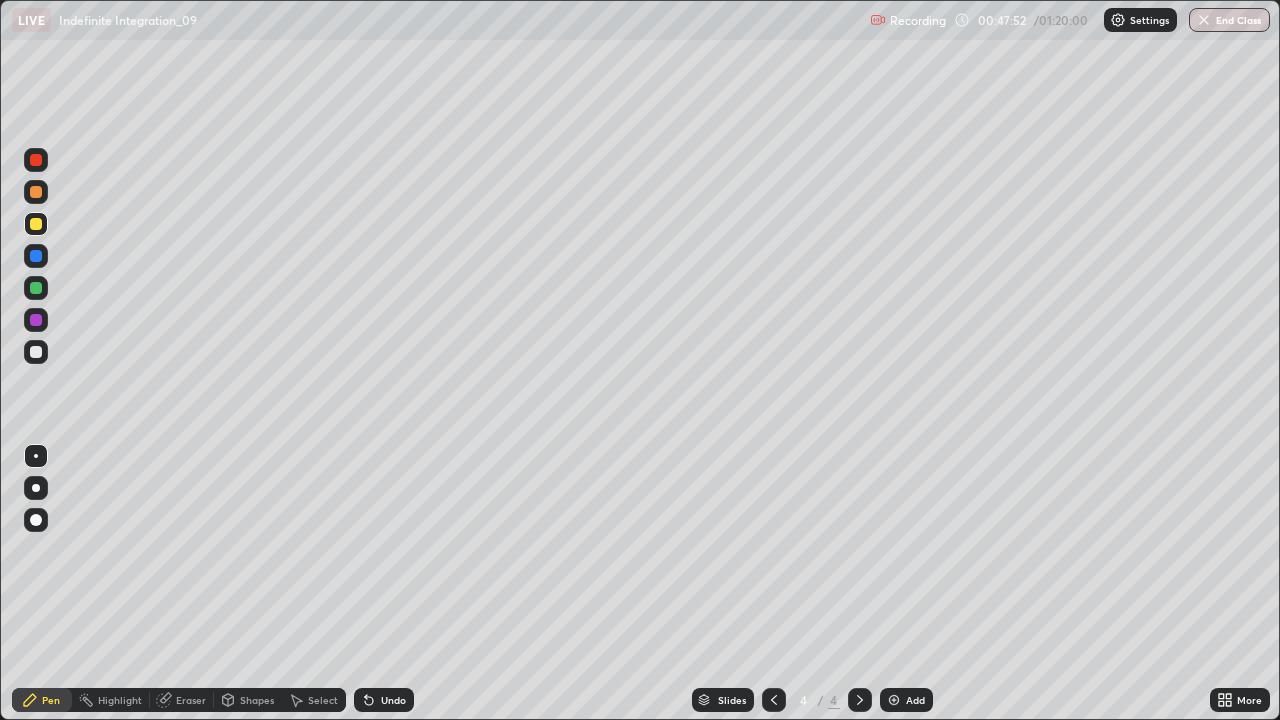 click on "Shapes" at bounding box center (248, 700) 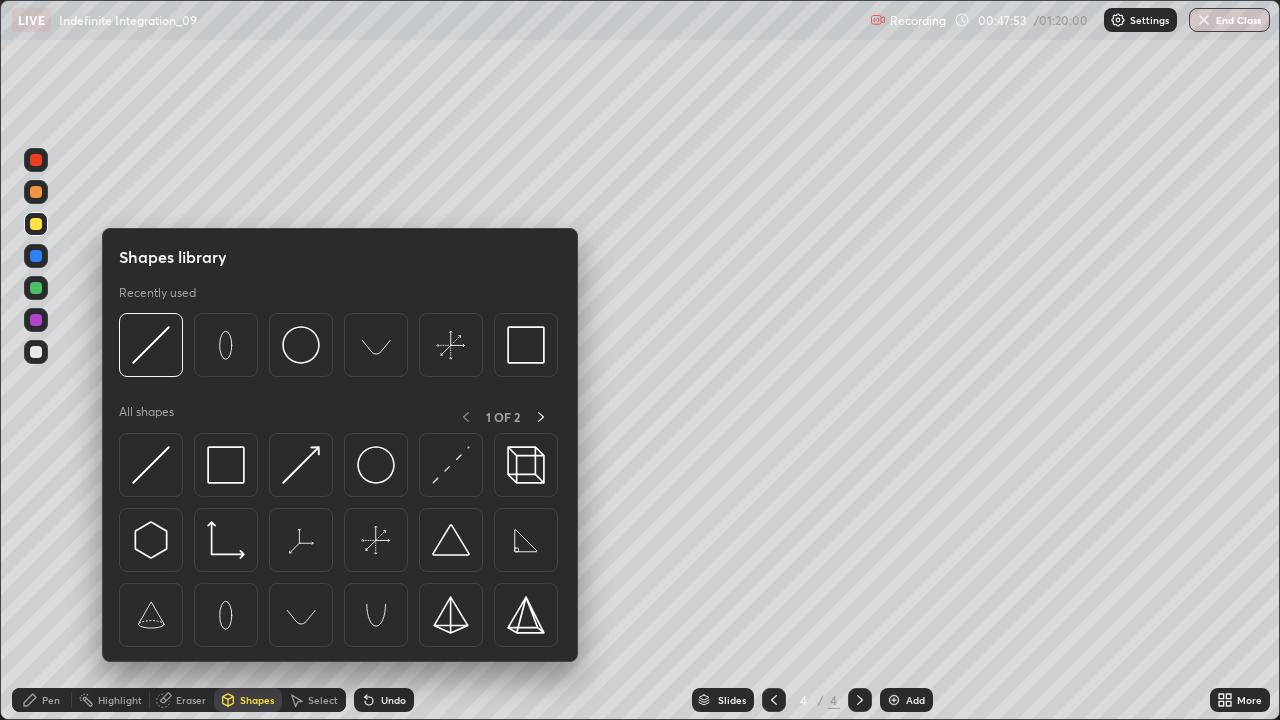 click on "Eraser" at bounding box center (191, 700) 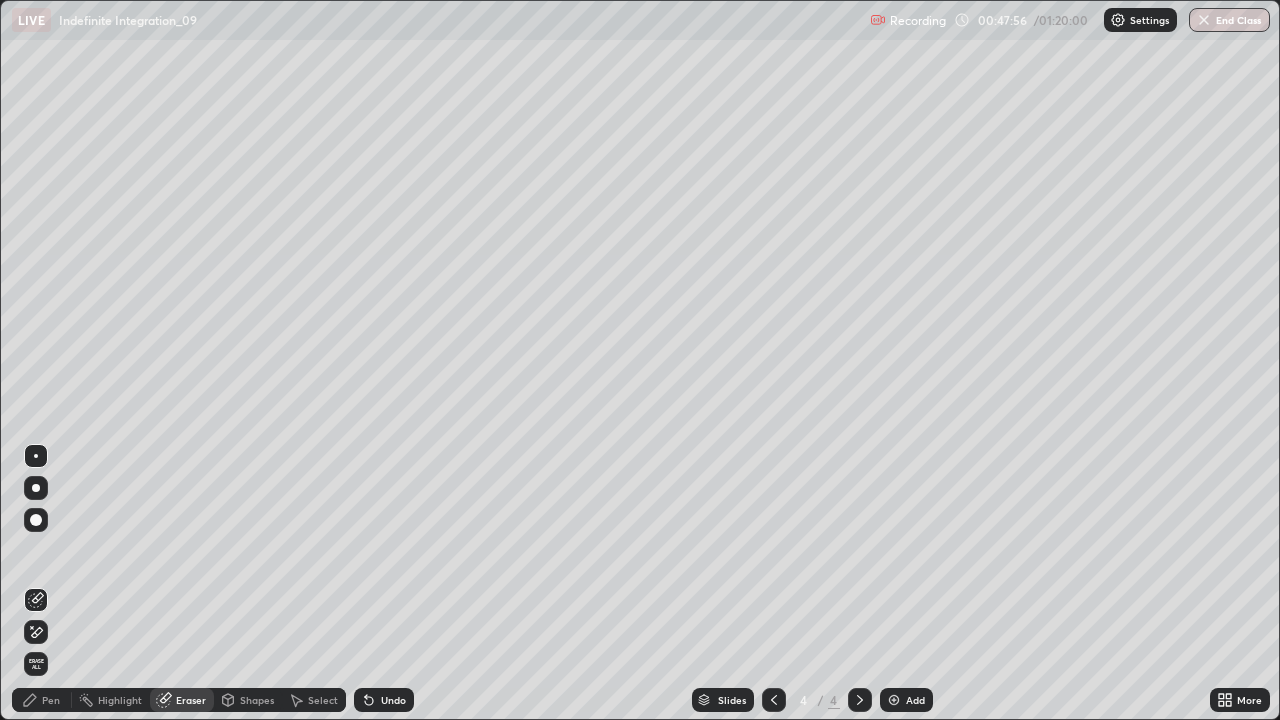 click on "Pen" at bounding box center [51, 700] 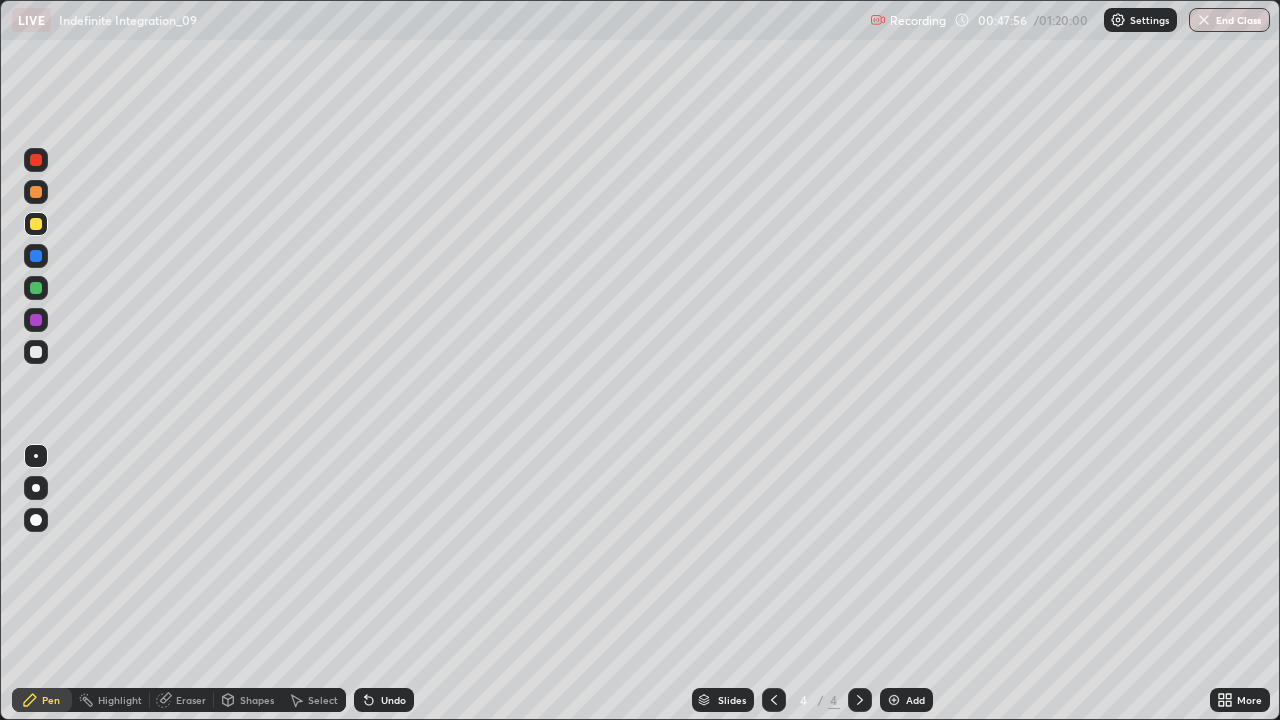 click at bounding box center (36, 288) 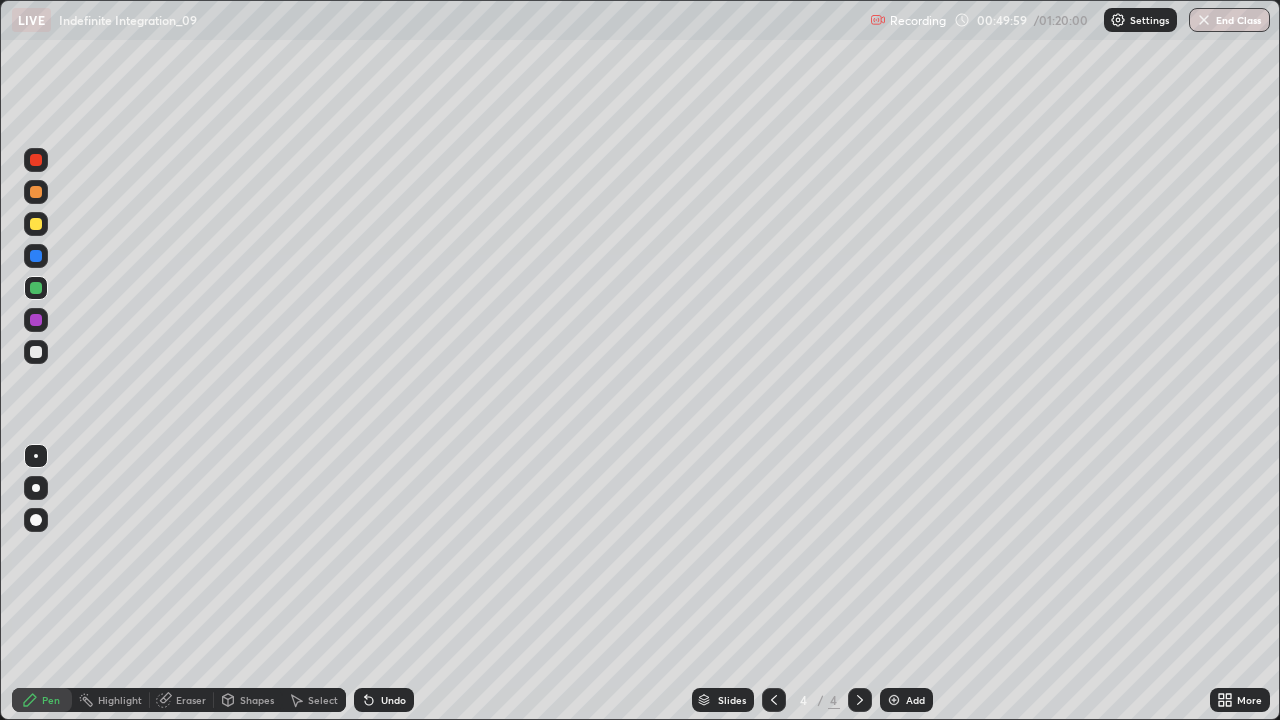 click on "Select" at bounding box center (323, 700) 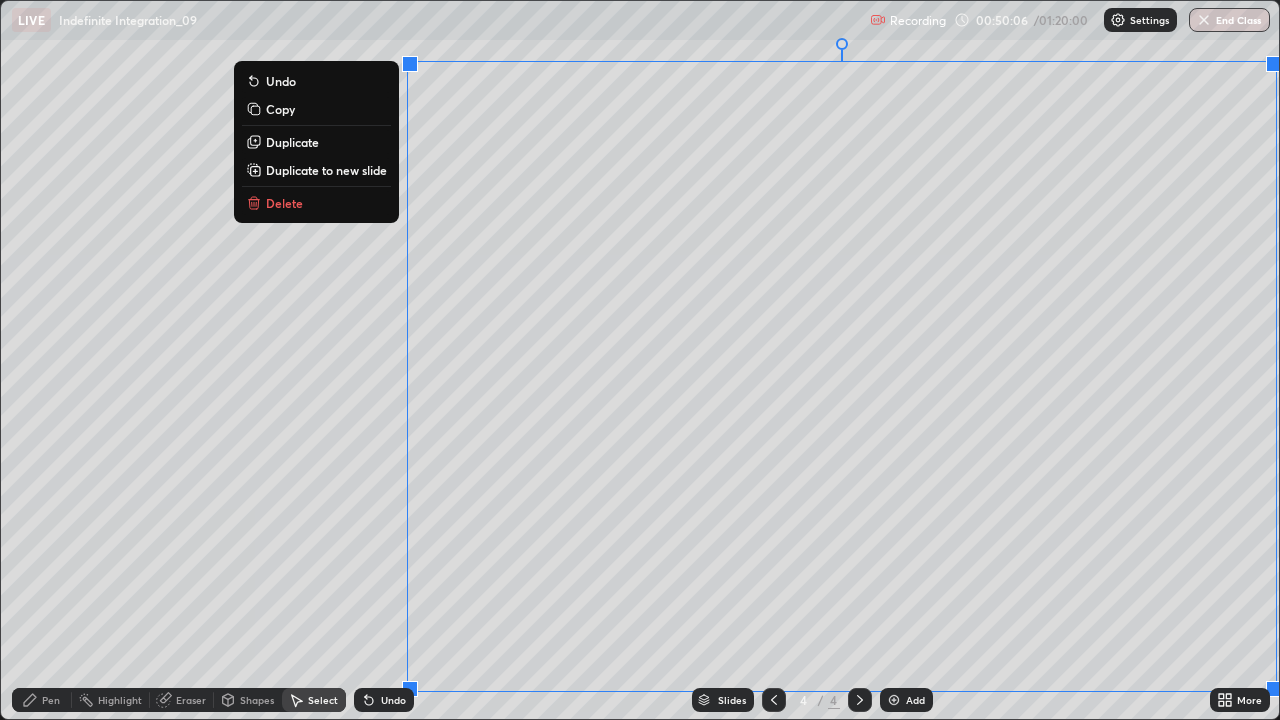 click on "Delete" at bounding box center (316, 203) 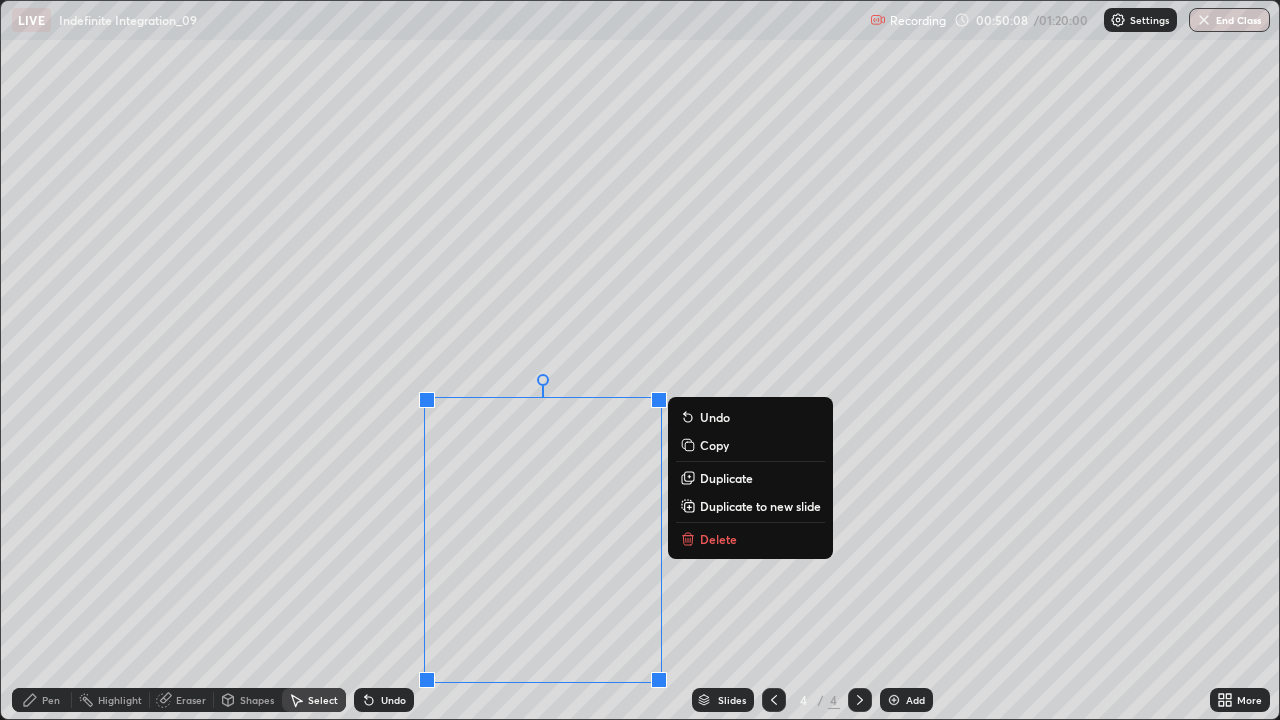 click on "Delete" at bounding box center [750, 539] 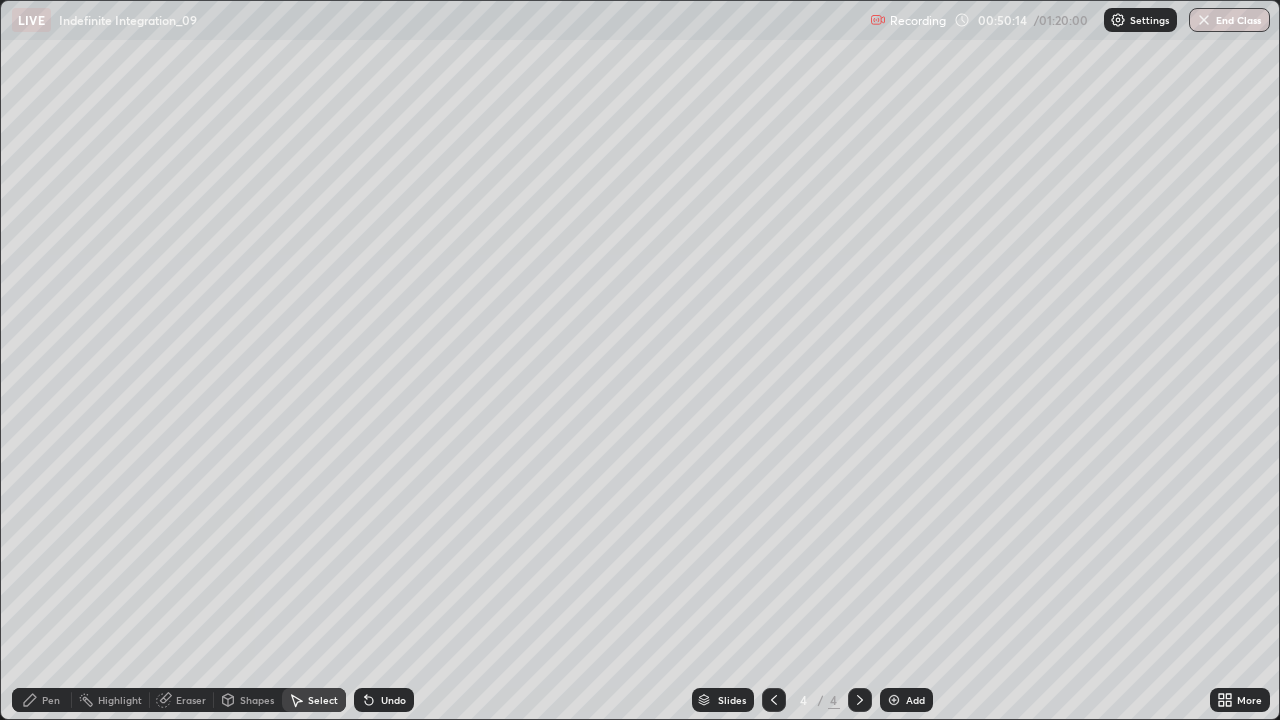 click on "Pen" at bounding box center [51, 700] 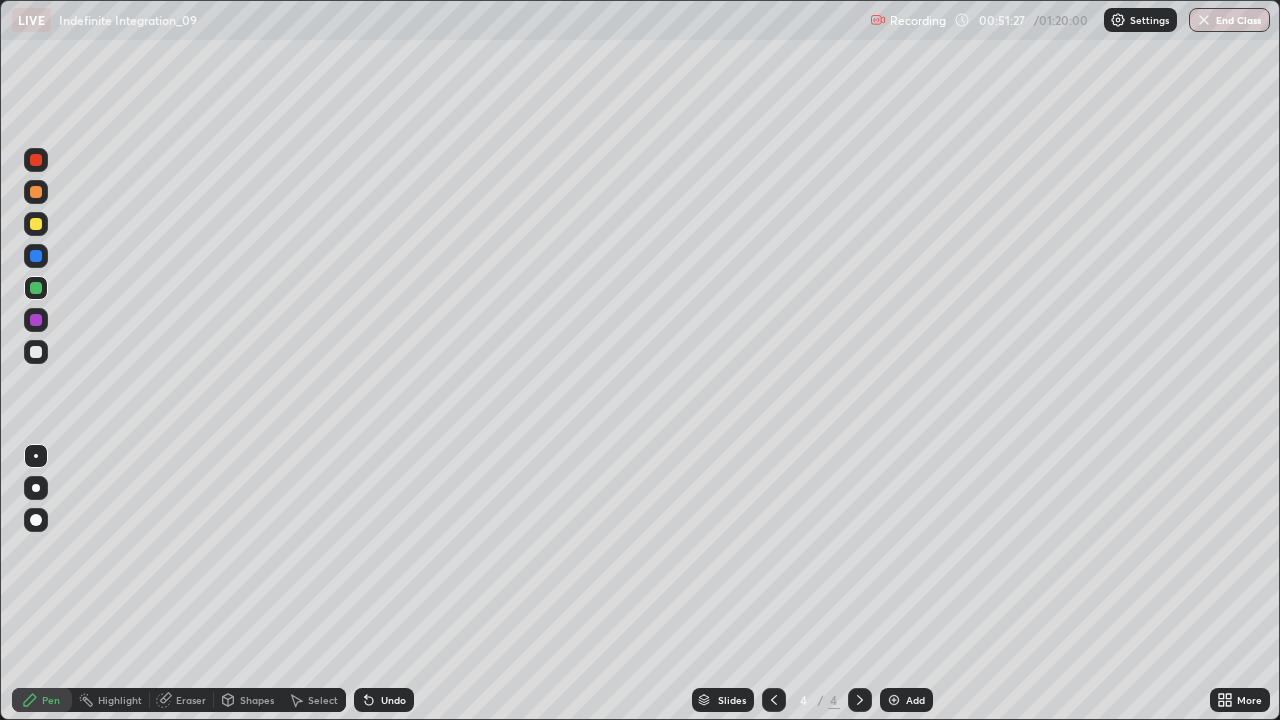 click on "Select" at bounding box center [323, 700] 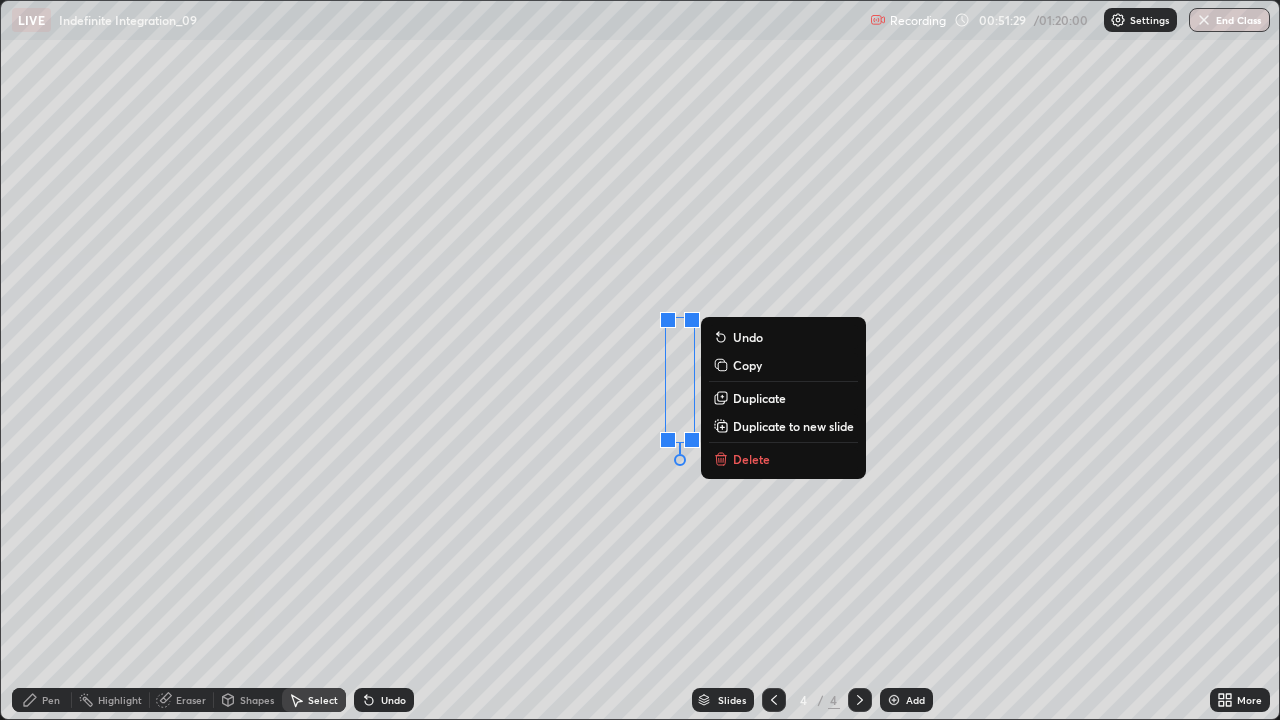 click on "Delete" at bounding box center [783, 459] 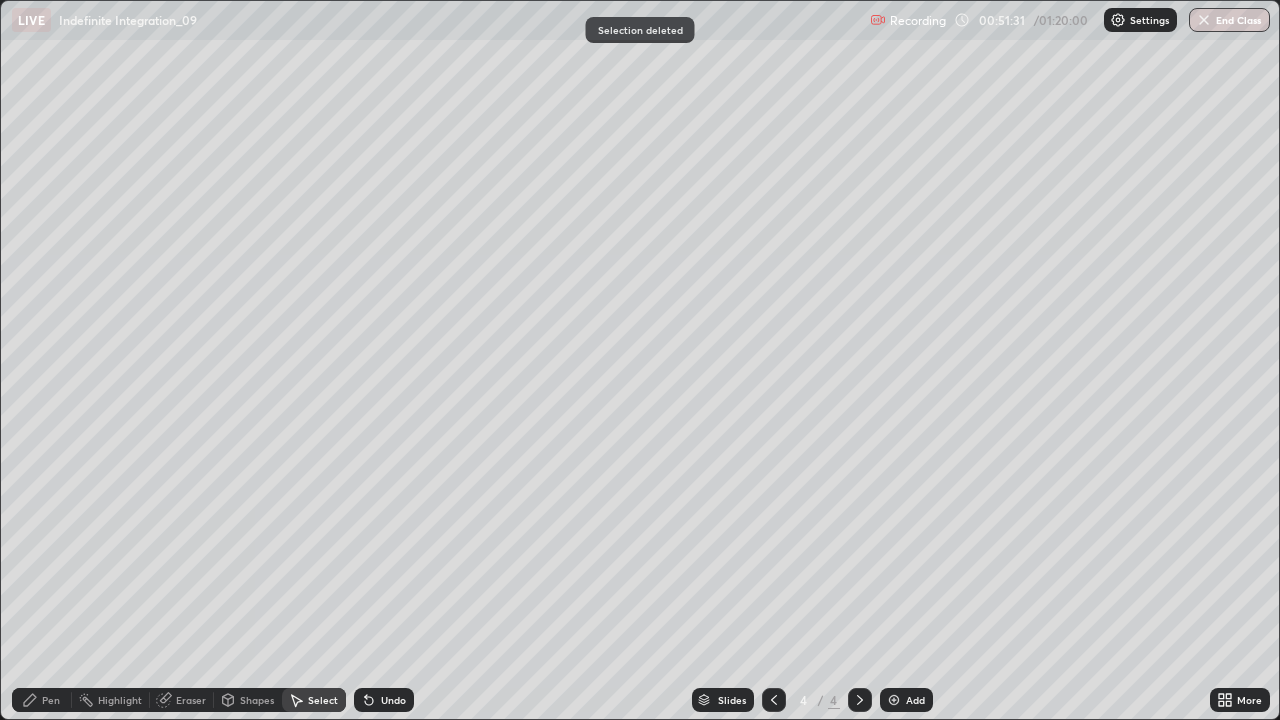 click on "0 ° Undo Copy Duplicate Duplicate to new slide Delete" at bounding box center (640, 360) 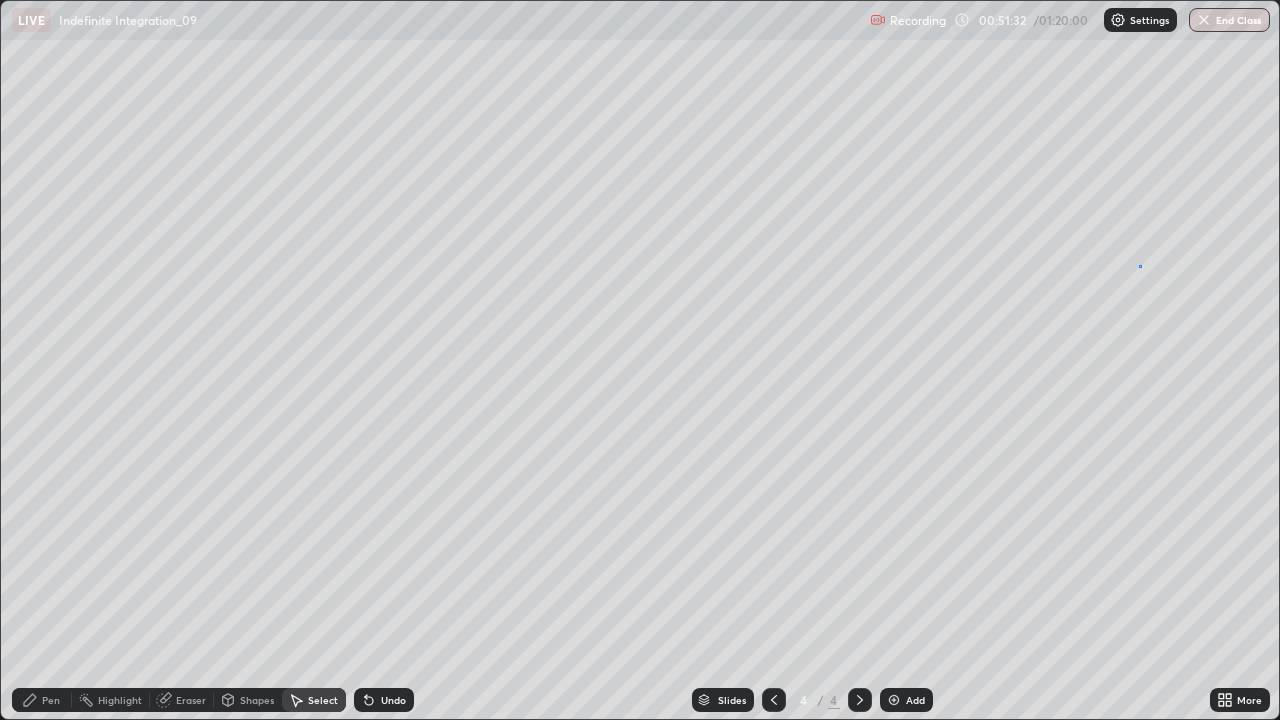click on "0 ° Undo Copy Duplicate Duplicate to new slide Delete" at bounding box center [640, 360] 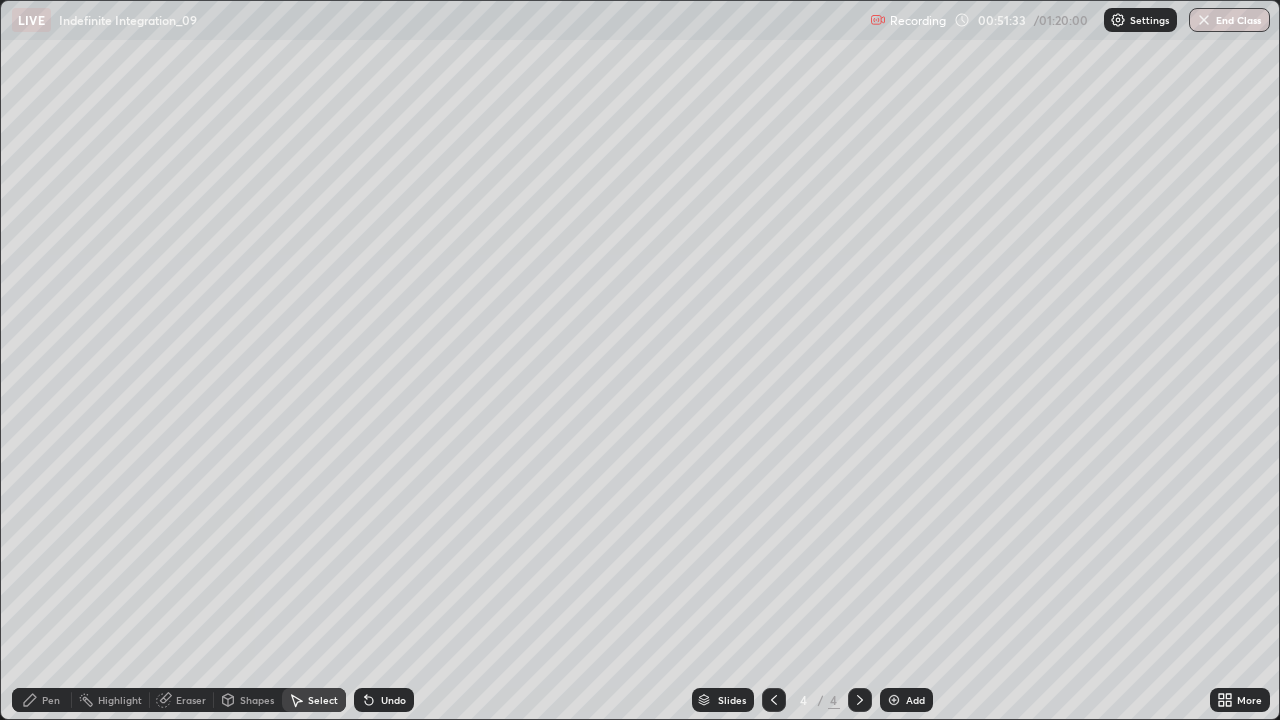 click on "0 ° Undo Copy Duplicate Duplicate to new slide Delete" at bounding box center (640, 360) 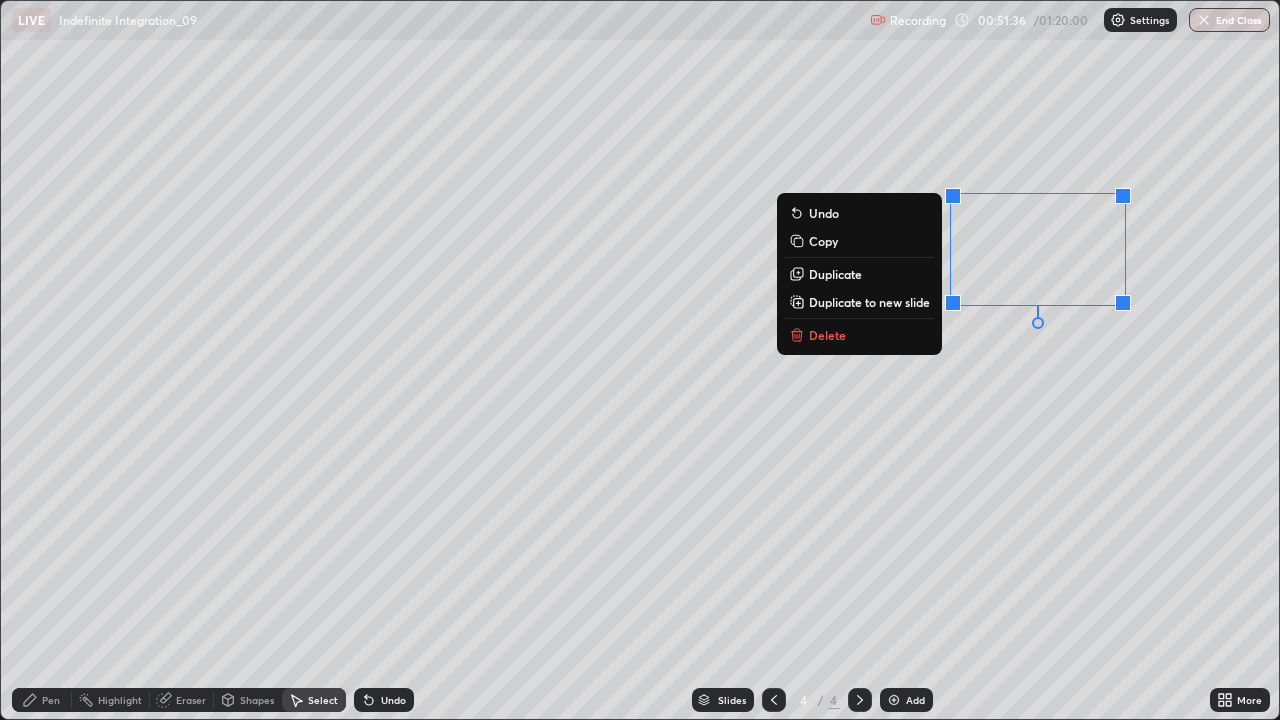 click on "Delete" at bounding box center (859, 335) 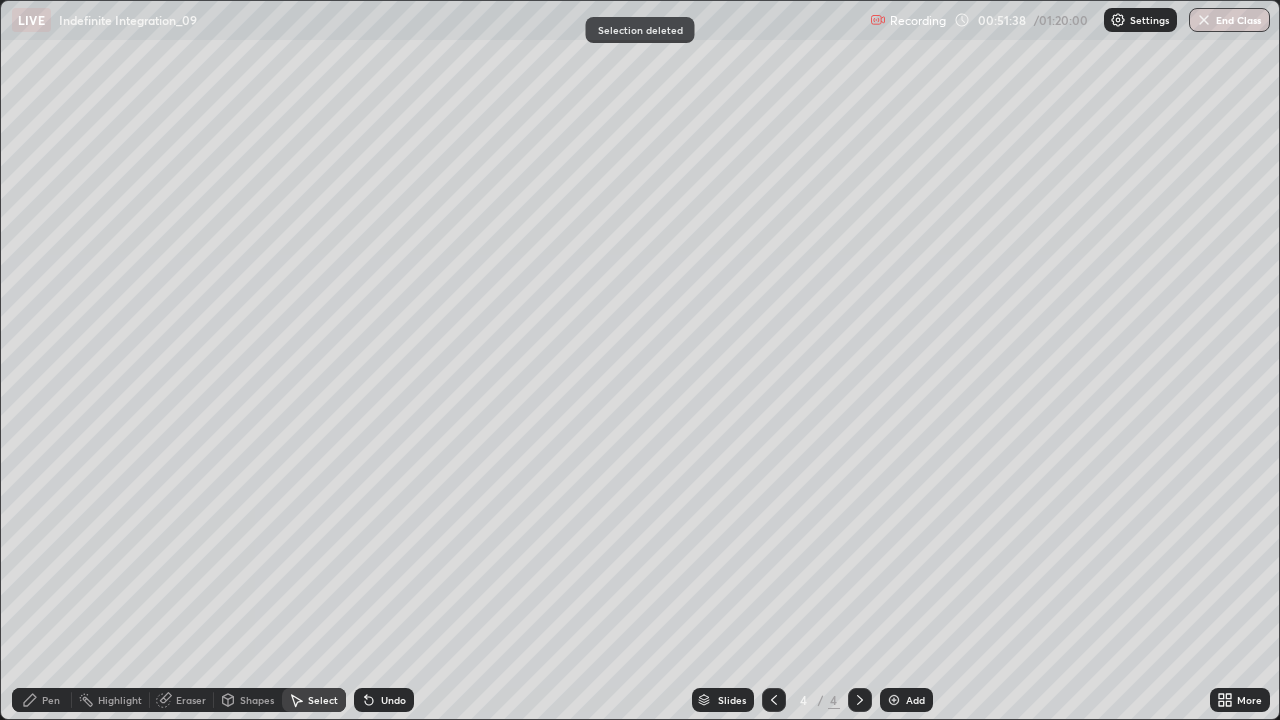 click on "Pen" at bounding box center [51, 700] 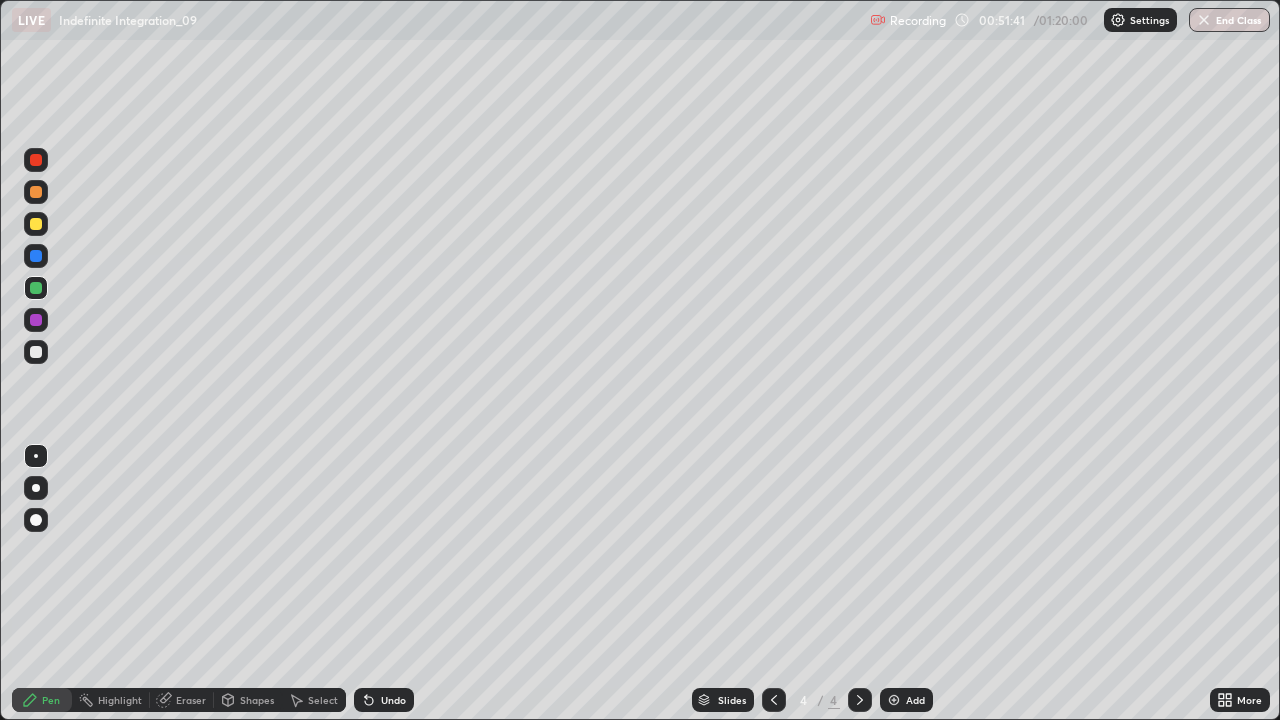 click at bounding box center (36, 224) 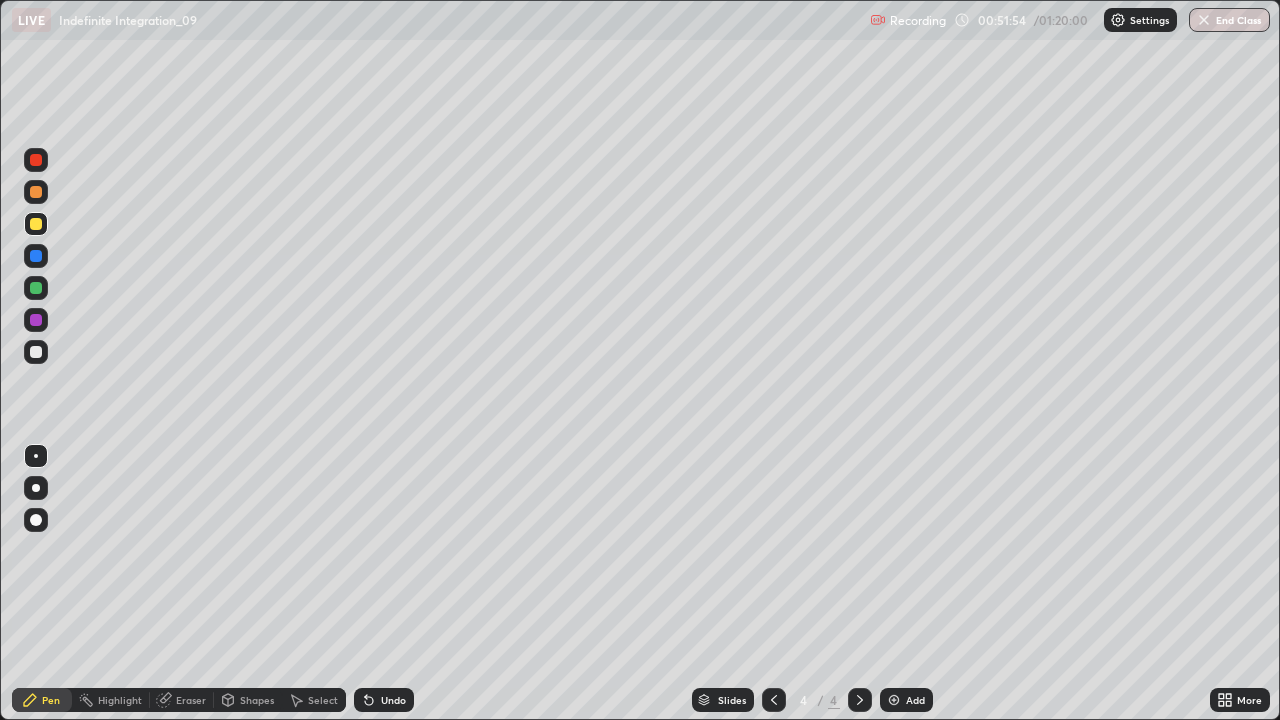 click at bounding box center (36, 352) 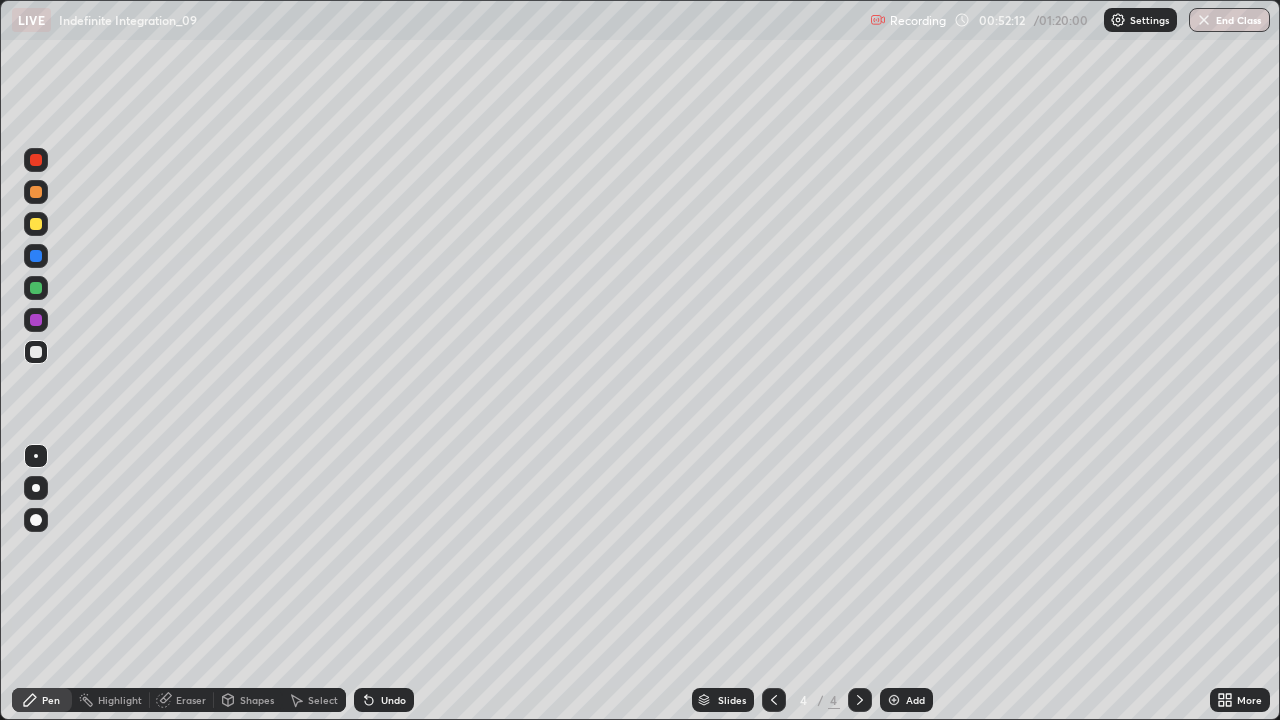 click on "Undo" at bounding box center (384, 700) 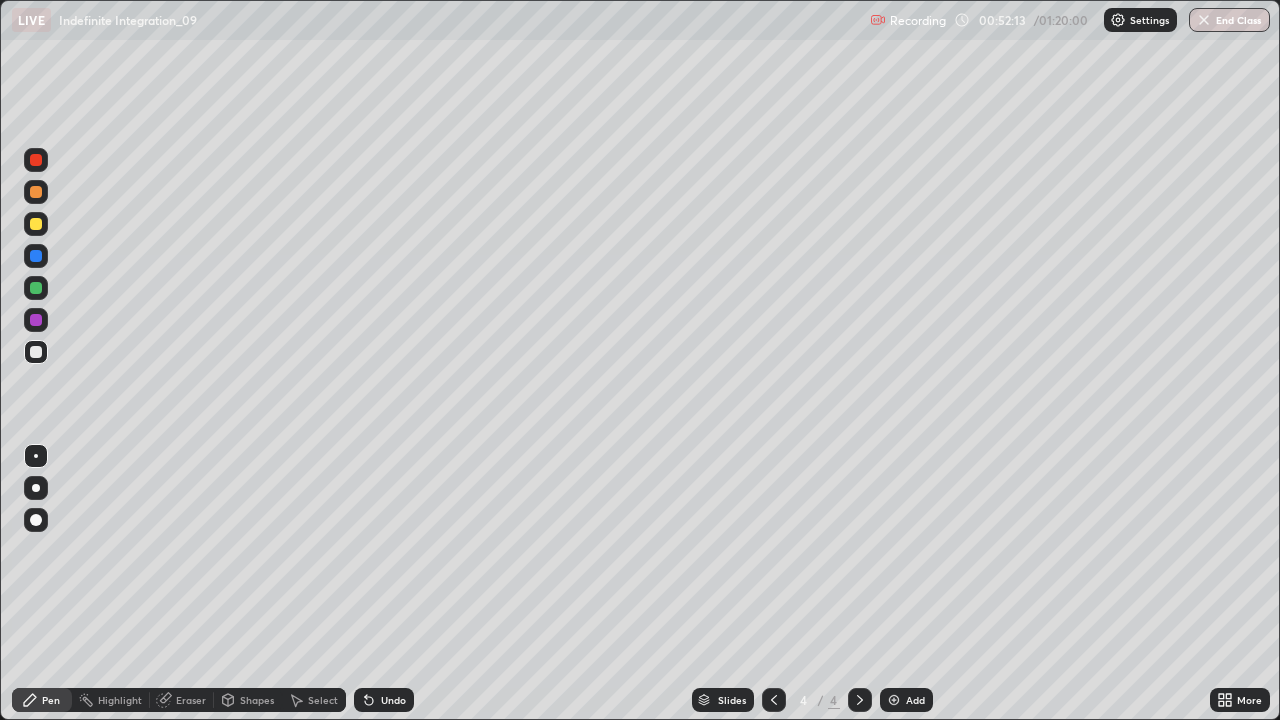 click 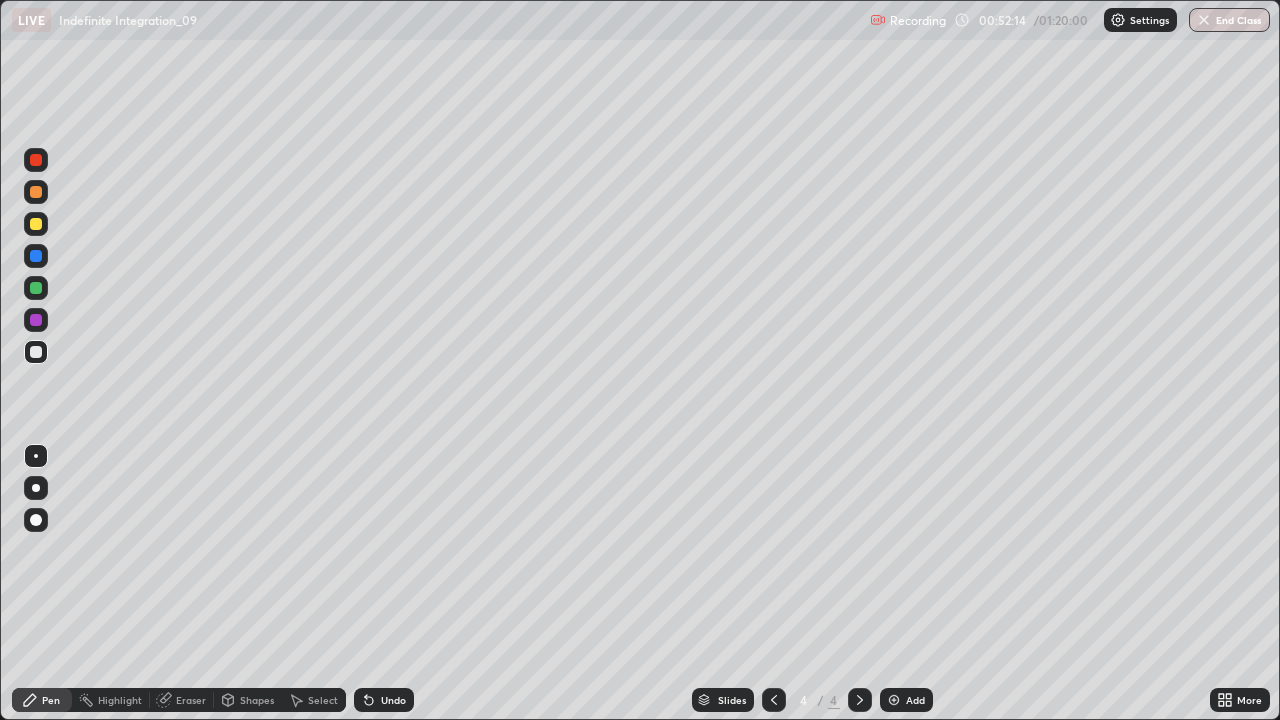 click on "Undo" at bounding box center [384, 700] 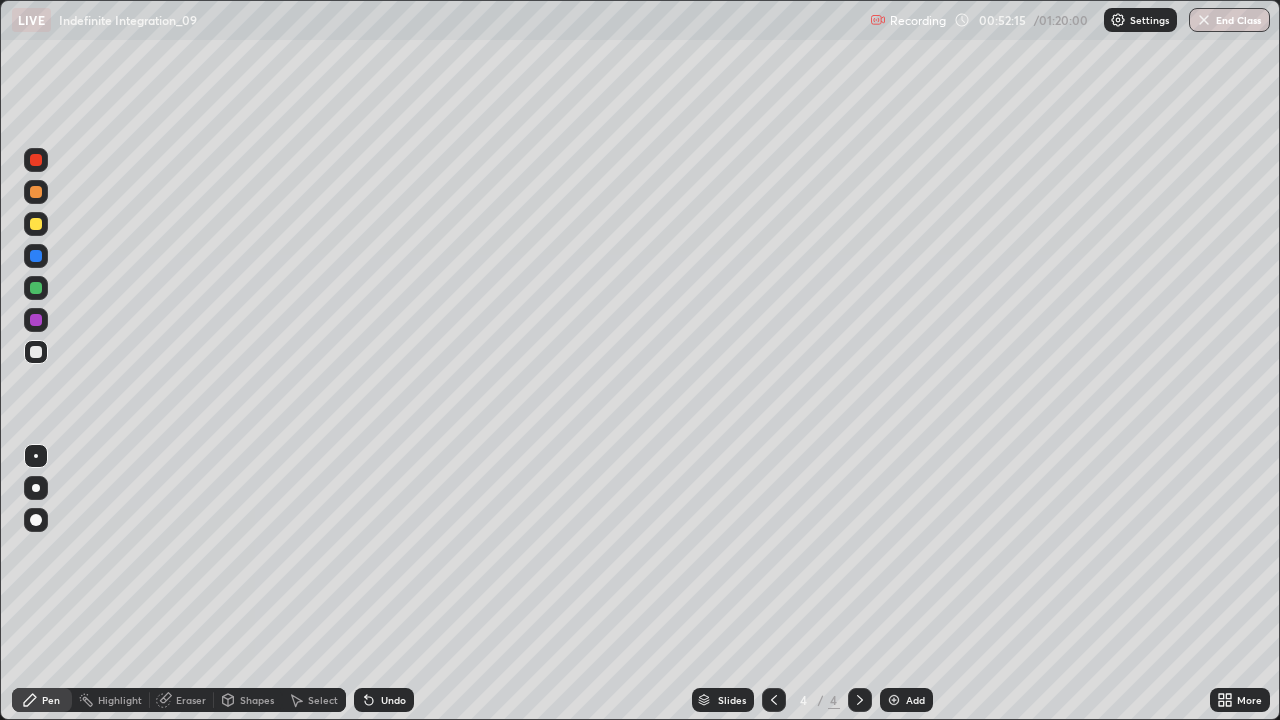 click 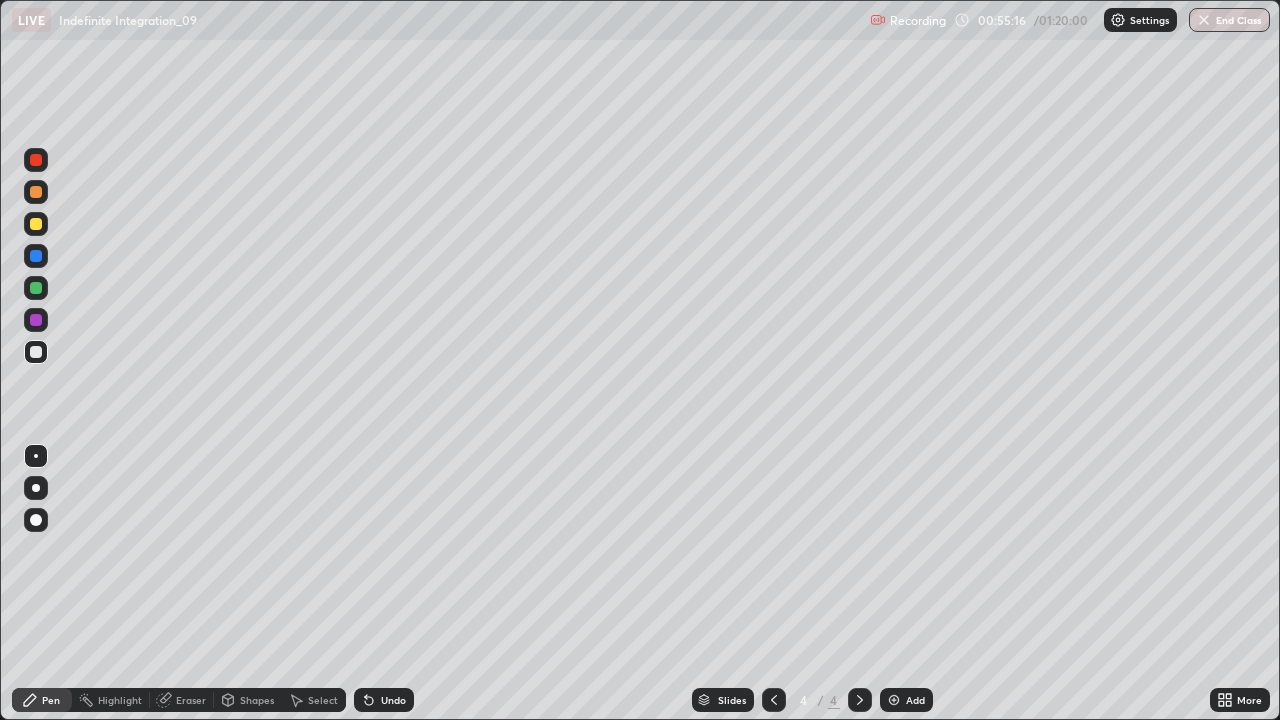 click on "Add" at bounding box center [906, 700] 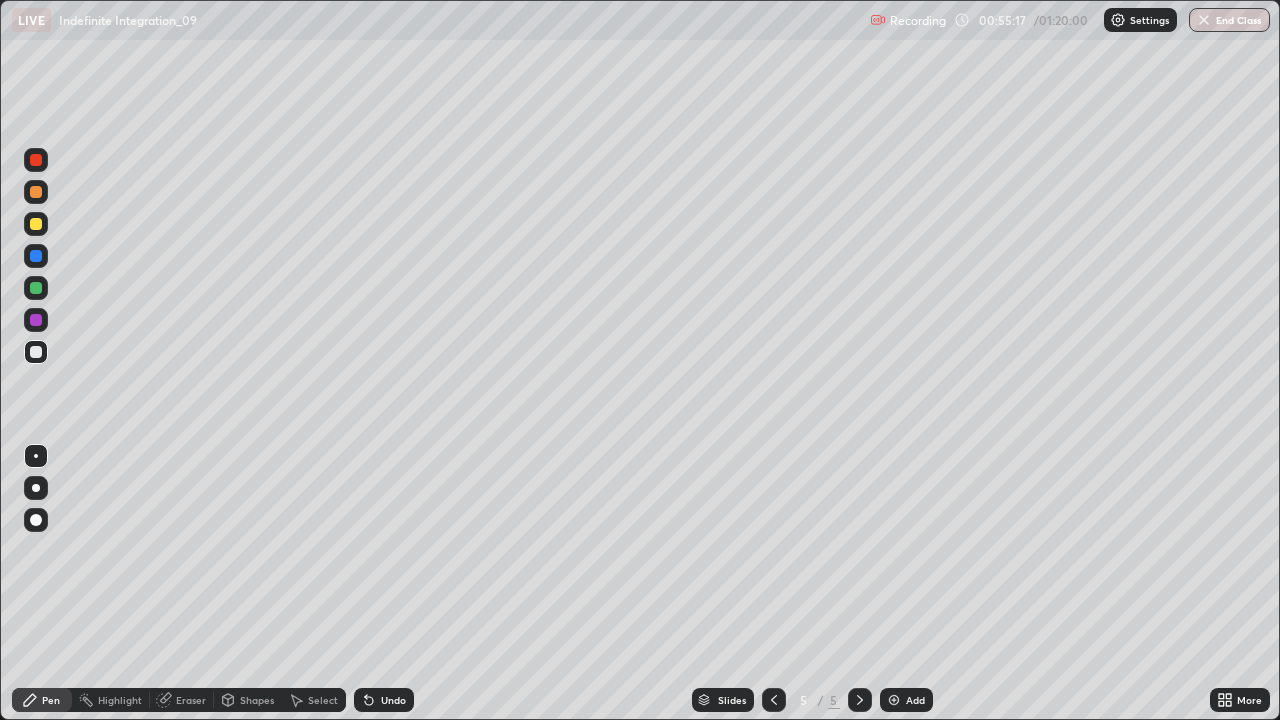 click at bounding box center [36, 224] 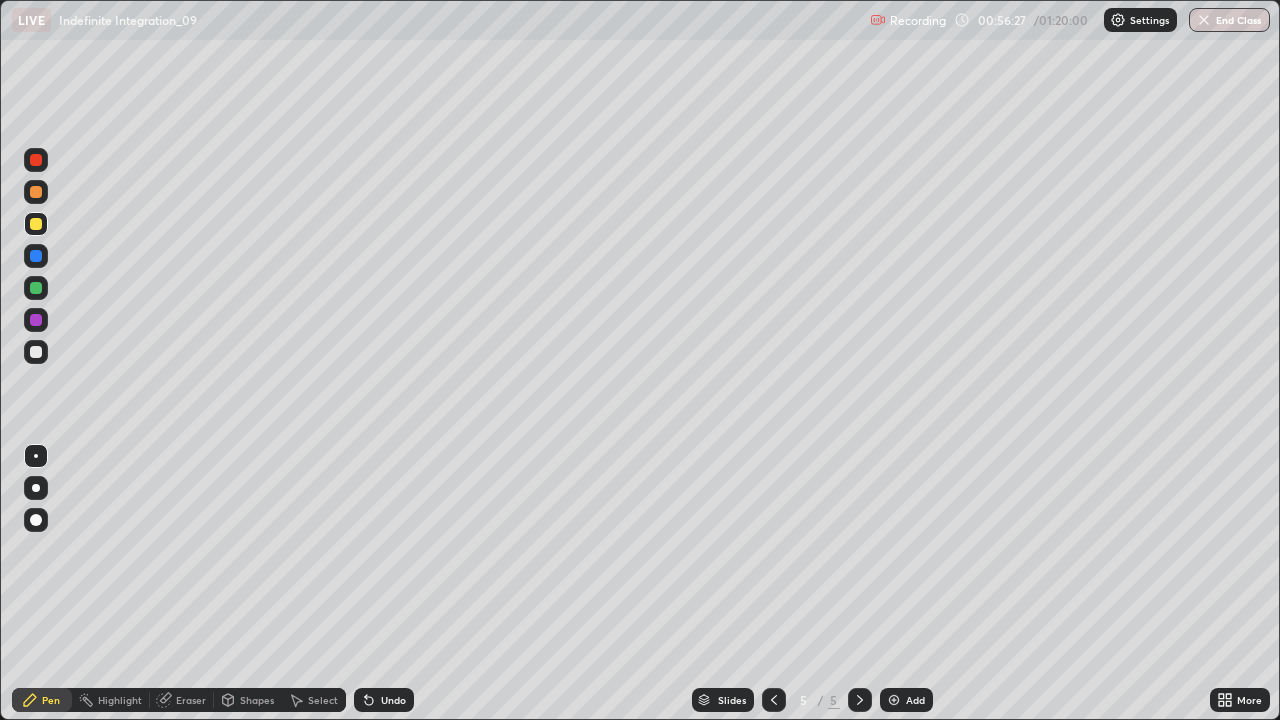 click on "Undo" at bounding box center [393, 700] 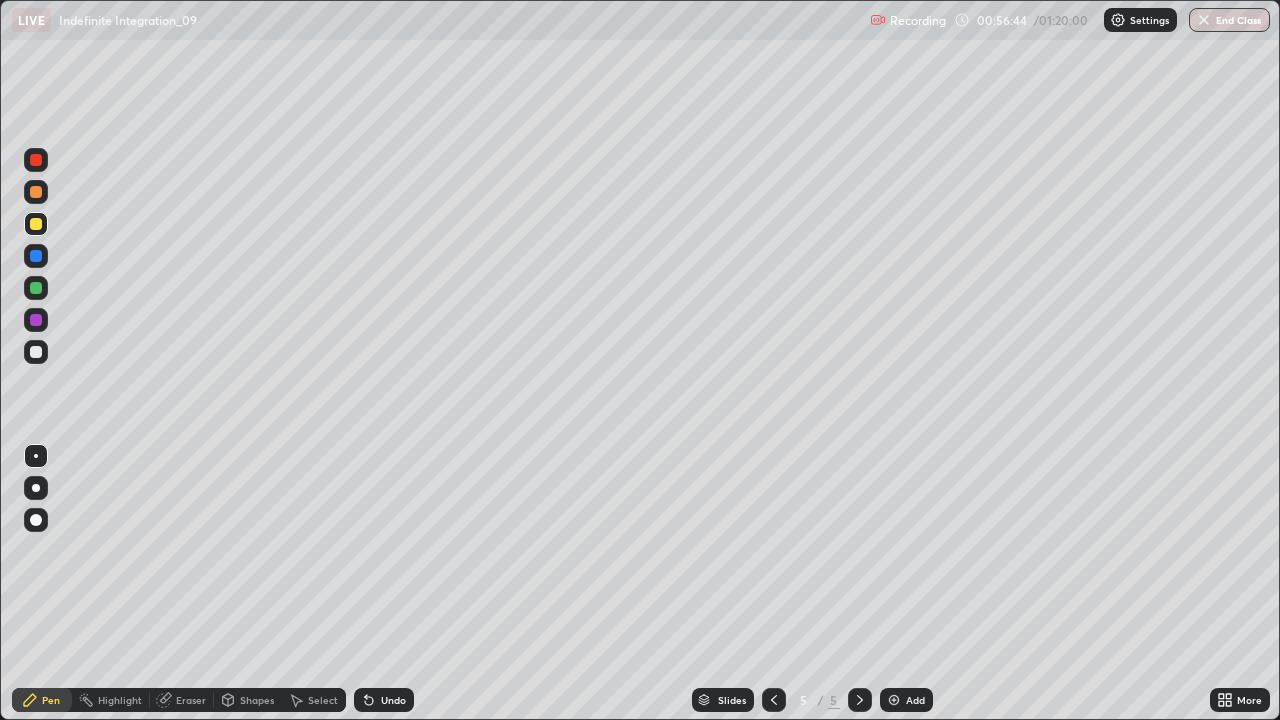 click at bounding box center (36, 352) 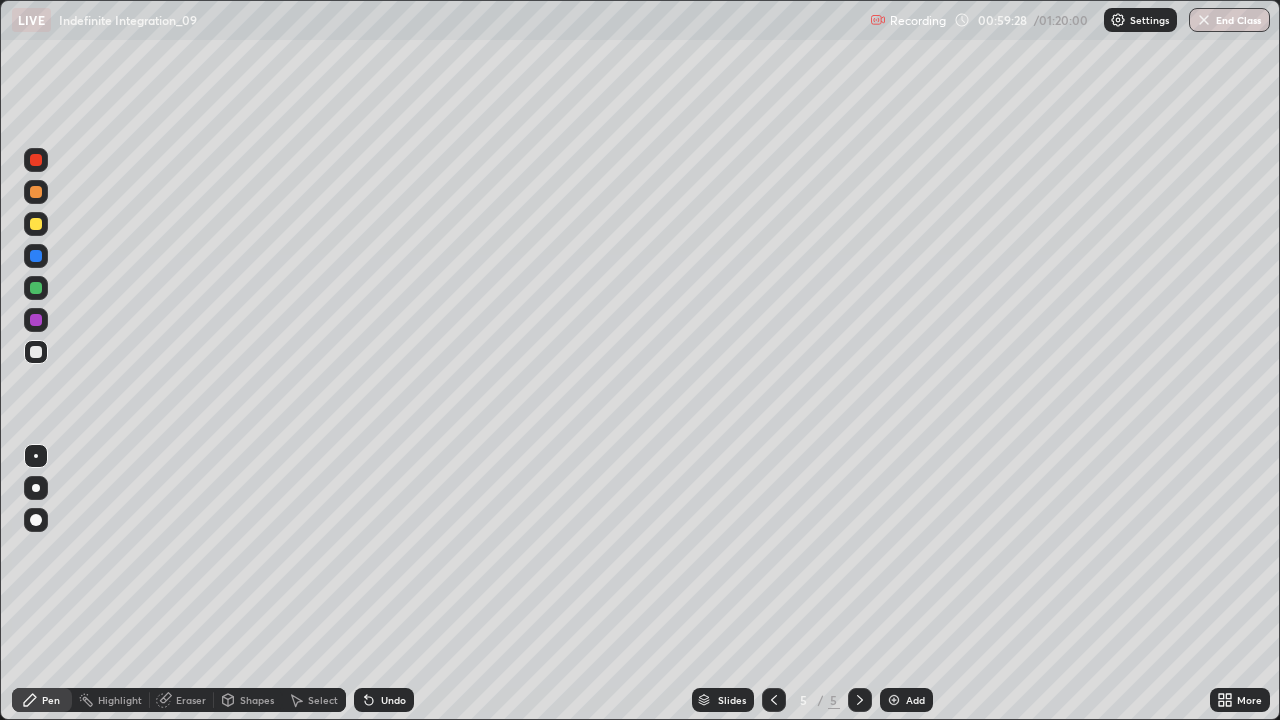 click at bounding box center (36, 224) 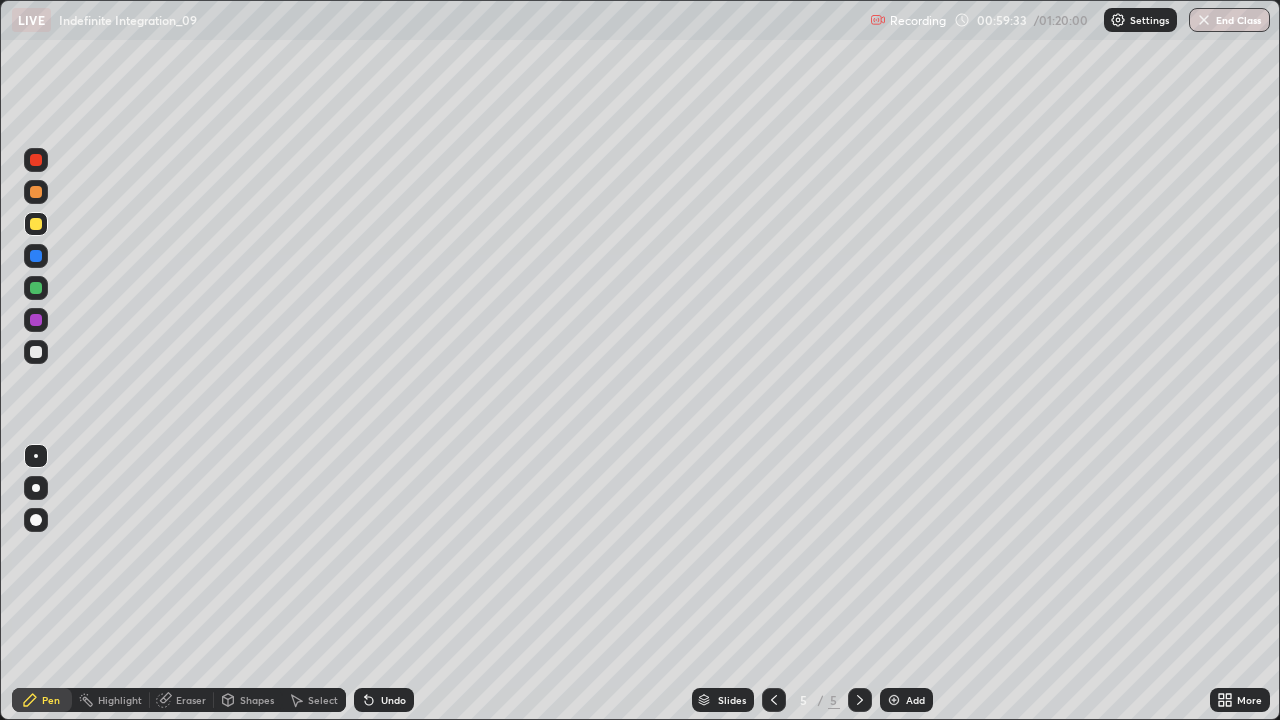 click on "Add" at bounding box center [906, 700] 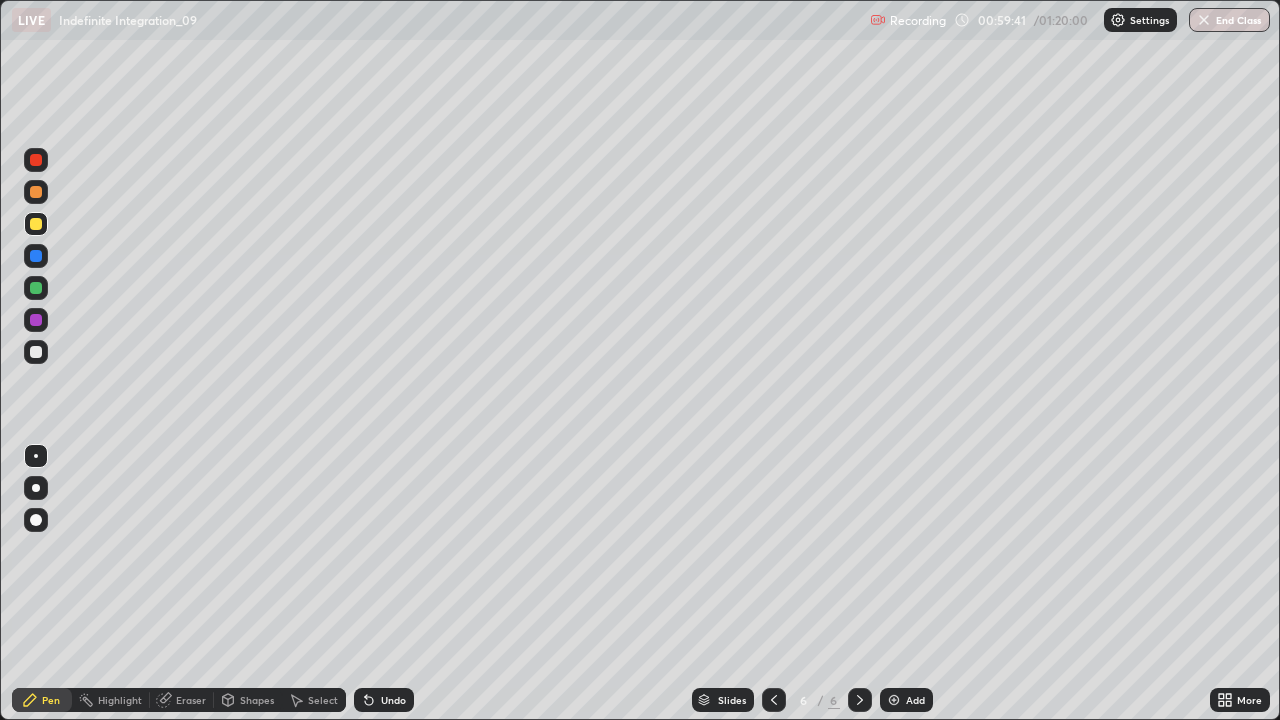 click at bounding box center [36, 288] 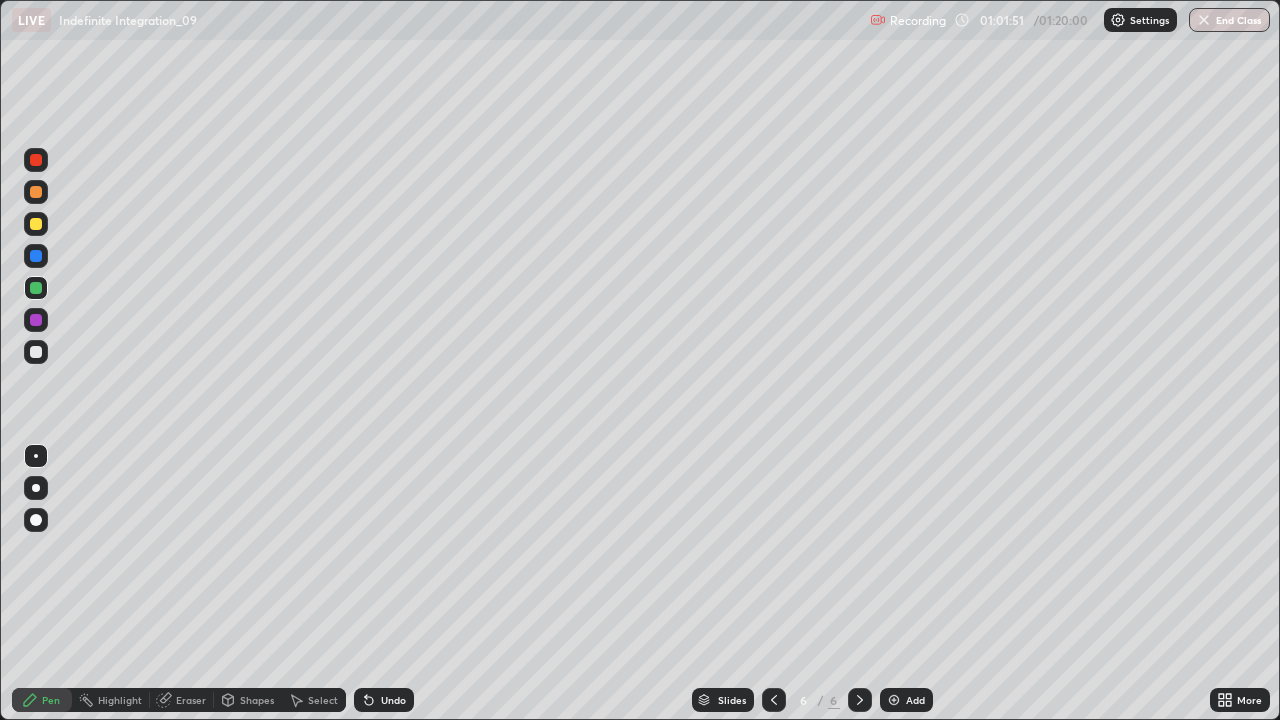 click at bounding box center (36, 352) 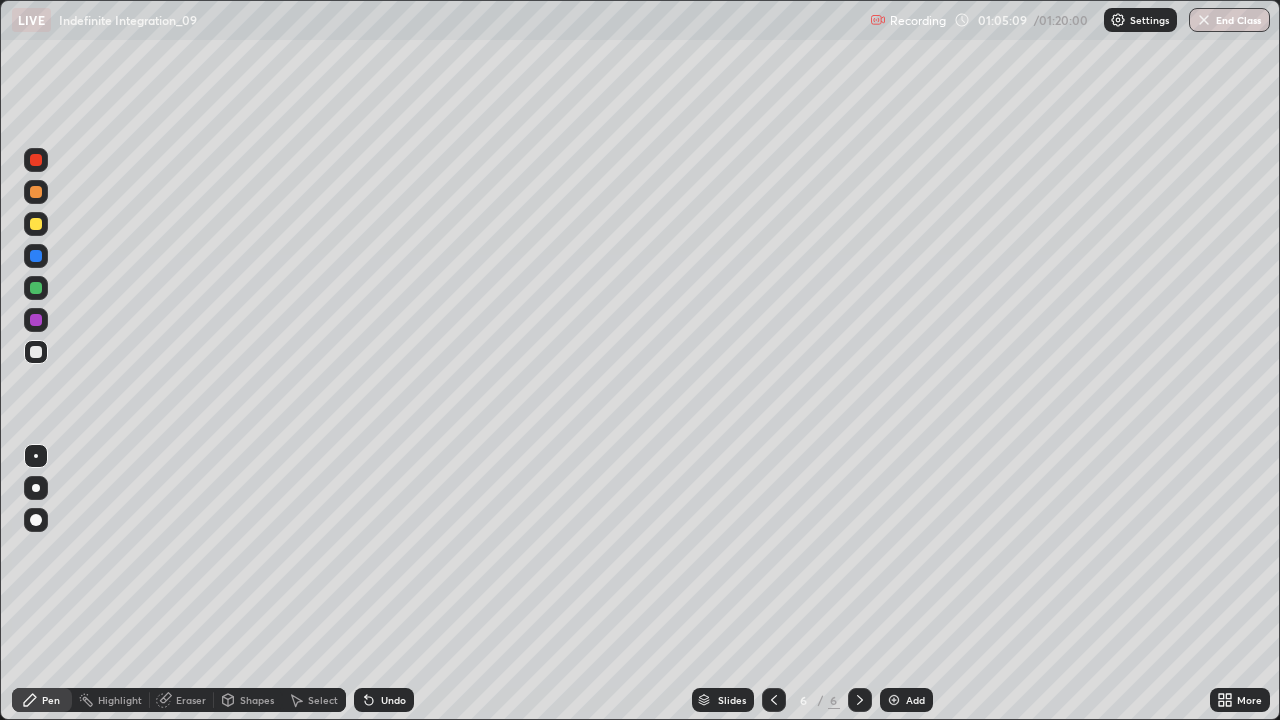 click on "Add" at bounding box center [906, 700] 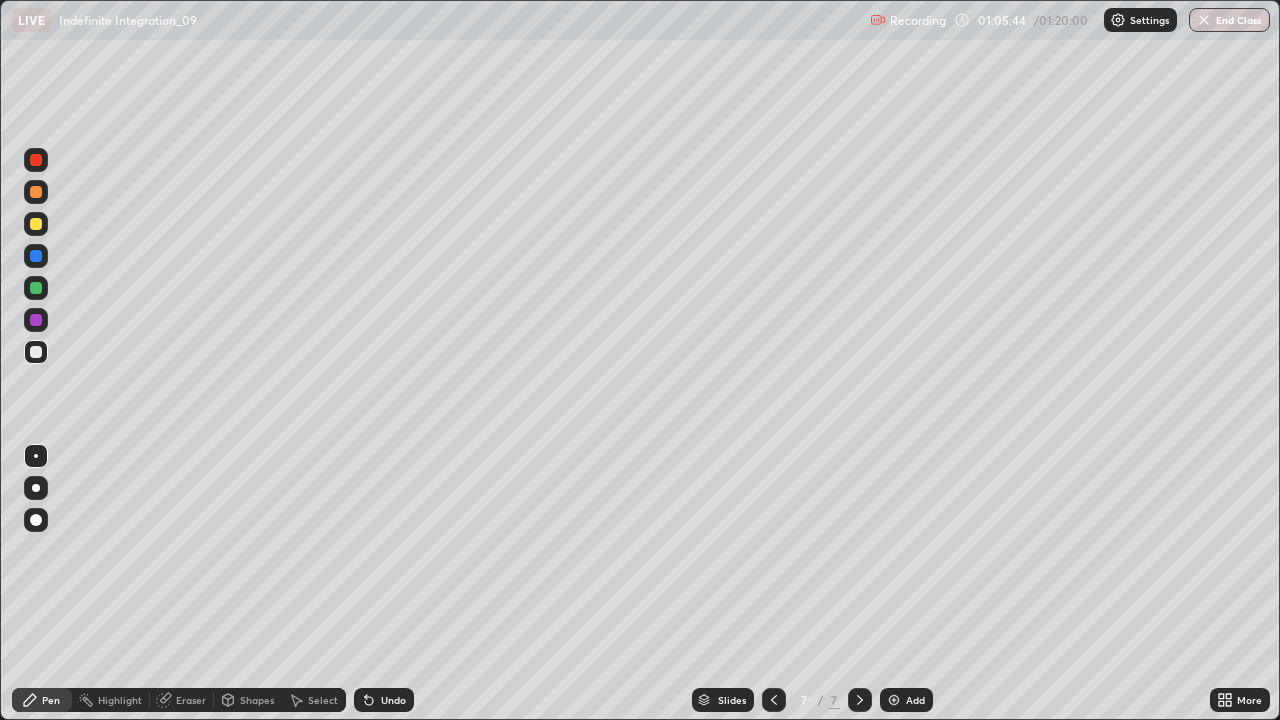 click on "Undo" at bounding box center [393, 700] 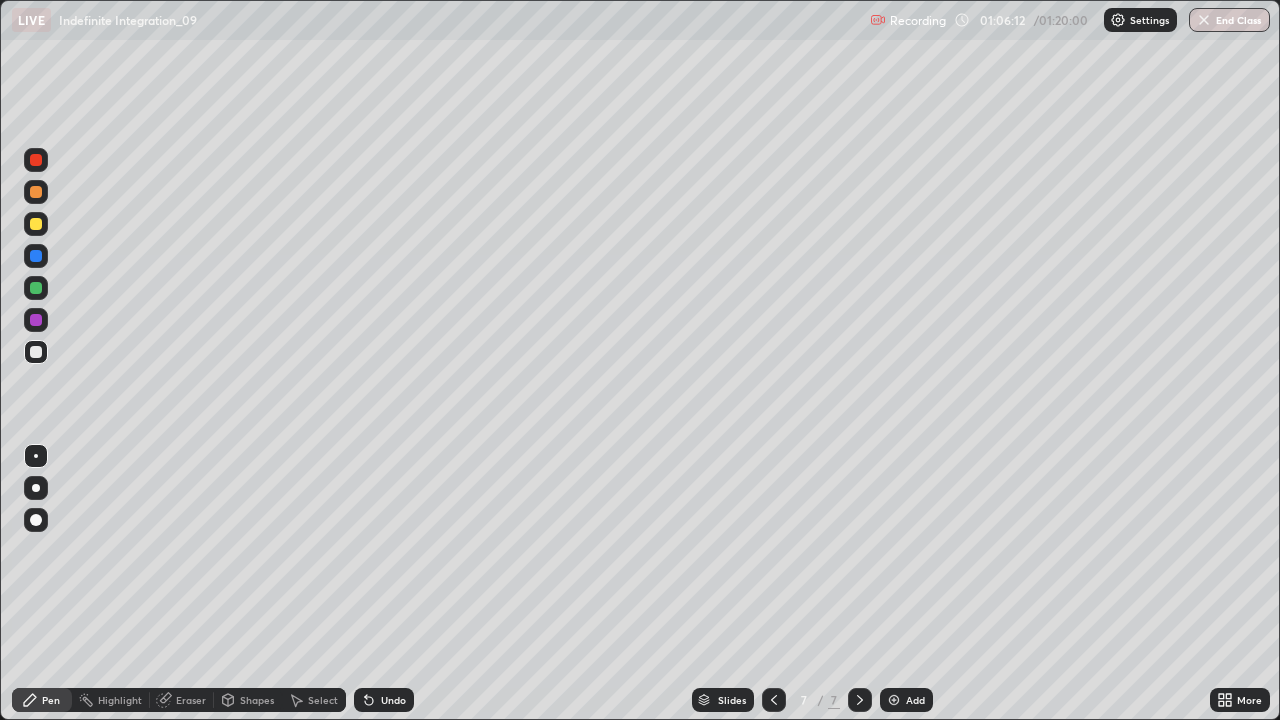 click 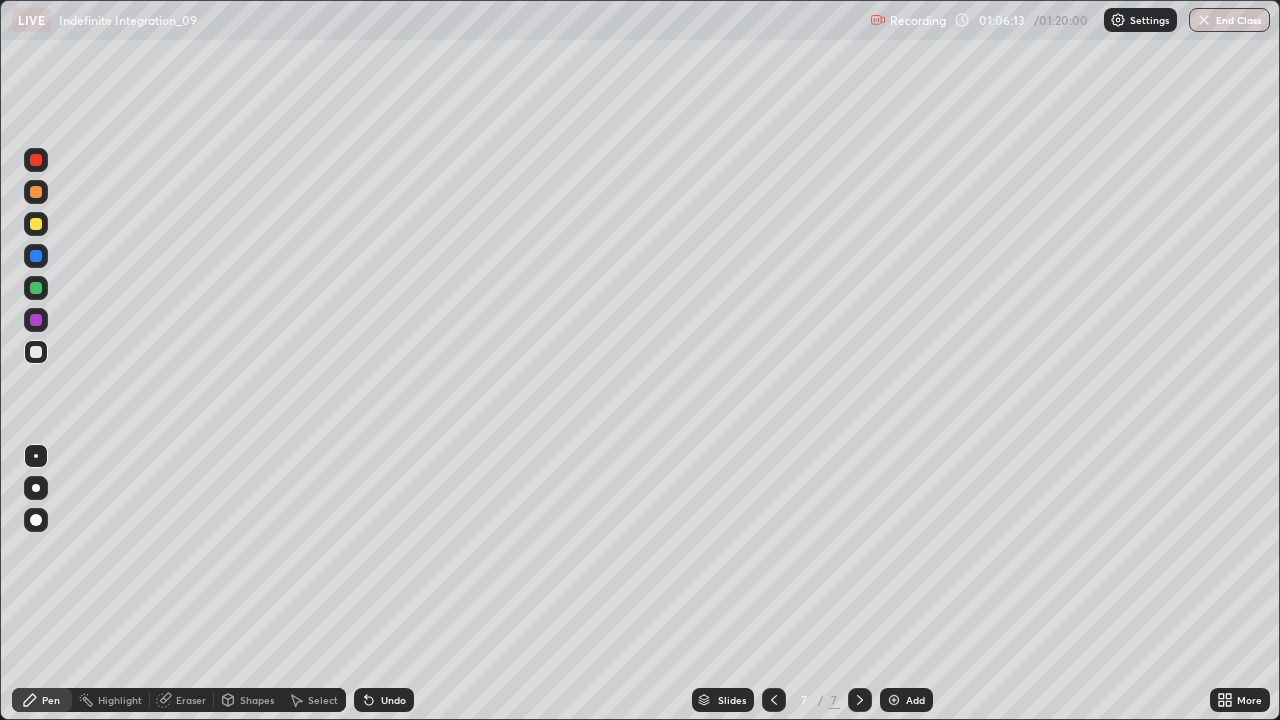 click 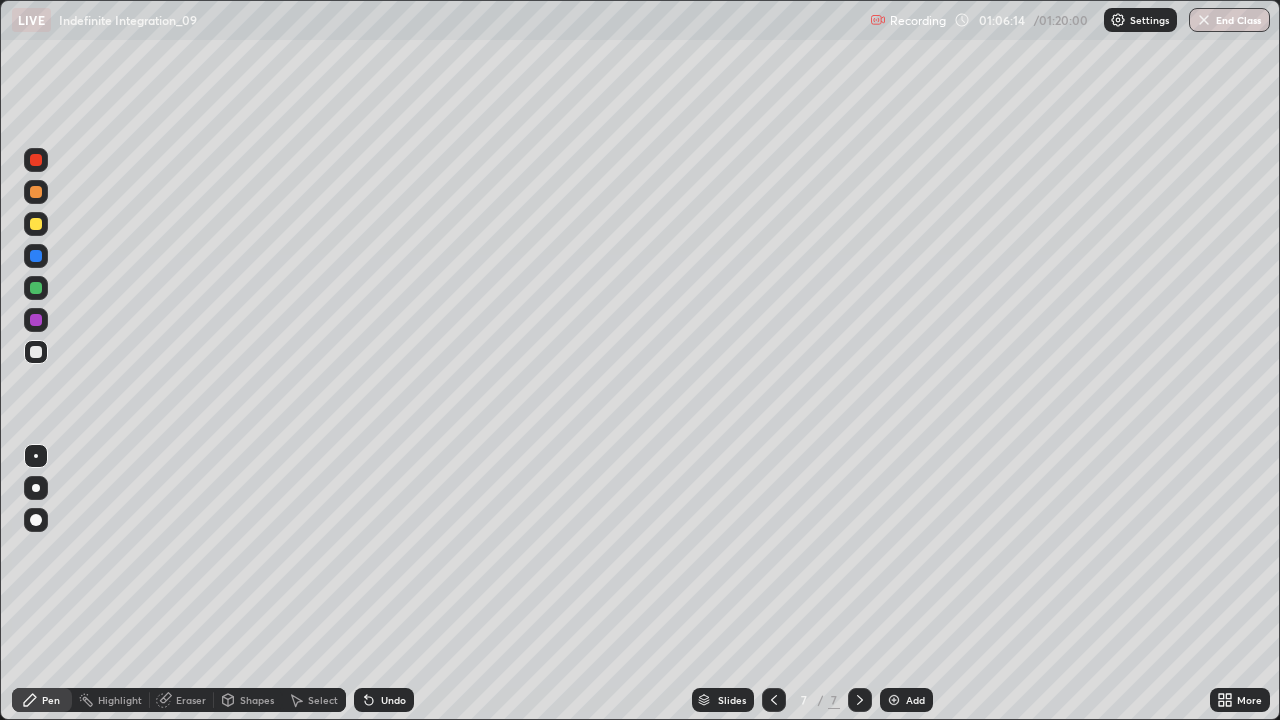 click on "Undo" at bounding box center [384, 700] 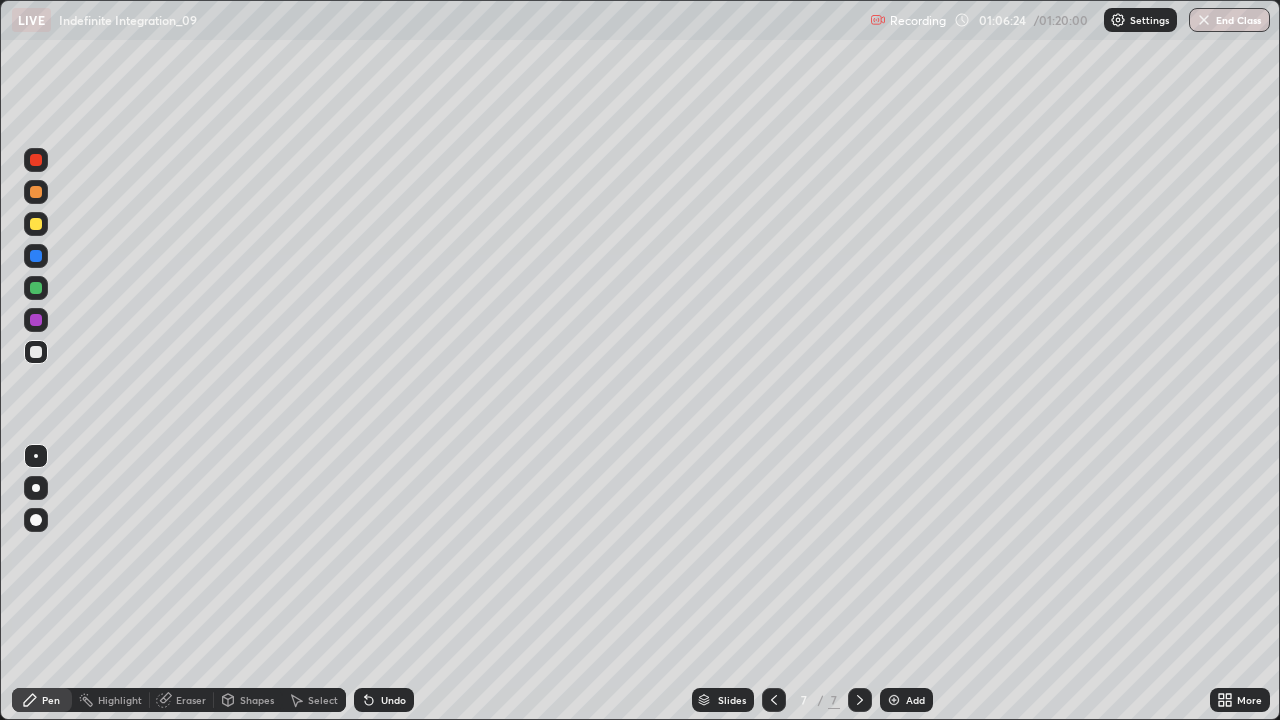 click 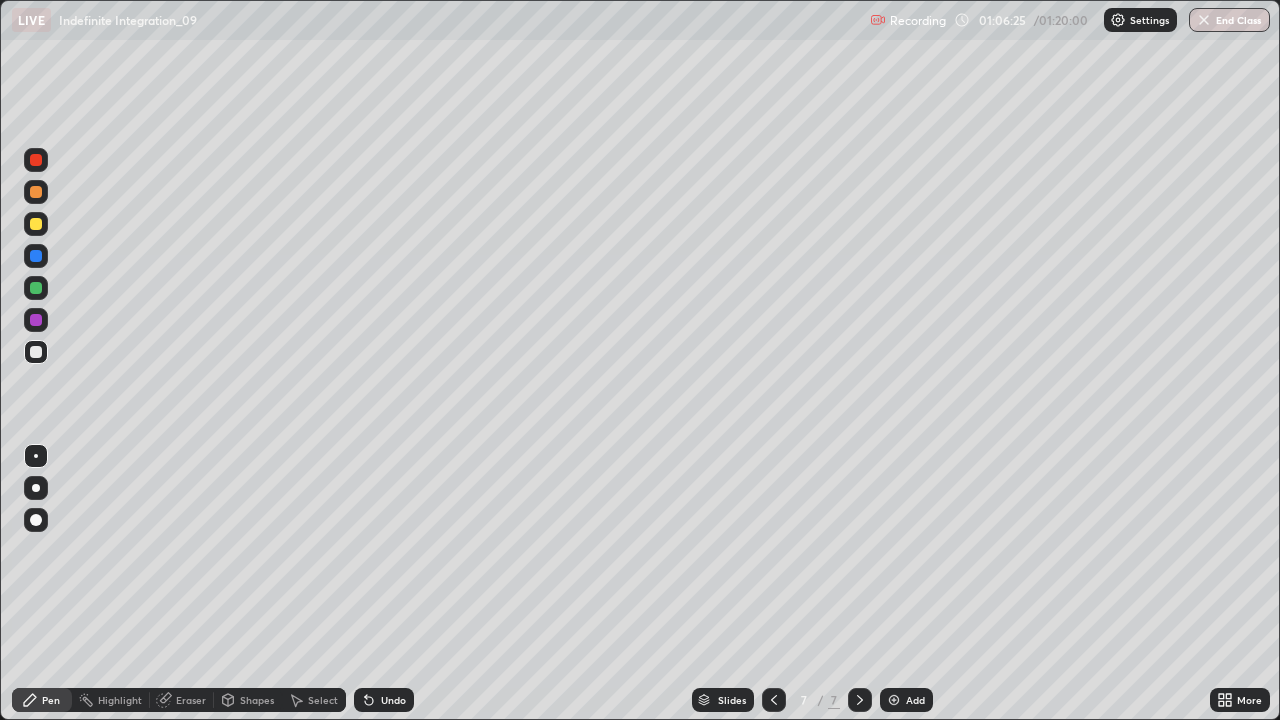 click 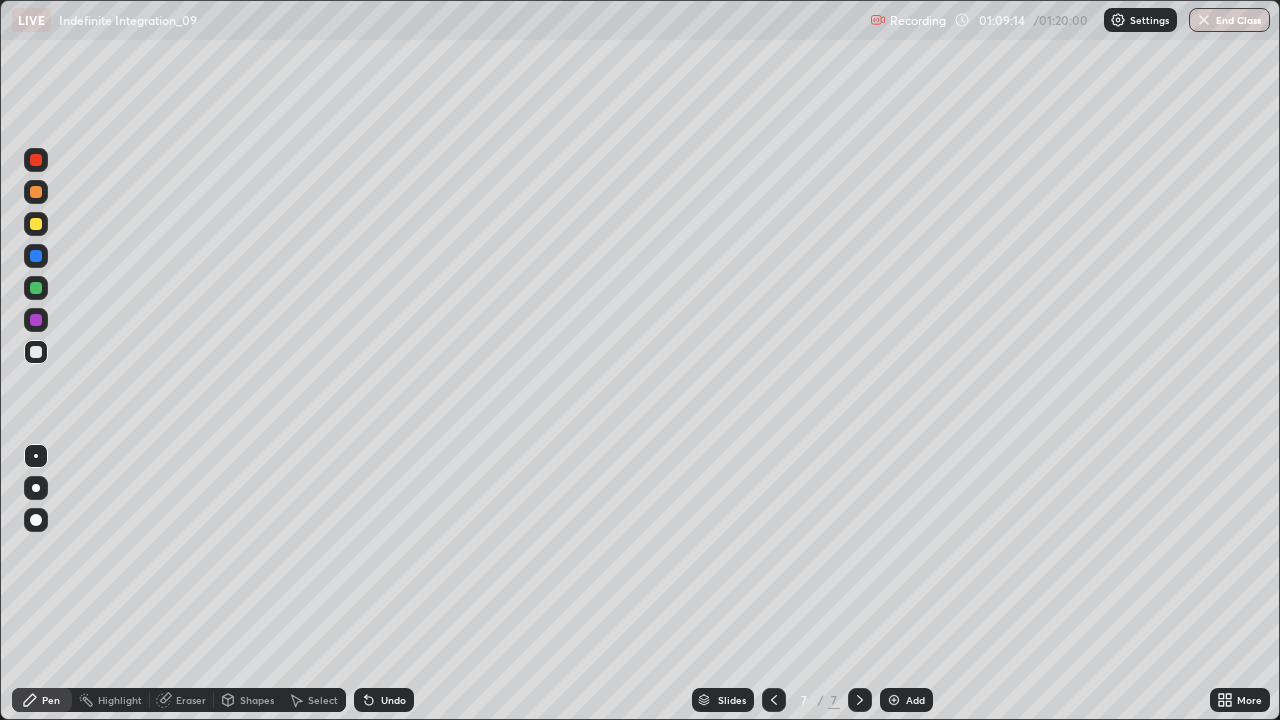 click at bounding box center (36, 224) 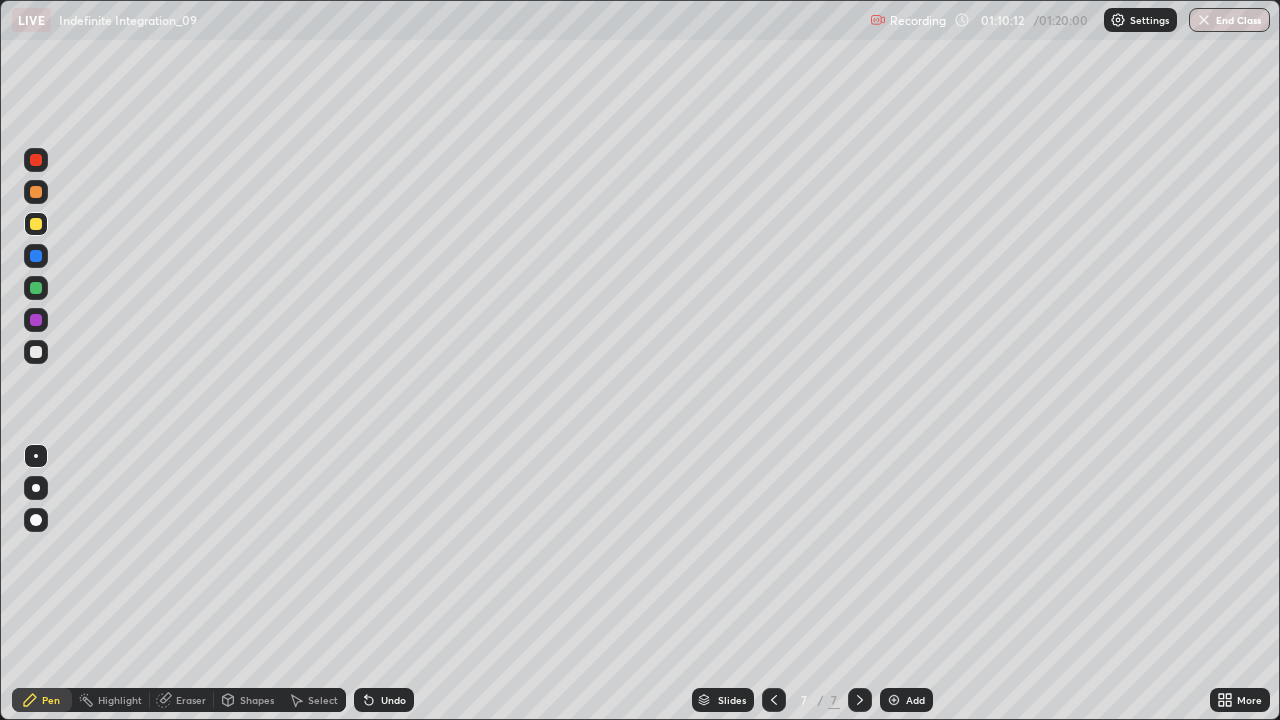 click at bounding box center (36, 288) 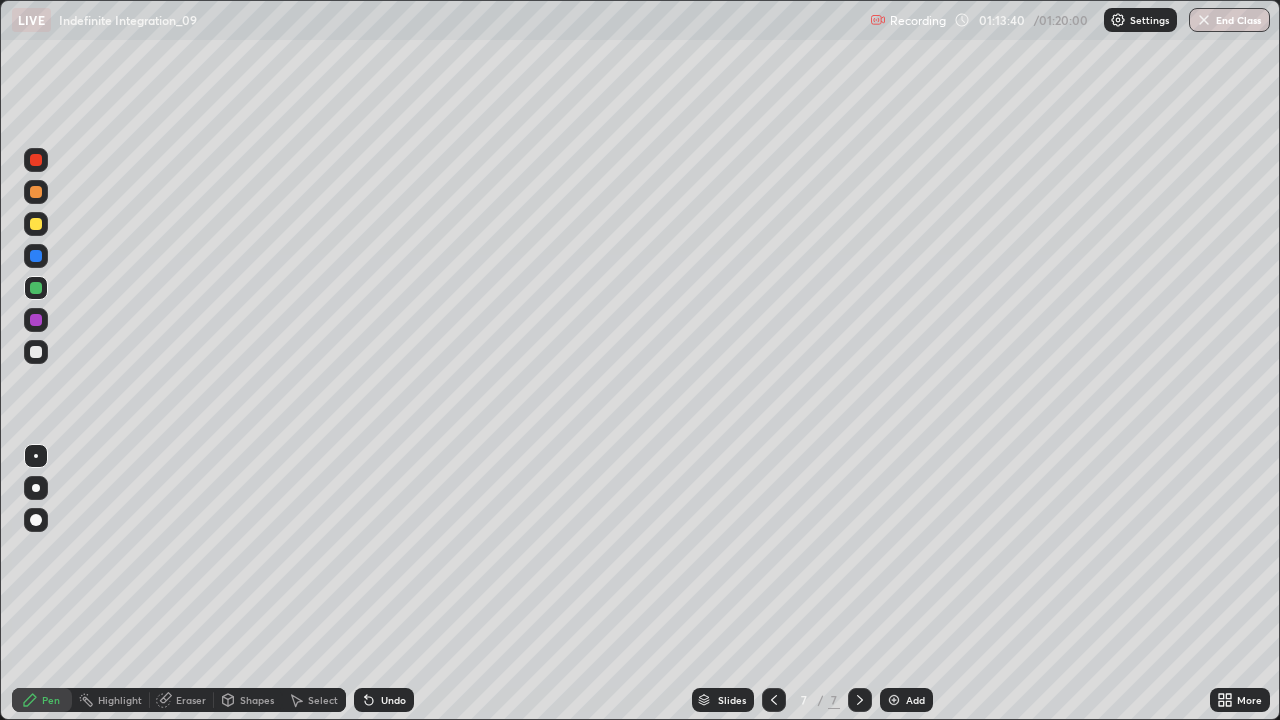 click on "Select" at bounding box center (323, 700) 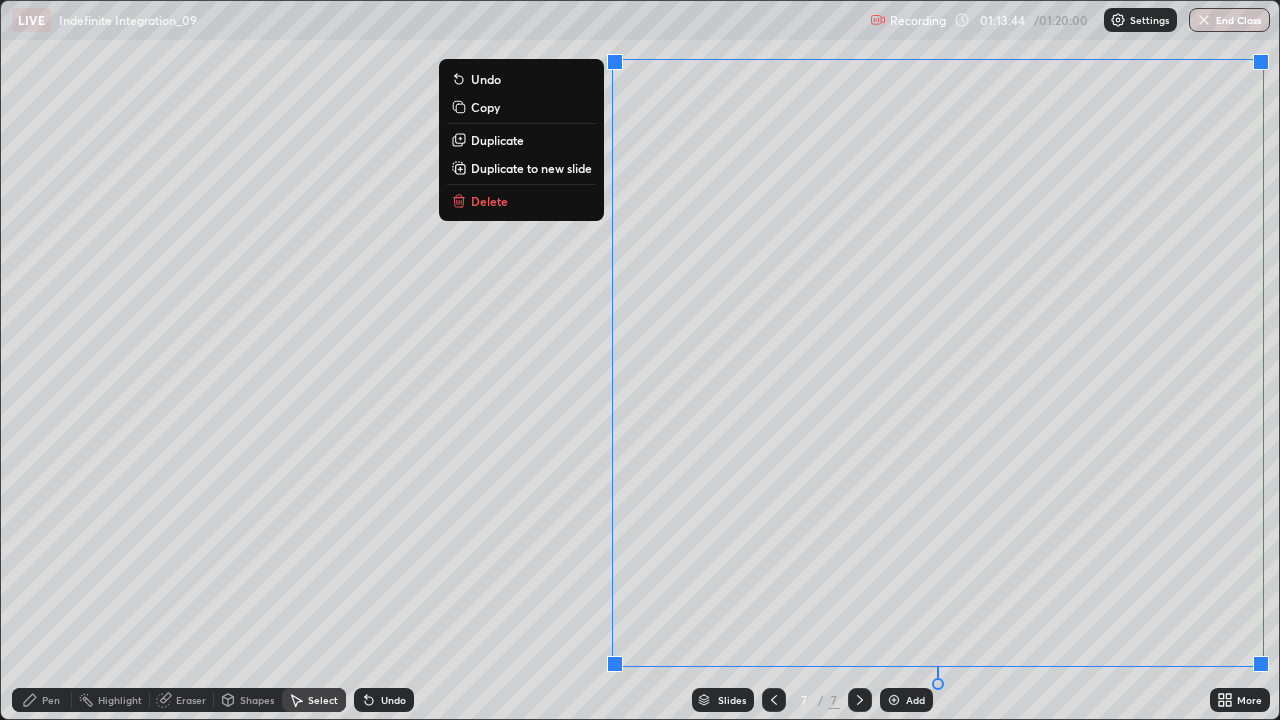 click on "Delete" at bounding box center (521, 201) 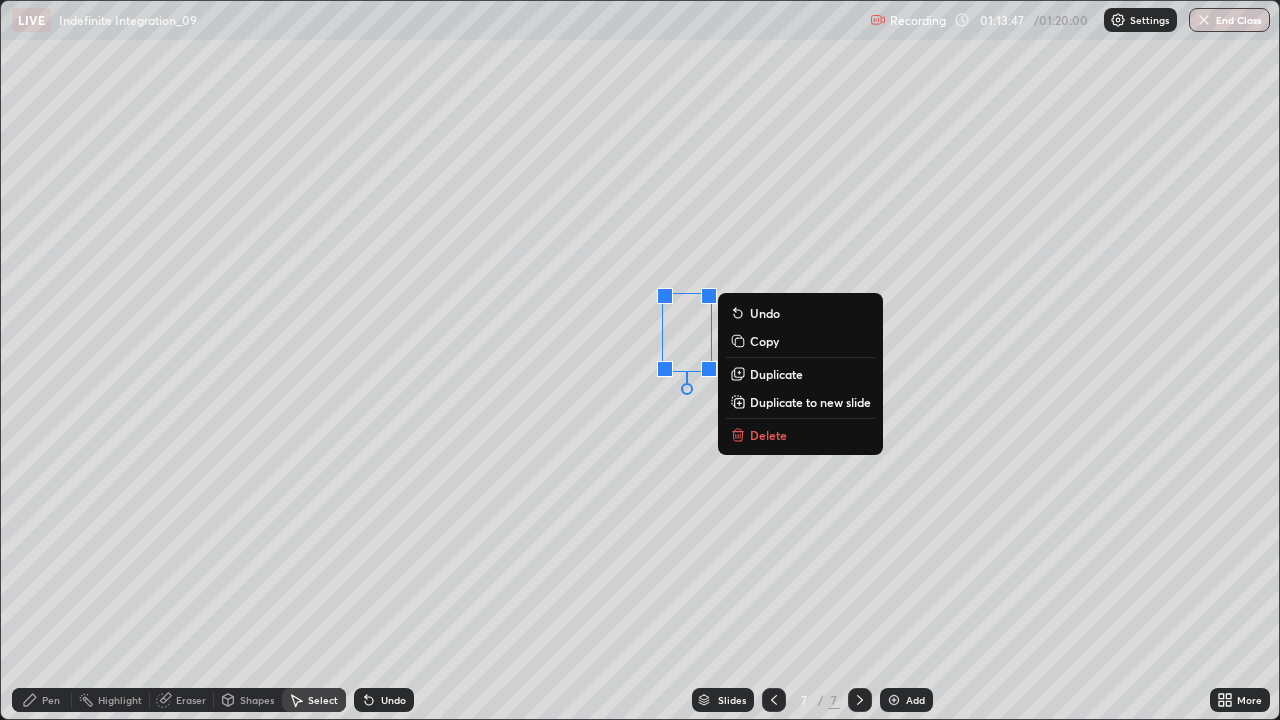 click 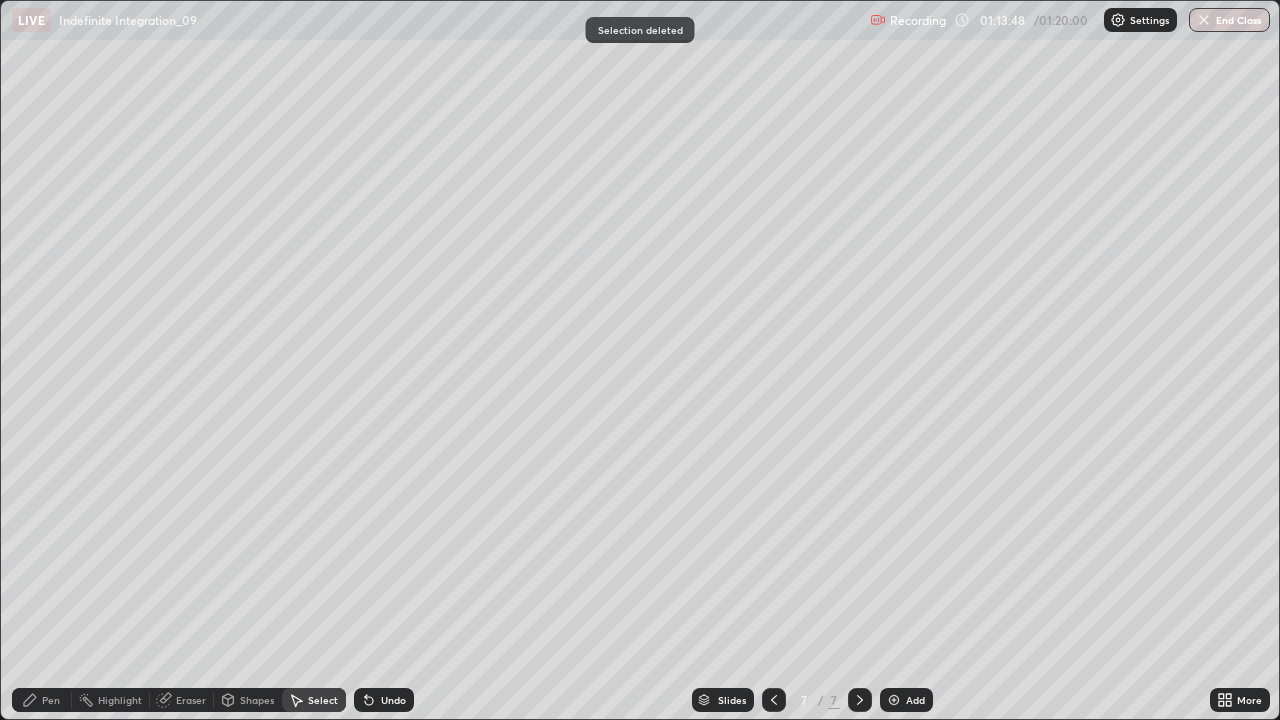 click on "Pen" at bounding box center [42, 700] 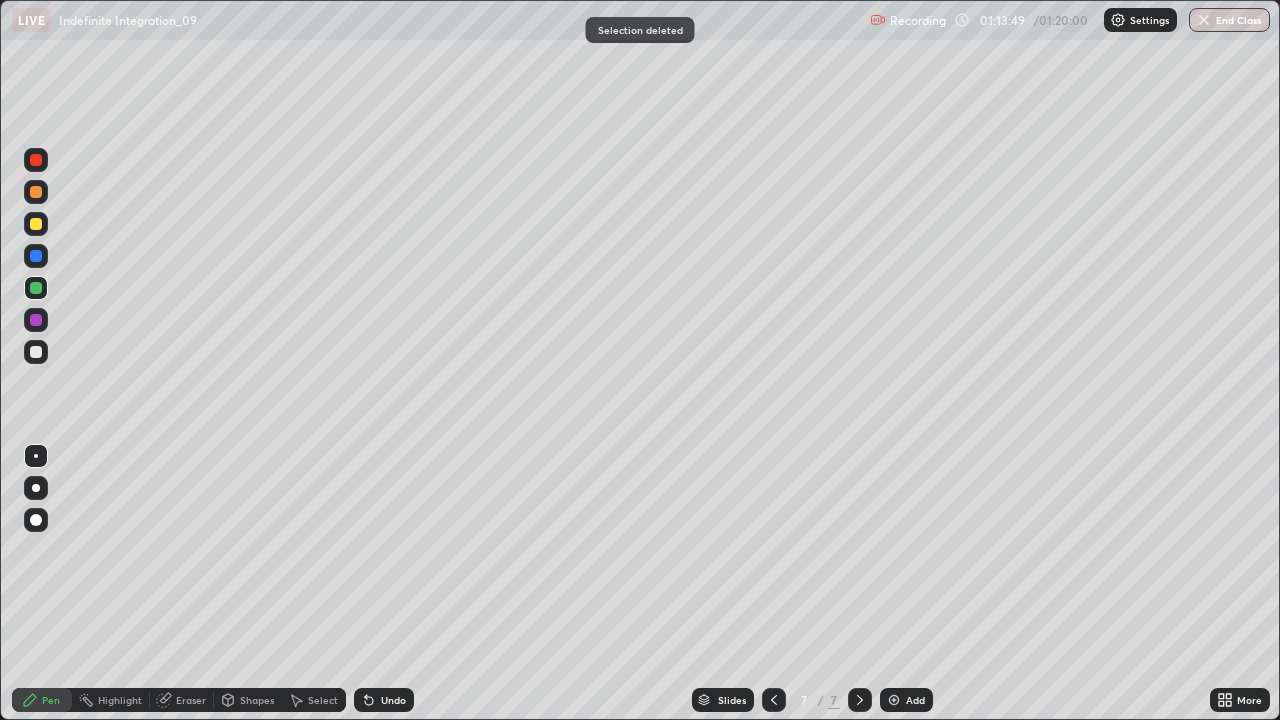 click at bounding box center (36, 160) 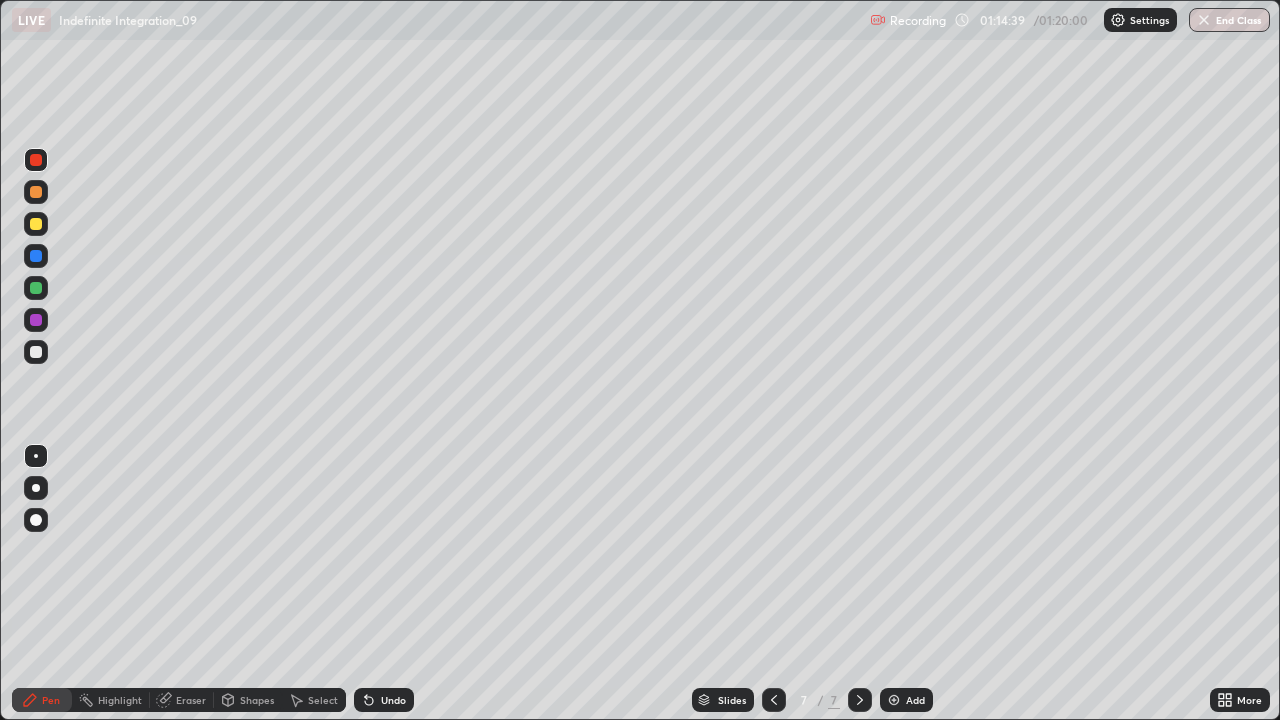 click on "Select" at bounding box center (314, 700) 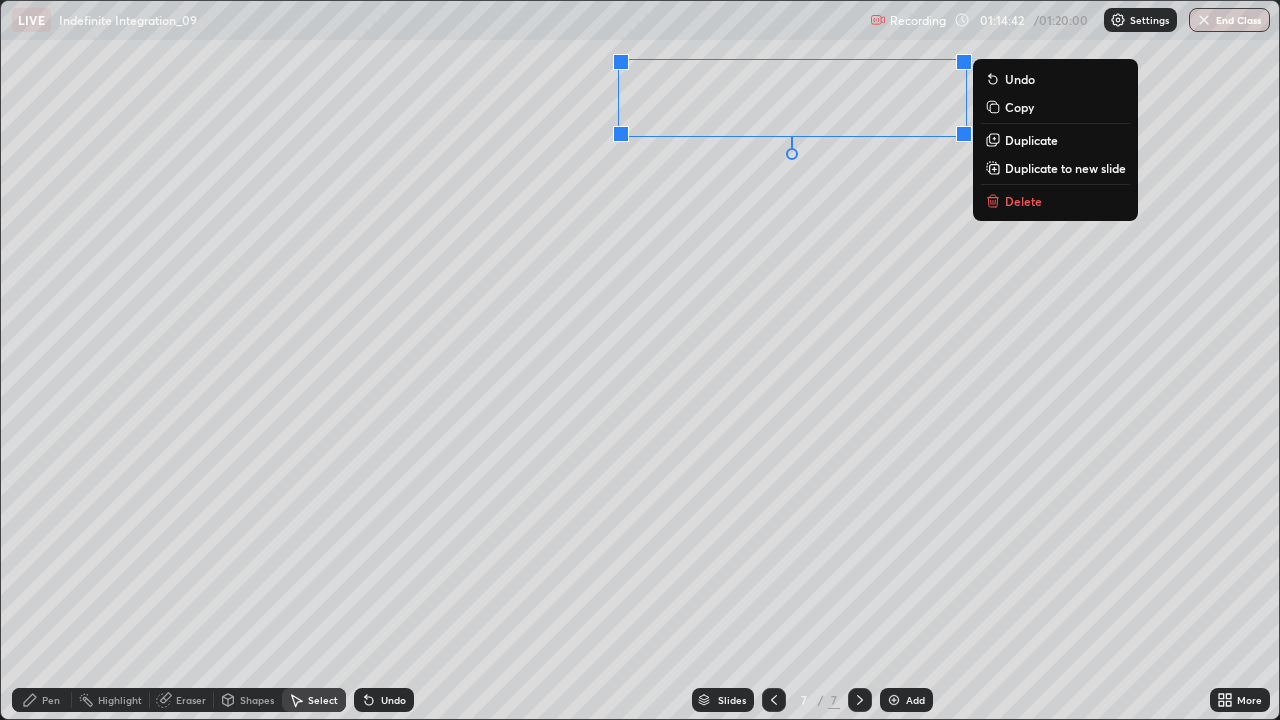 click on "Delete" at bounding box center (1055, 201) 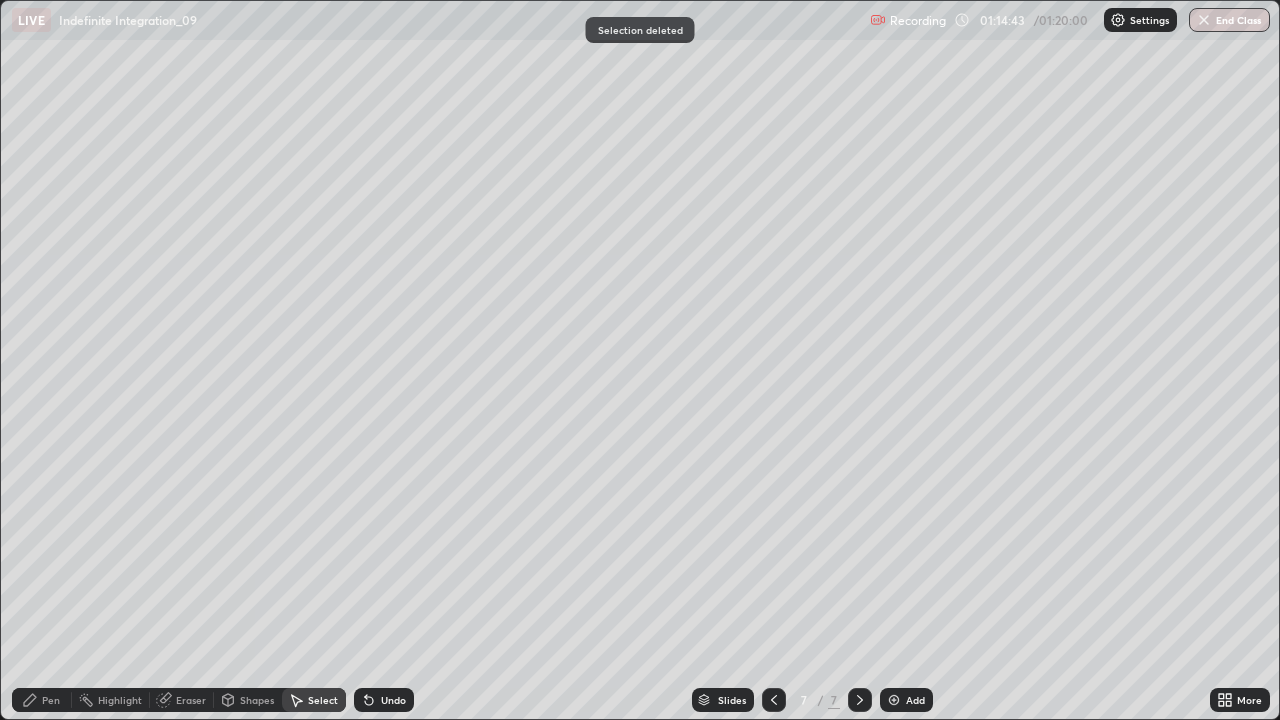 click on "Pen" at bounding box center (51, 700) 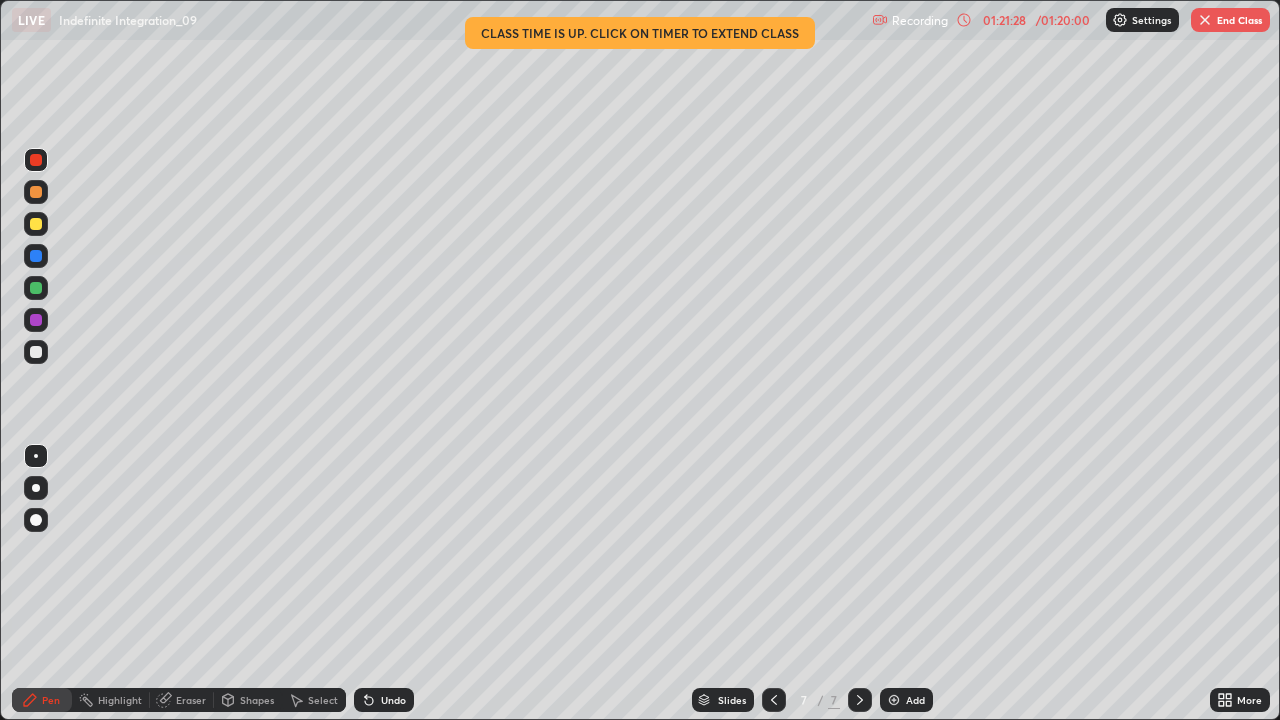 click on "End Class" at bounding box center [1230, 20] 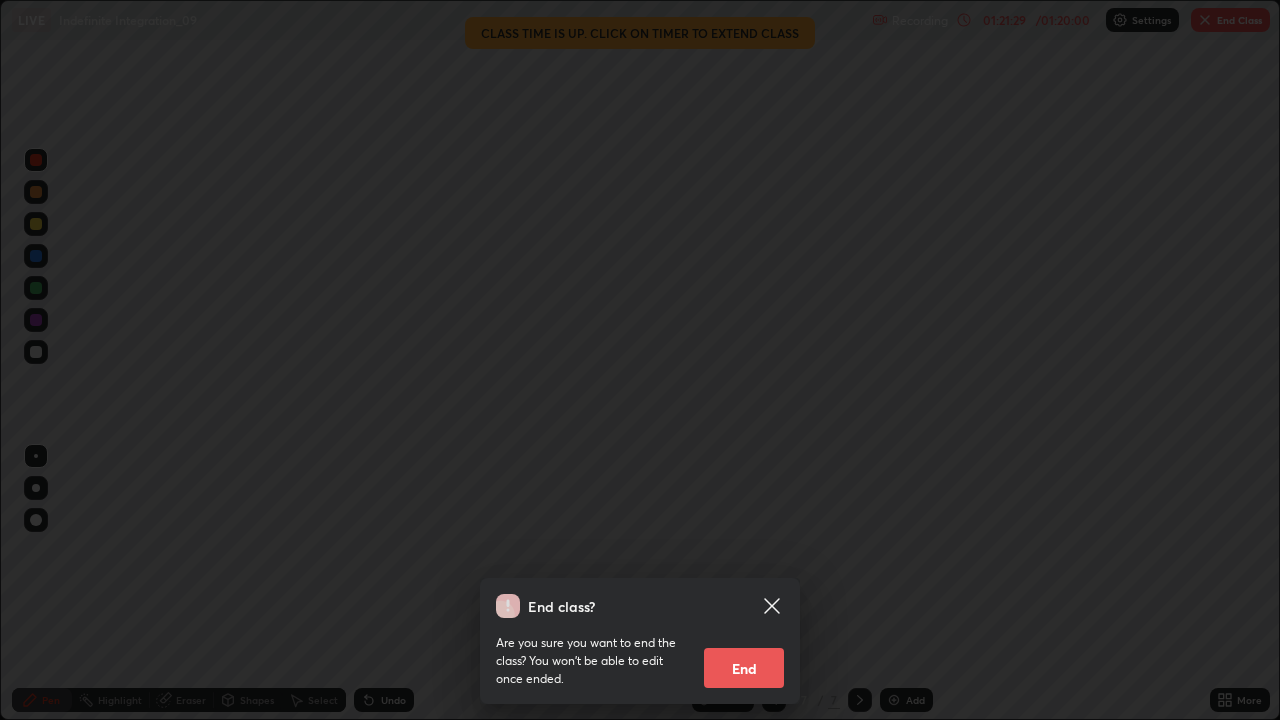 click on "End" at bounding box center [744, 668] 